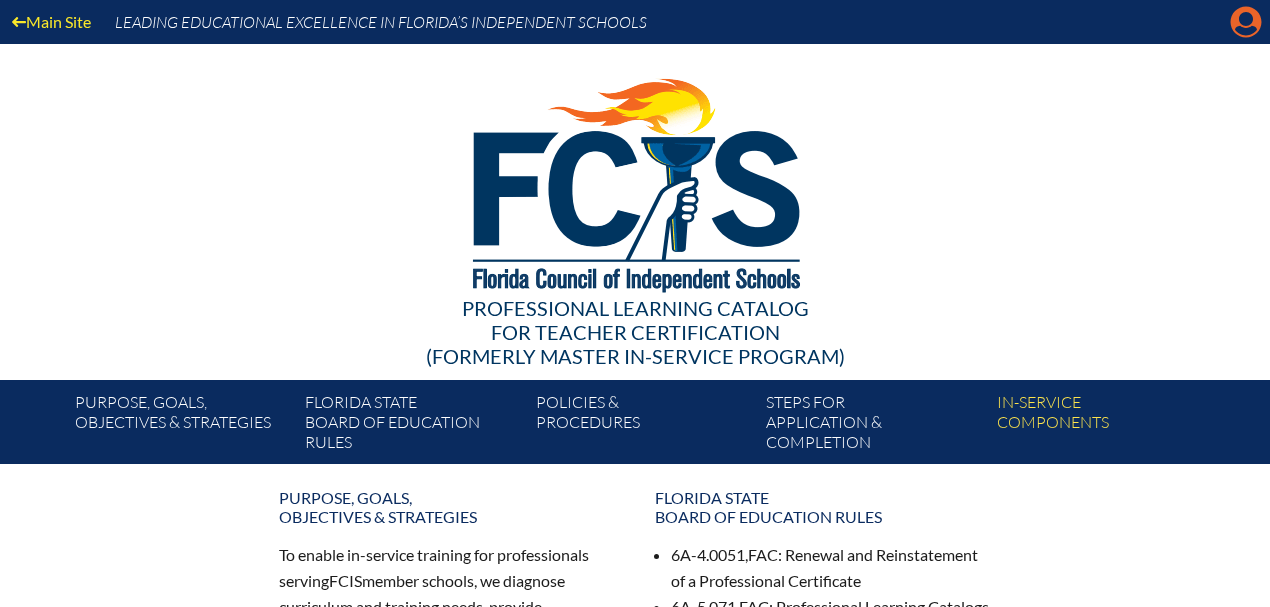 scroll, scrollTop: 0, scrollLeft: 0, axis: both 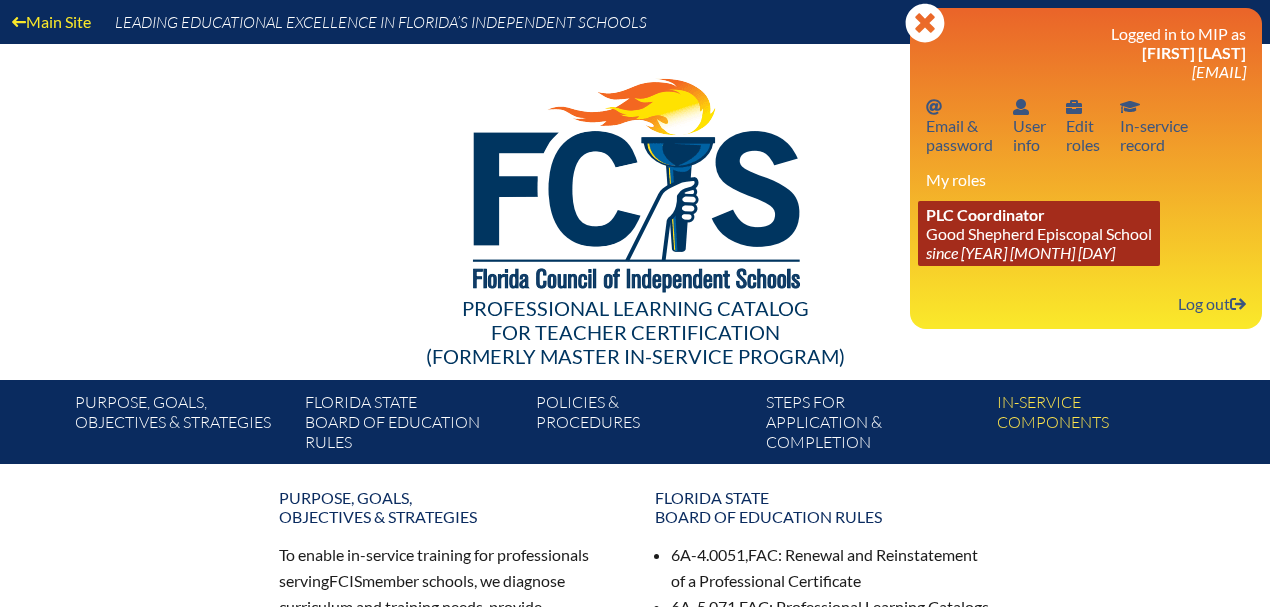 click on "PLC Coordinator" at bounding box center (985, 214) 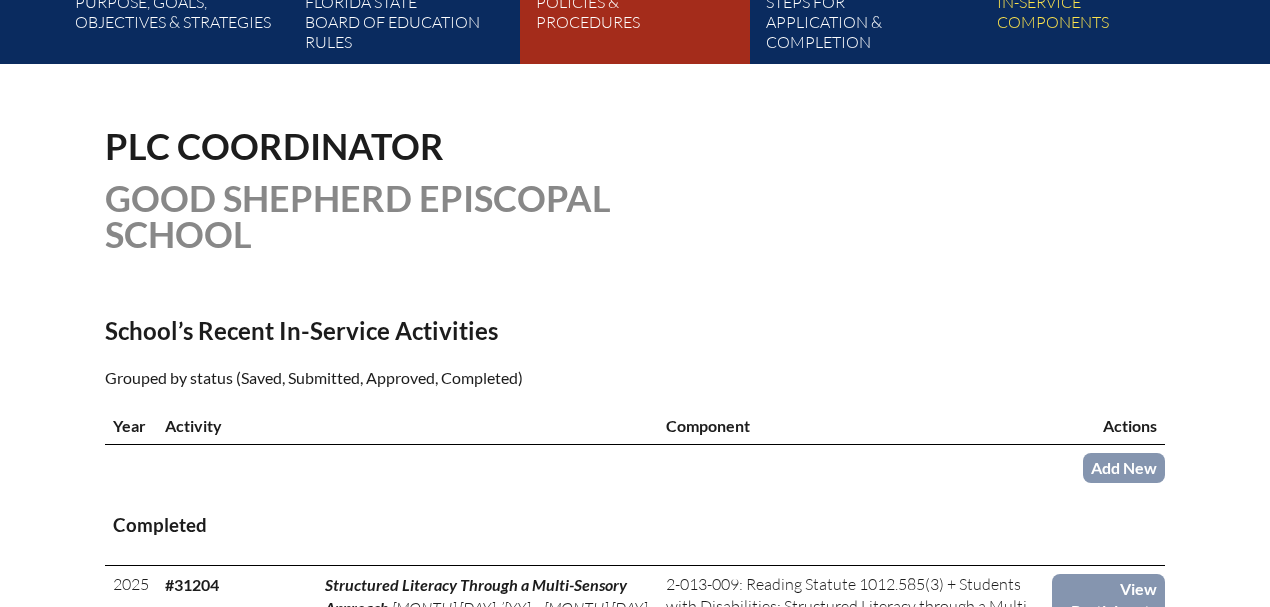 scroll, scrollTop: 466, scrollLeft: 0, axis: vertical 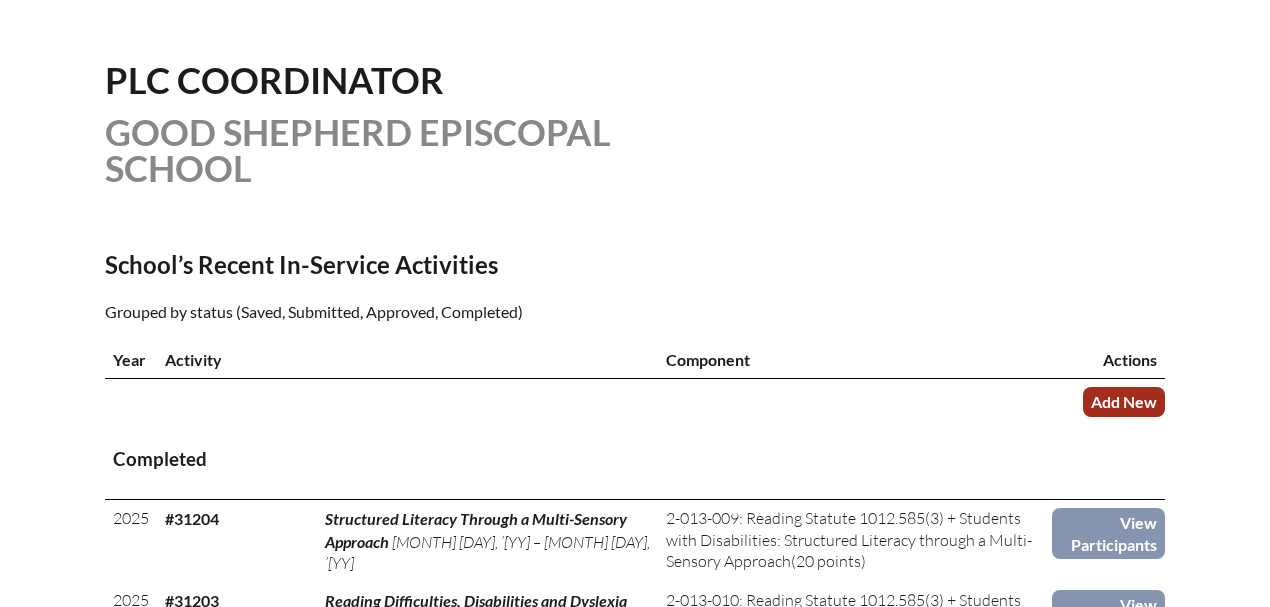 click on "Add New" at bounding box center (1124, 401) 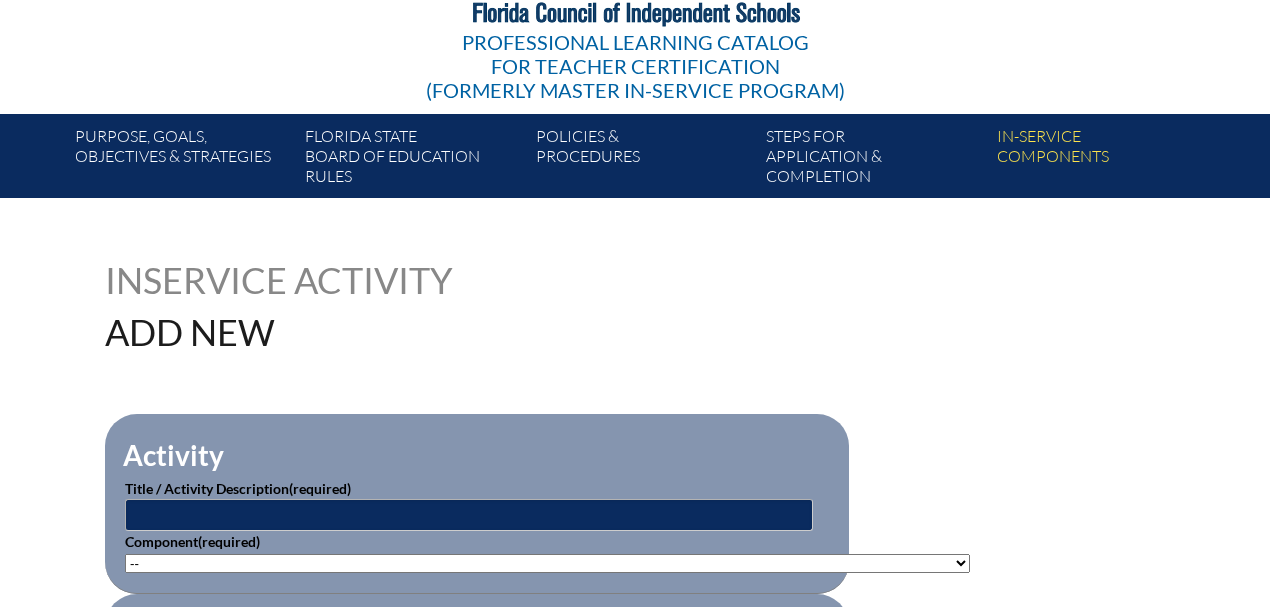 scroll, scrollTop: 333, scrollLeft: 0, axis: vertical 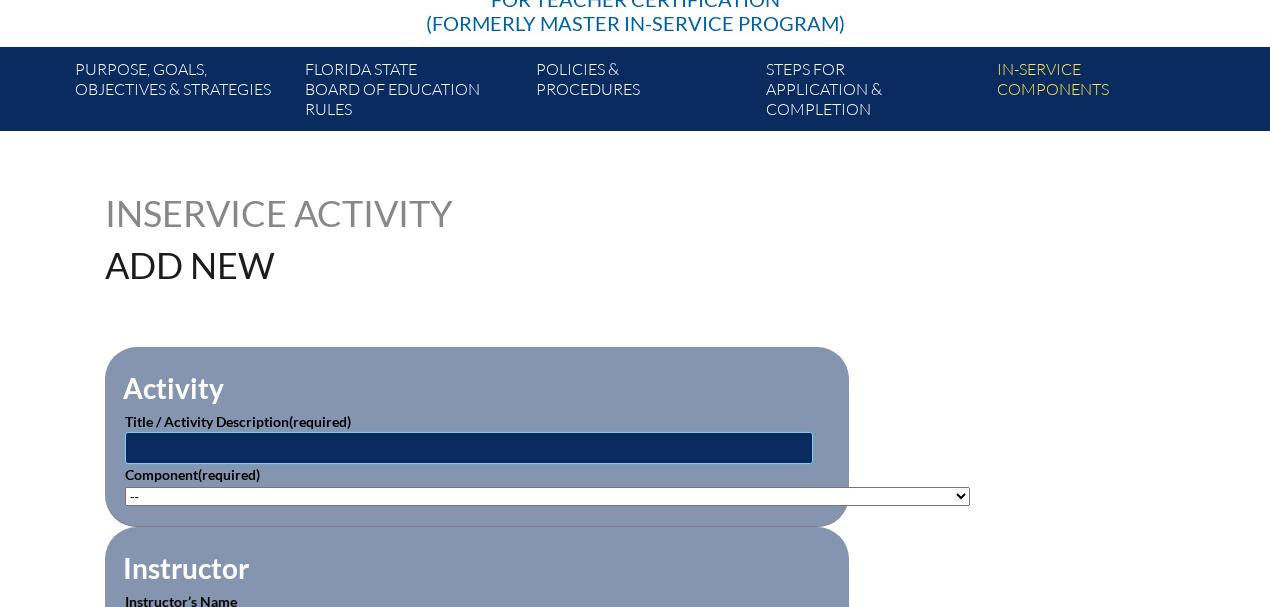 click at bounding box center (469, 448) 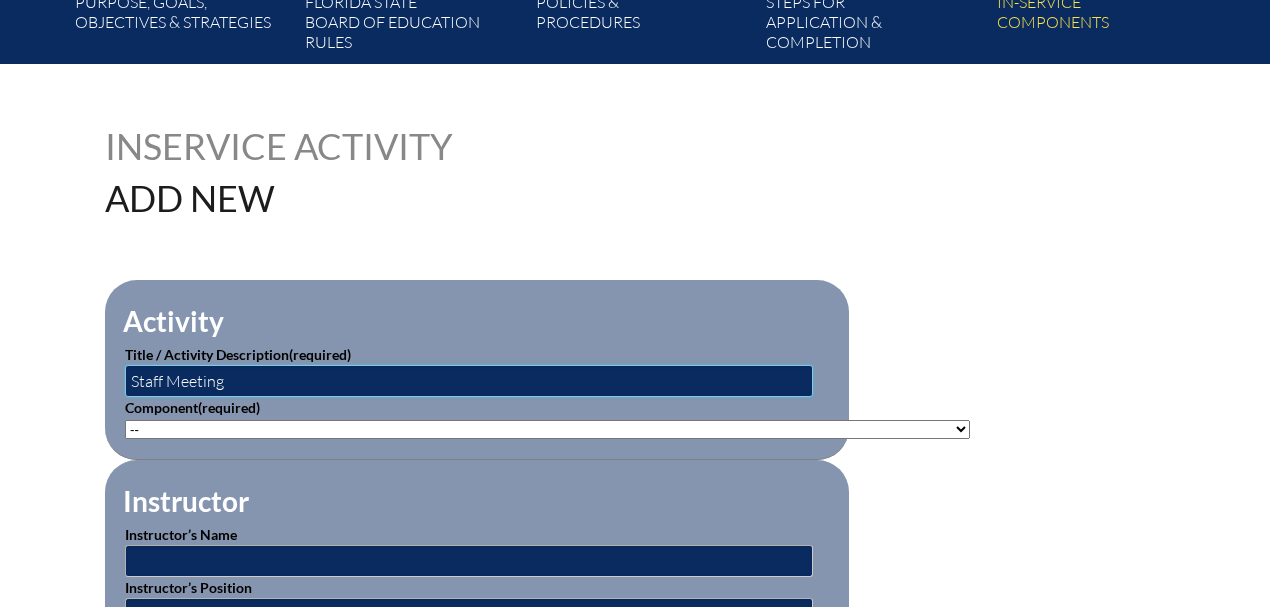 scroll, scrollTop: 466, scrollLeft: 0, axis: vertical 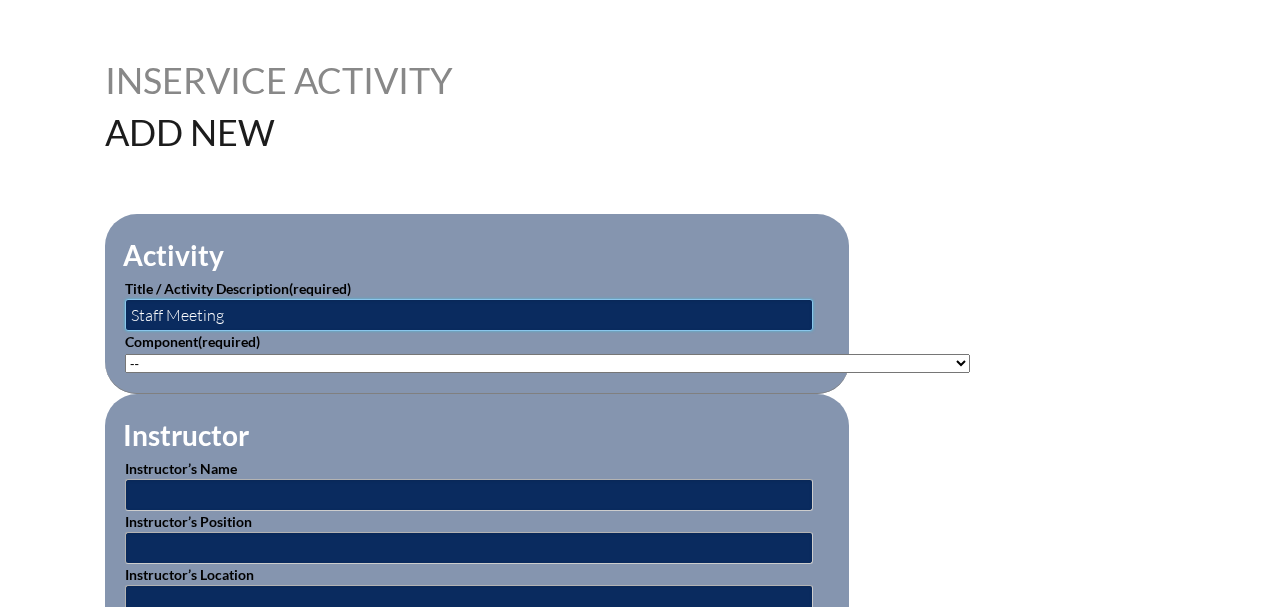 type on "Staff Meeting" 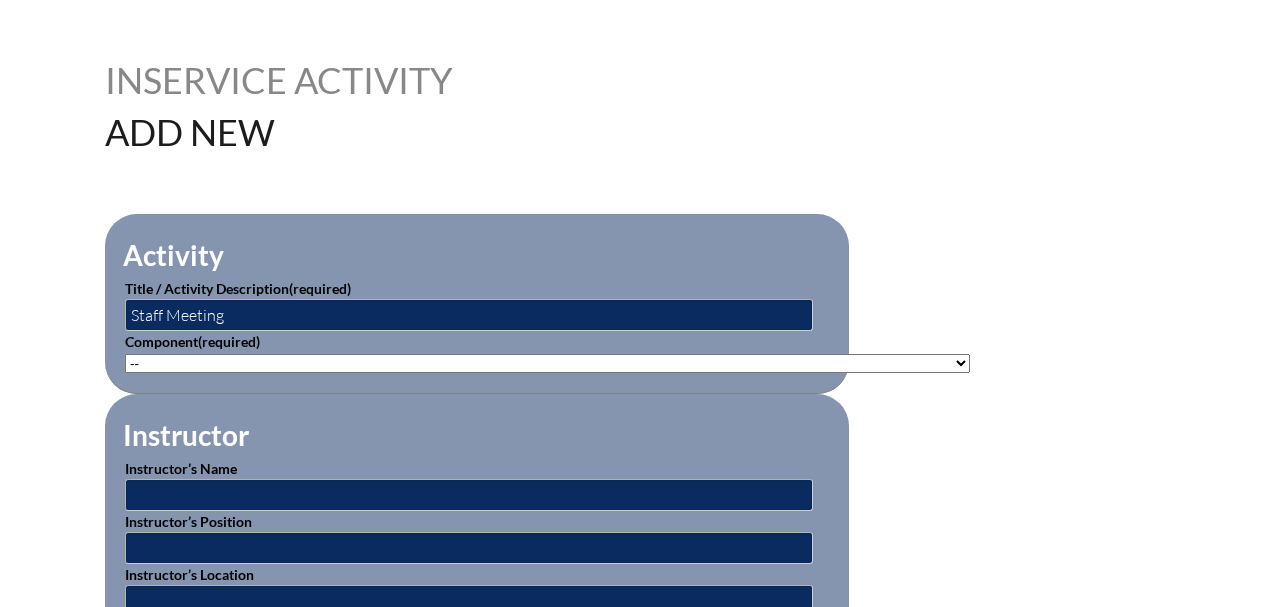click on "--
1-000-001: Appropriate Art Activities
1-000-002: Concept and Art Process for Art
1-000-003:  Enriching the Performing Arts
1-004-001: Latin
1-005-001: Health Issues for Educators
1-006-001: Fine Arts in Language Arts
1-008-001: English Grammar Course I
1-008-002: English Grammar Course II
1-009-001: Topics in Mathematics
1-009-002: Elementary Mathematics
1-009-003: Metric Education
1-009-004: Achieving Mathematical Excellence
1-010-001: Topics in Music Education
1-011-001: Strategies in Physical Ed
1-013-001: Children's Literature for Elem Teachers
1-015-001: Topics in General Science
1-016-001: American Government
1-016-002: State & Local Government
1-016-003: World History
1-016-004: American History
1-016-005: Bible in History
1-016-006:  World War II Specialty
1-017-001: Composition I
1-017-002: Expository & Creative Writing
2-004-001: Foreign Lang. Teaching Strategy
2-007-001: Instructional Strategies
2-007-002: Brain-Based Research & Curriculum" at bounding box center (547, 363) 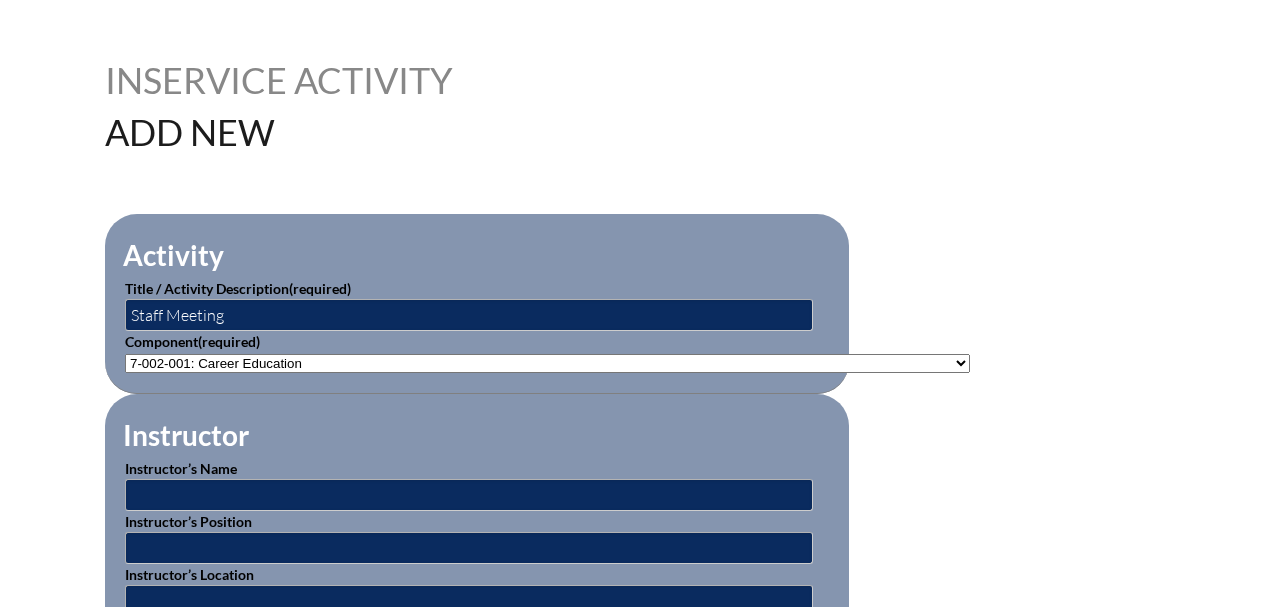 scroll, scrollTop: 533, scrollLeft: 0, axis: vertical 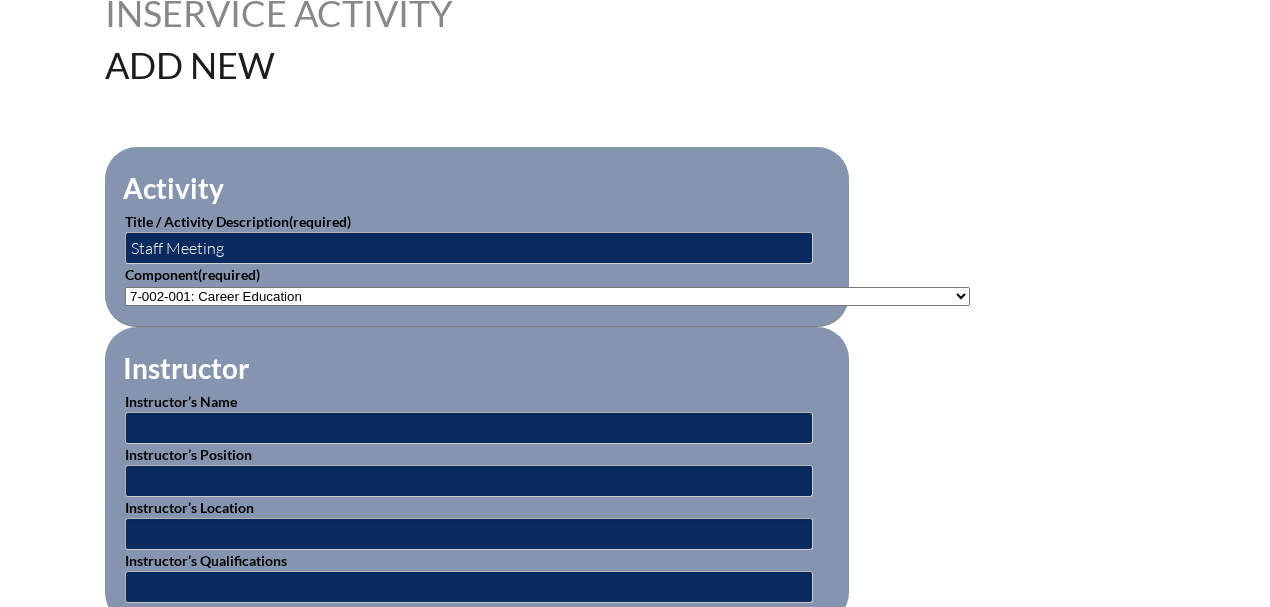 click on "--
1-000-001: Appropriate Art Activities
1-000-002: Concept and Art Process for Art
1-000-003:  Enriching the Performing Arts
1-004-001: Latin
1-005-001: Health Issues for Educators
1-006-001: Fine Arts in Language Arts
1-008-001: English Grammar Course I
1-008-002: English Grammar Course II
1-009-001: Topics in Mathematics
1-009-002: Elementary Mathematics
1-009-003: Metric Education
1-009-004: Achieving Mathematical Excellence
1-010-001: Topics in Music Education
1-011-001: Strategies in Physical Ed
1-013-001: Children's Literature for Elem Teachers
1-015-001: Topics in General Science
1-016-001: American Government
1-016-002: State & Local Government
1-016-003: World History
1-016-004: American History
1-016-005: Bible in History
1-016-006:  World War II Specialty
1-017-001: Composition I
1-017-002: Expository & Creative Writing
2-004-001: Foreign Lang. Teaching Strategy
2-007-001: Instructional Strategies
2-007-002: Brain-Based Research & Curriculum" at bounding box center (547, 296) 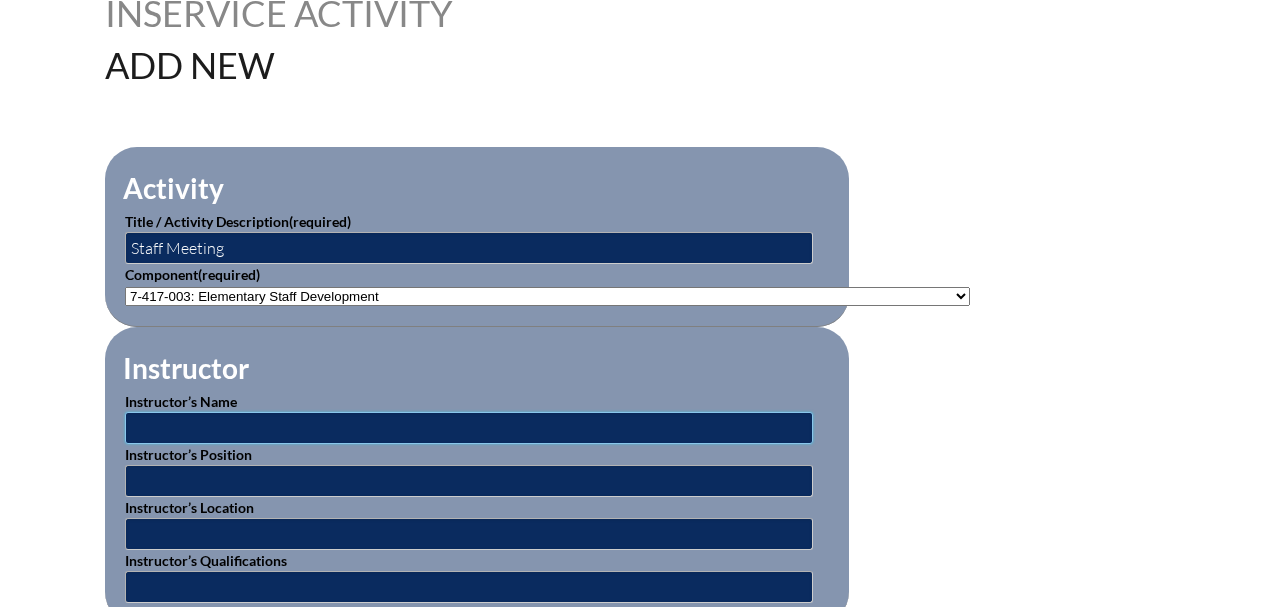 click at bounding box center (469, 428) 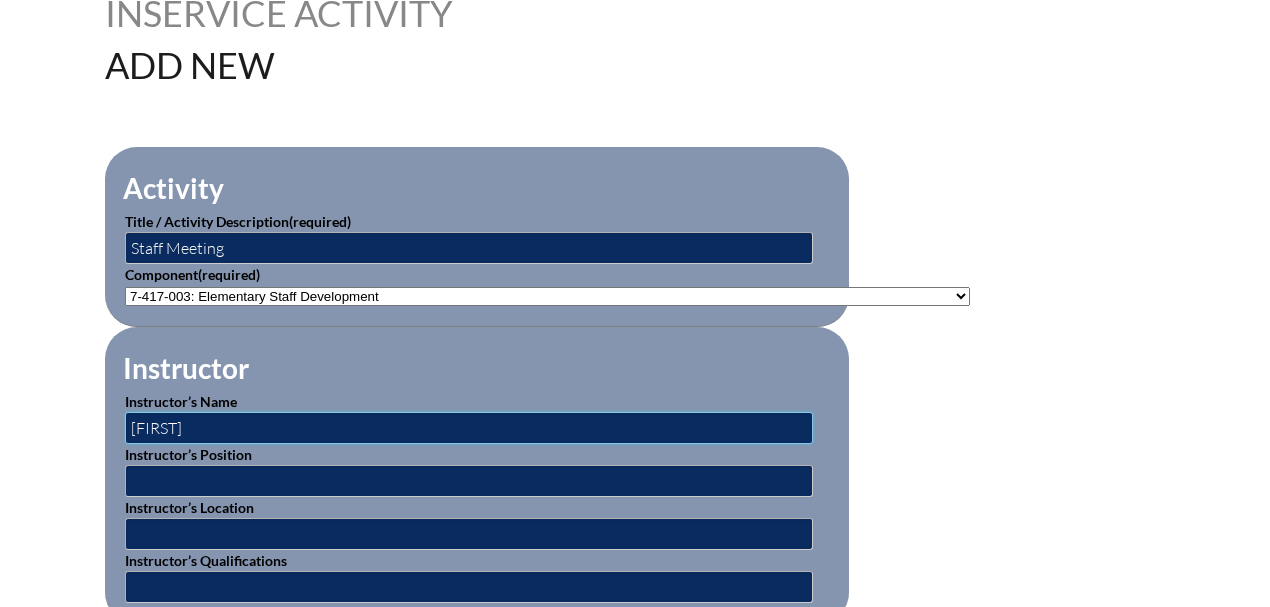 type on "Heather Vaughn" 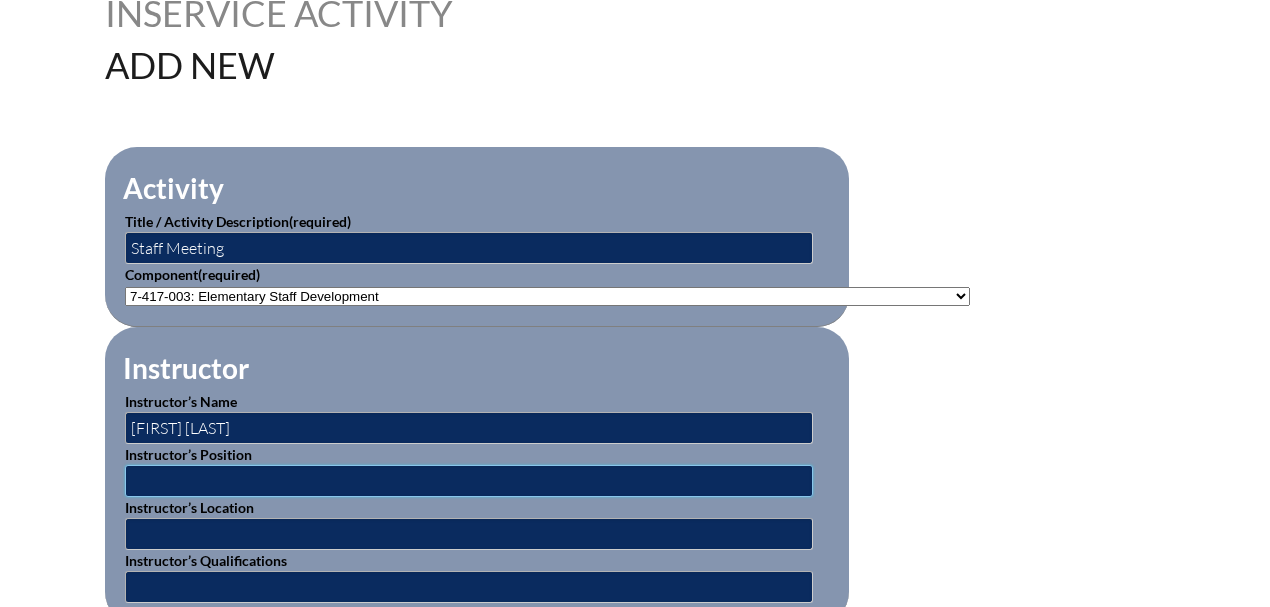 click at bounding box center [469, 481] 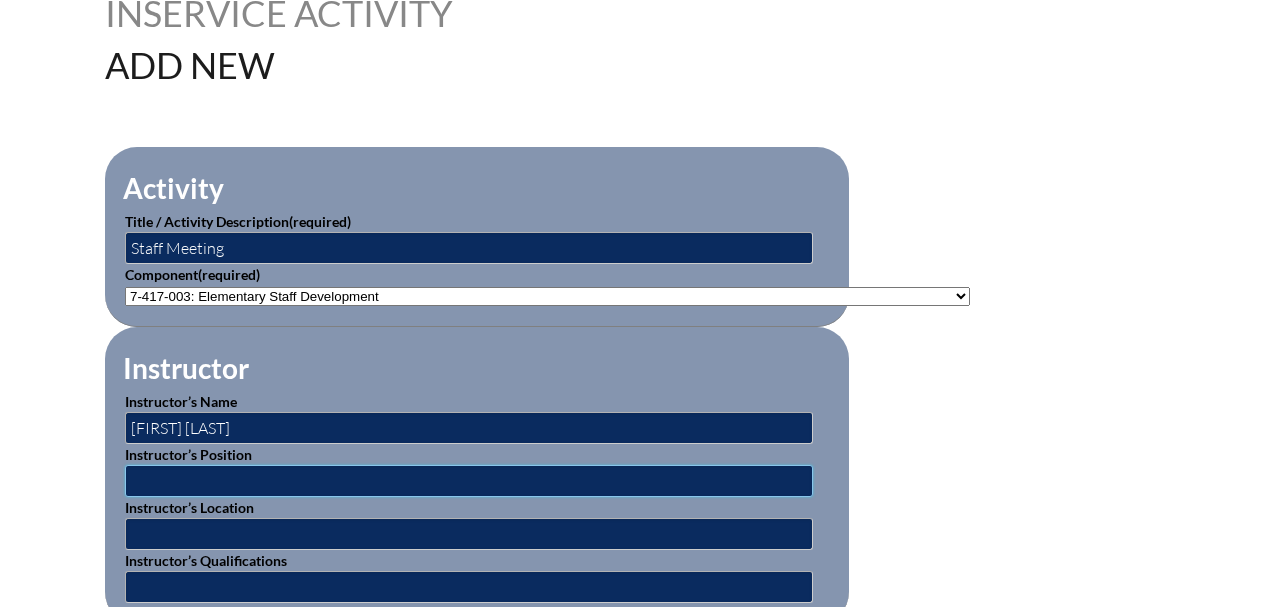 type on "Head of School" 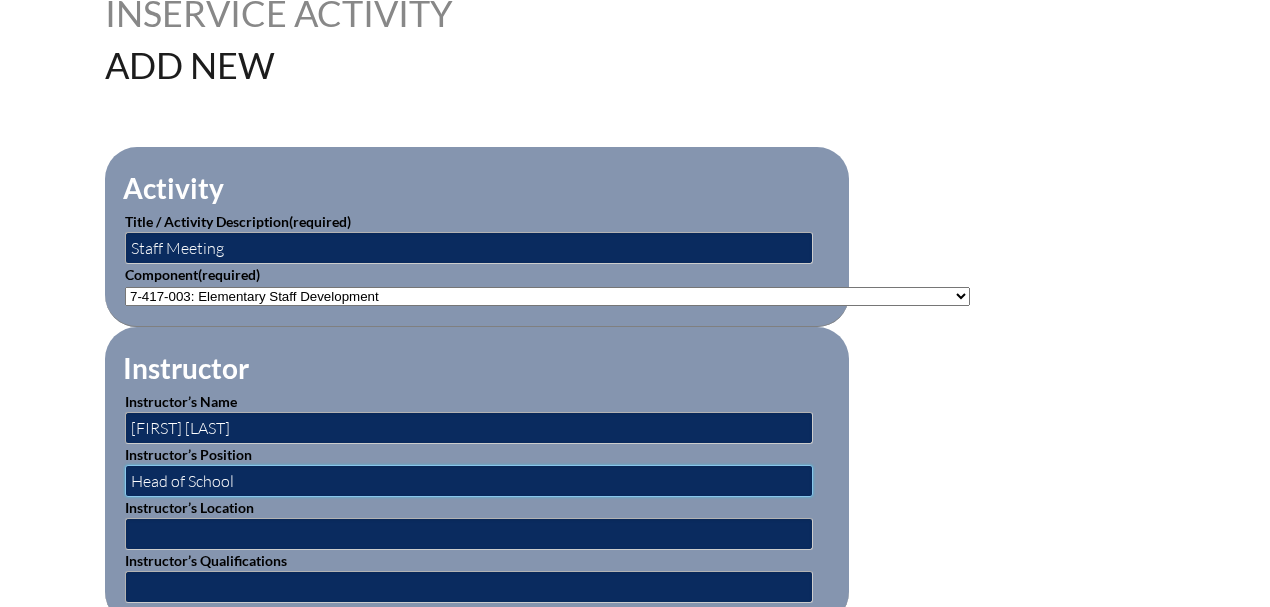 scroll, scrollTop: 666, scrollLeft: 0, axis: vertical 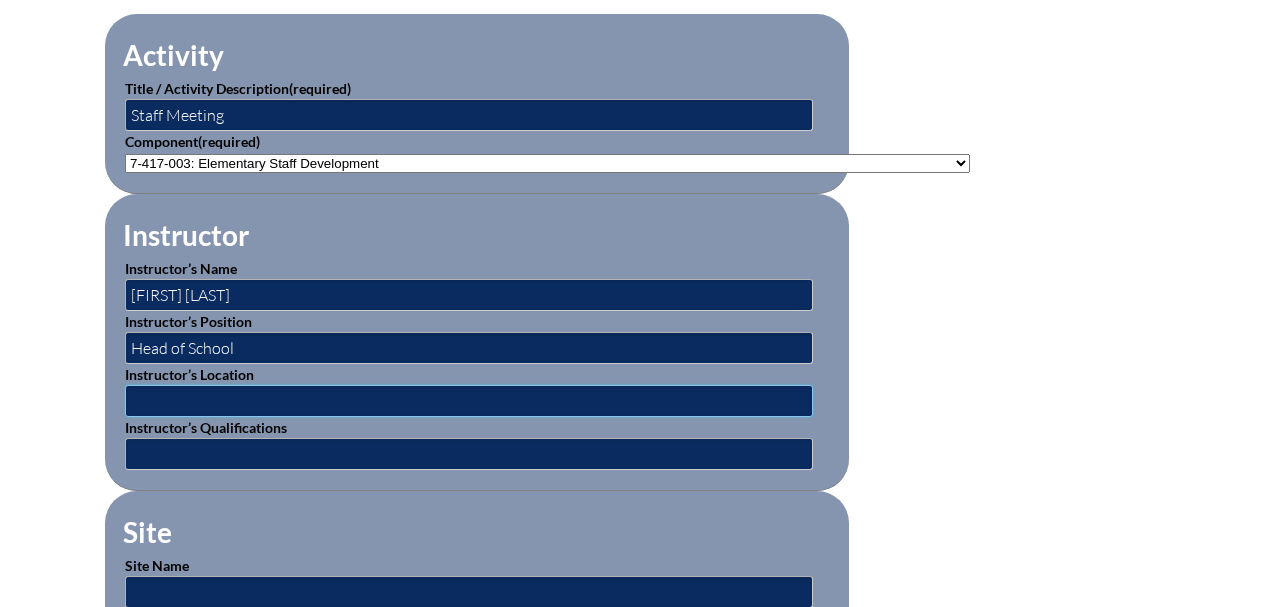 click at bounding box center [469, 401] 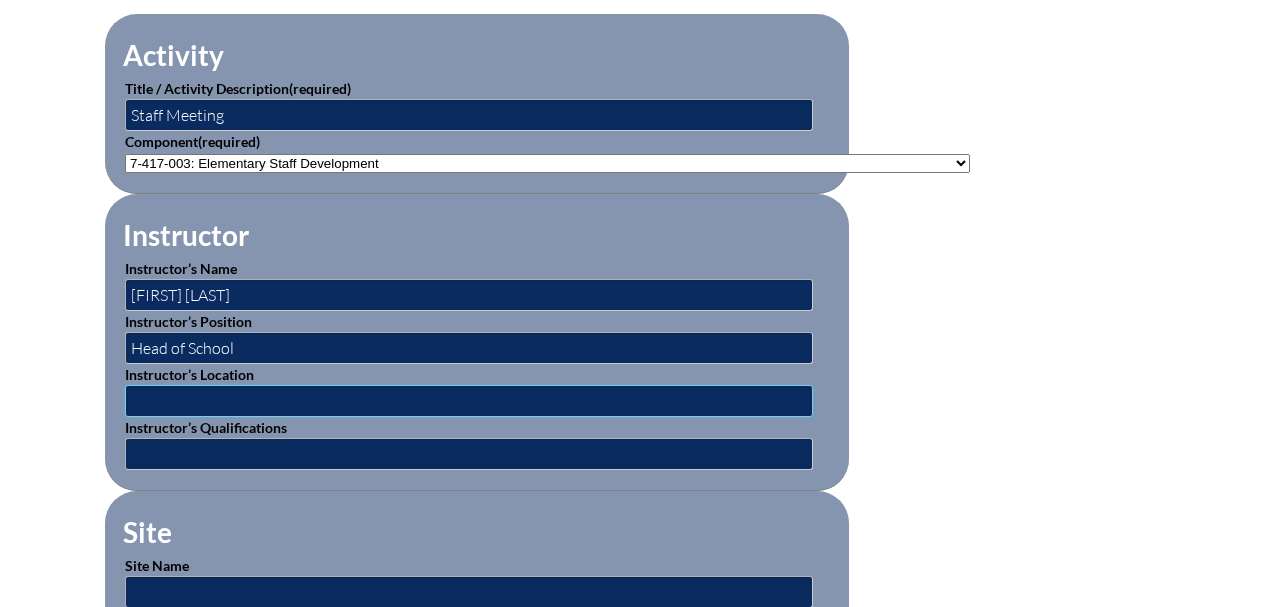 type on "Good Shepherd Episcopal School" 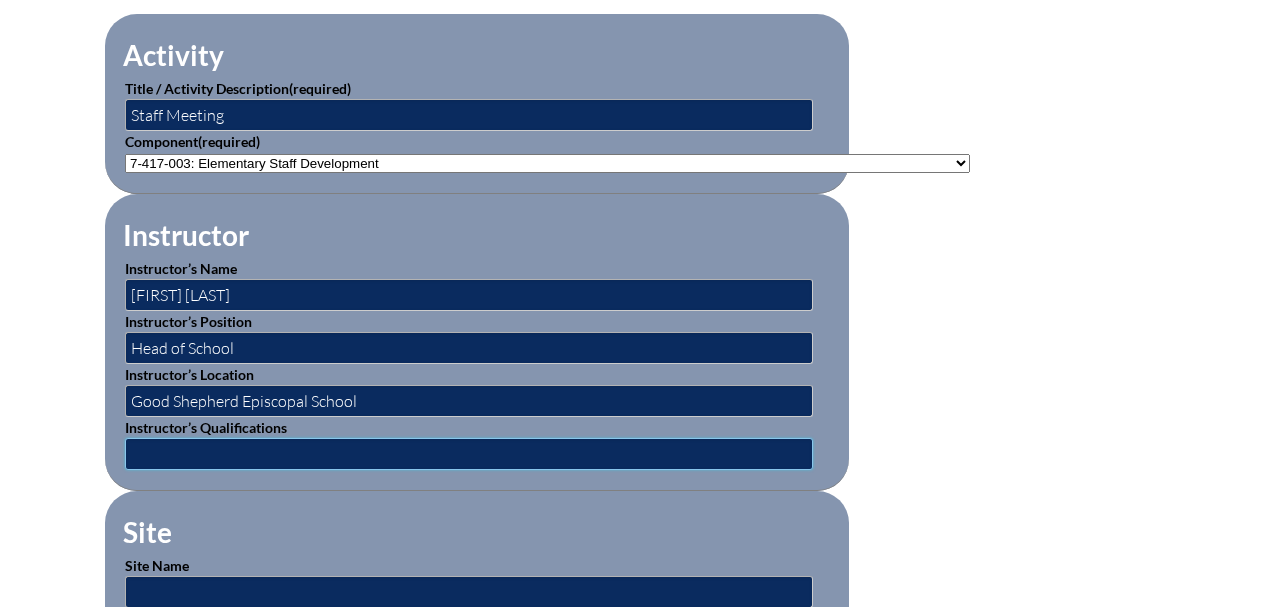 click at bounding box center [469, 454] 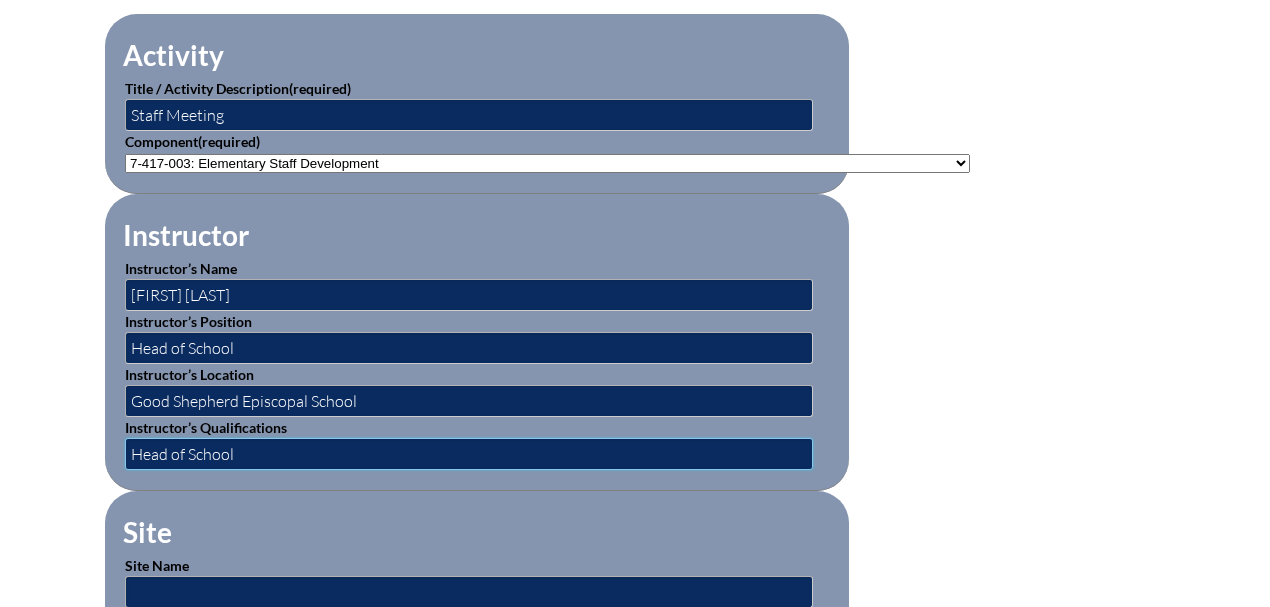 scroll, scrollTop: 733, scrollLeft: 0, axis: vertical 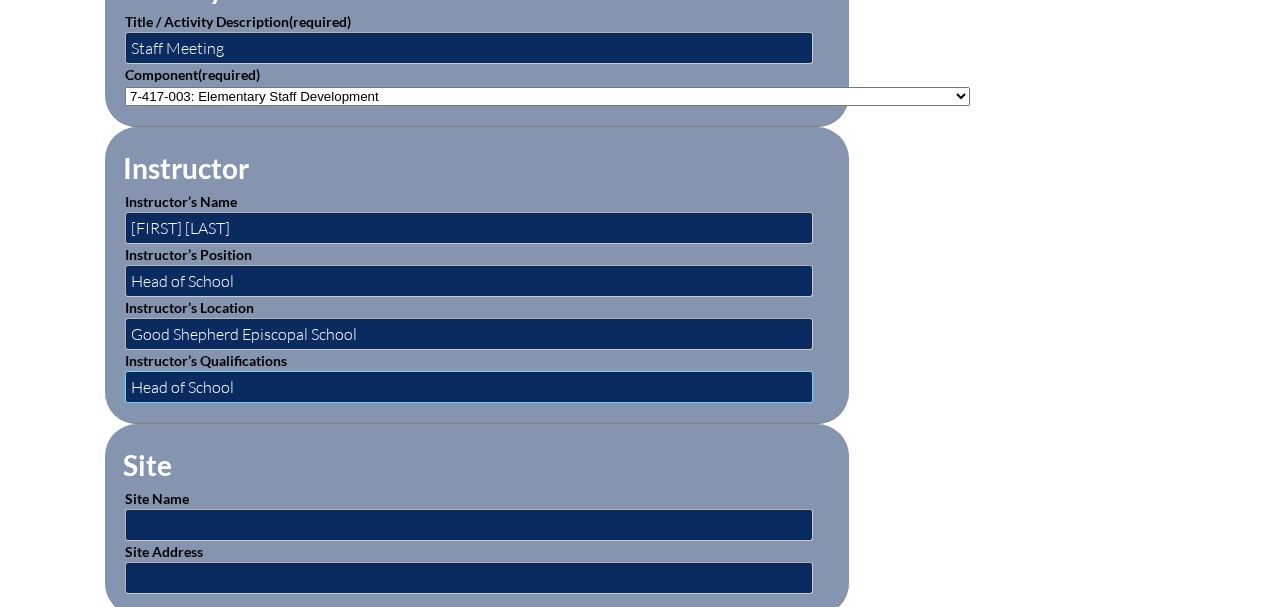 type on "Head of School" 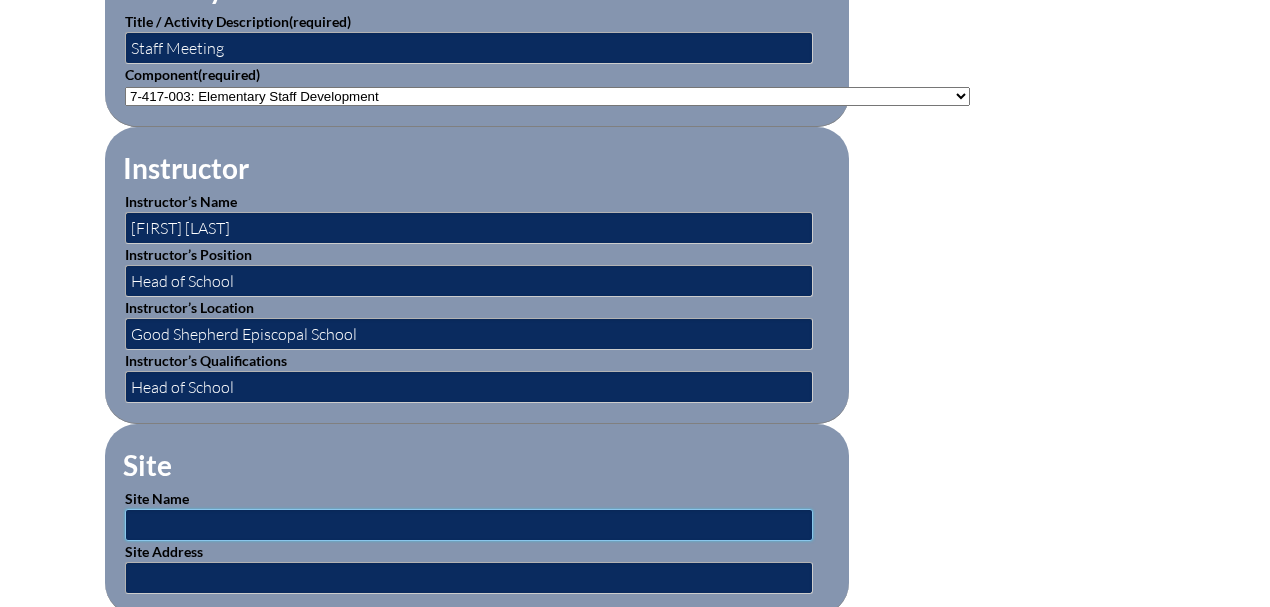 click at bounding box center (469, 525) 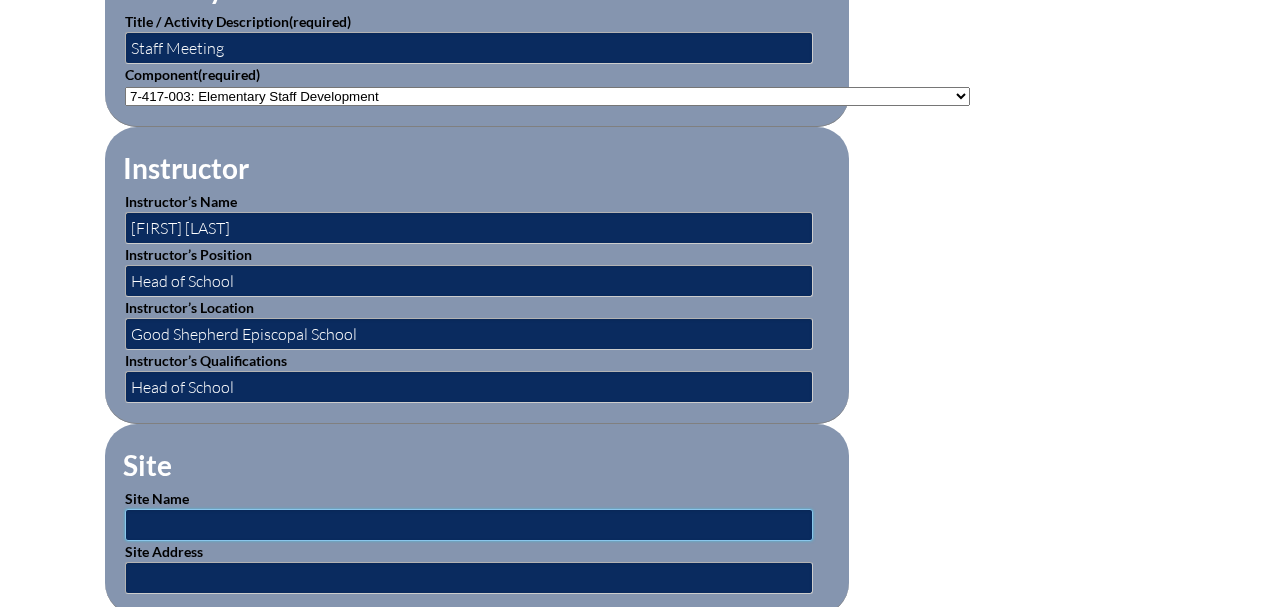 type on "Good Shepherd Episcopal School" 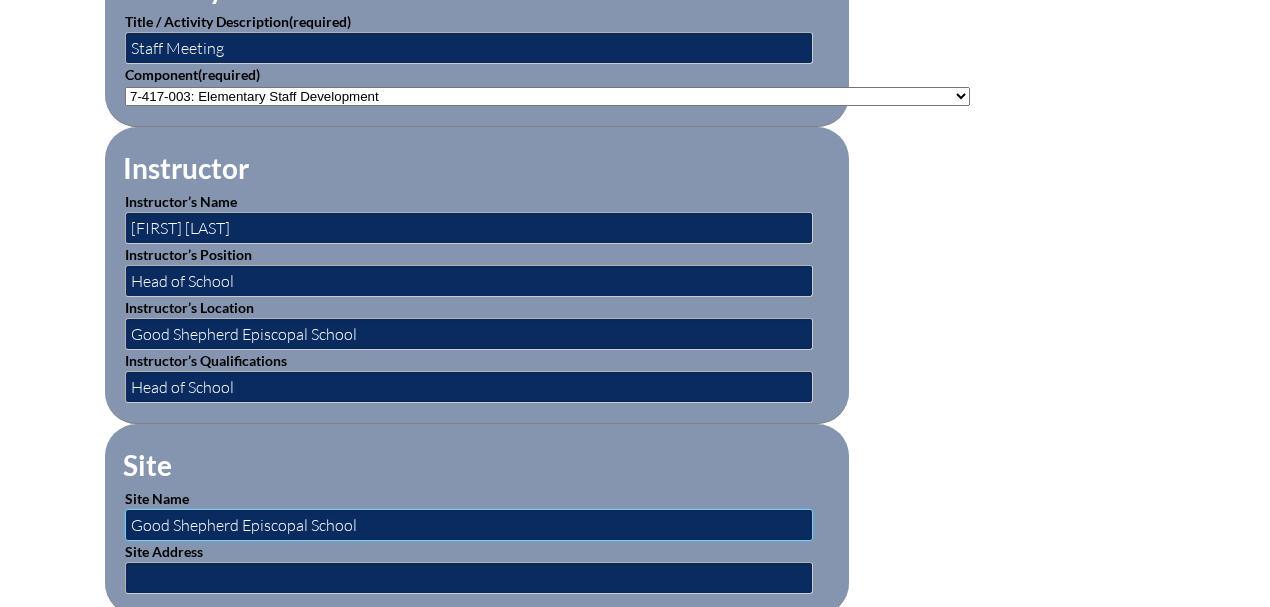scroll, scrollTop: 866, scrollLeft: 0, axis: vertical 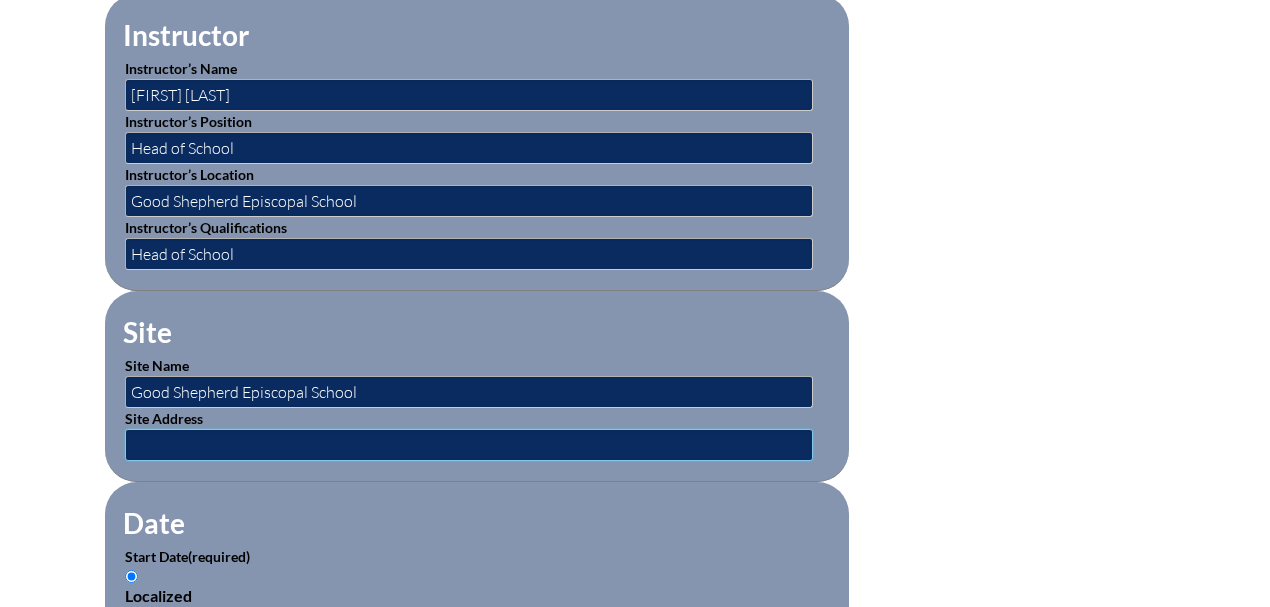 click at bounding box center [469, 445] 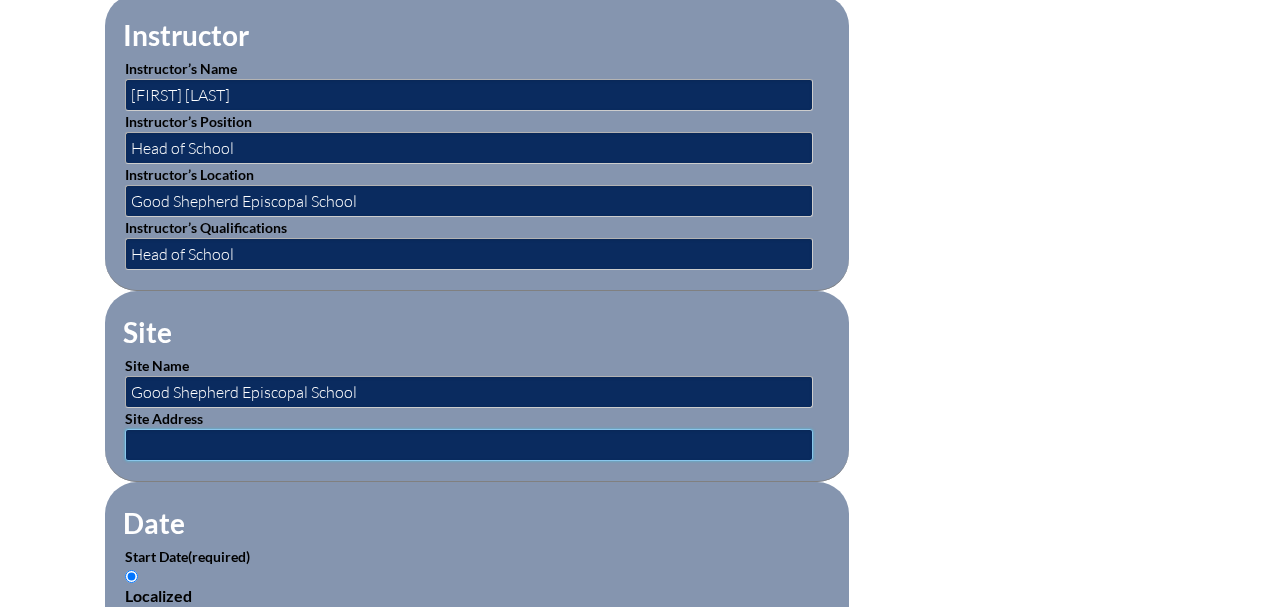 type on "402 Seabrook Rd. Tequesta, Fl. 33469" 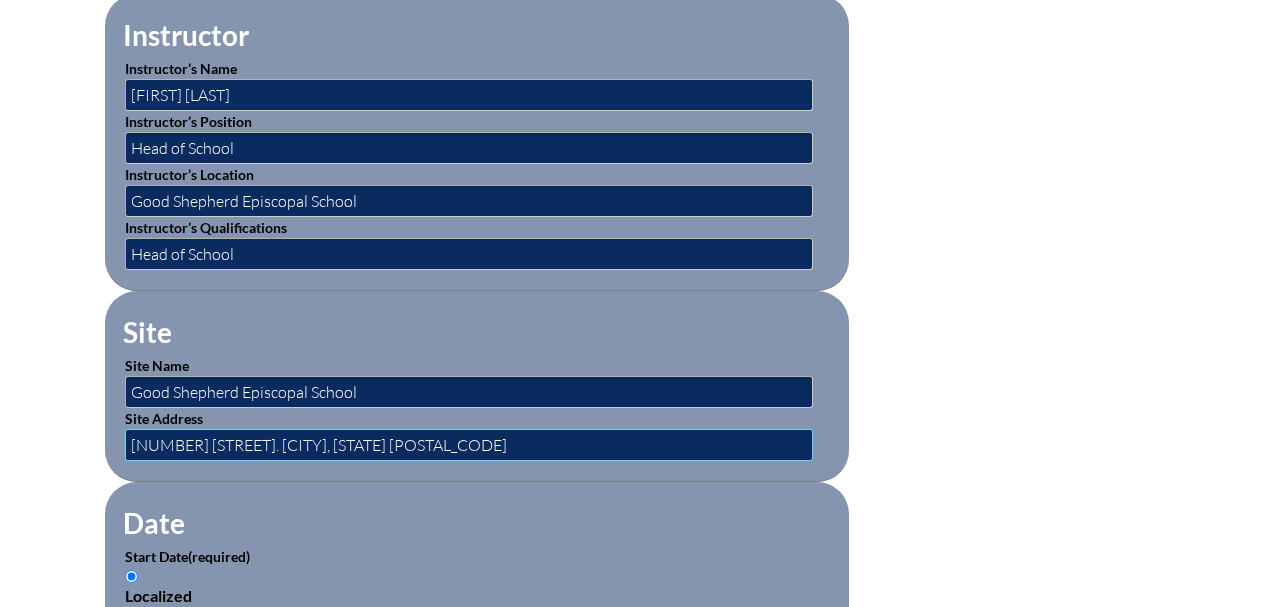 scroll, scrollTop: 1066, scrollLeft: 0, axis: vertical 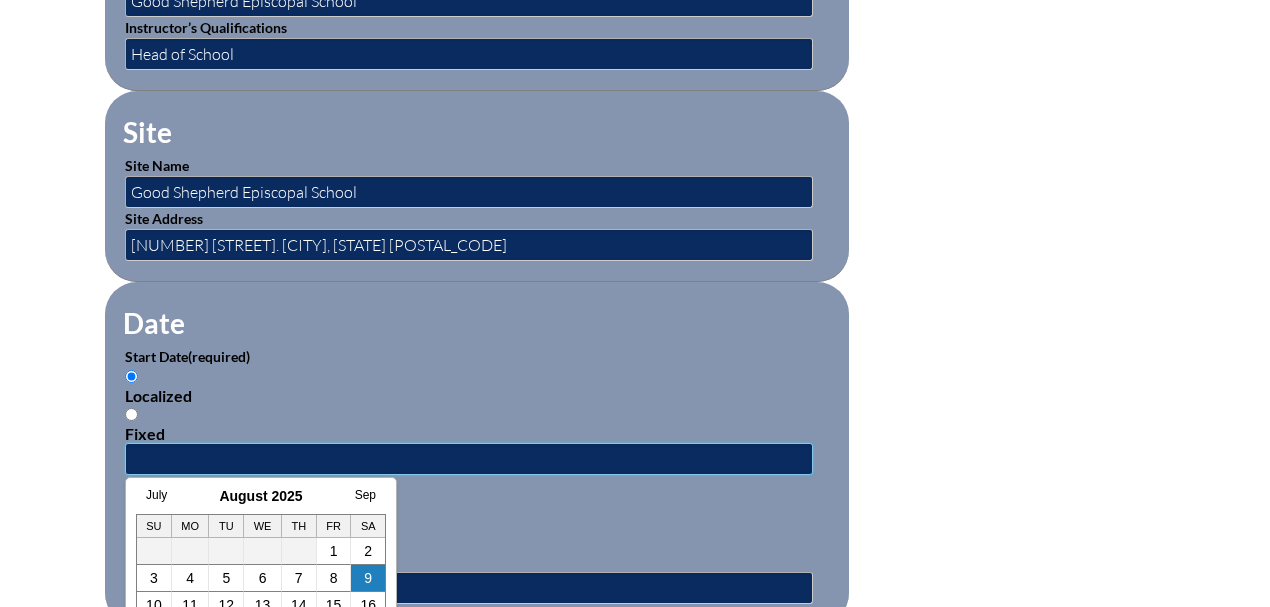 click at bounding box center [469, 459] 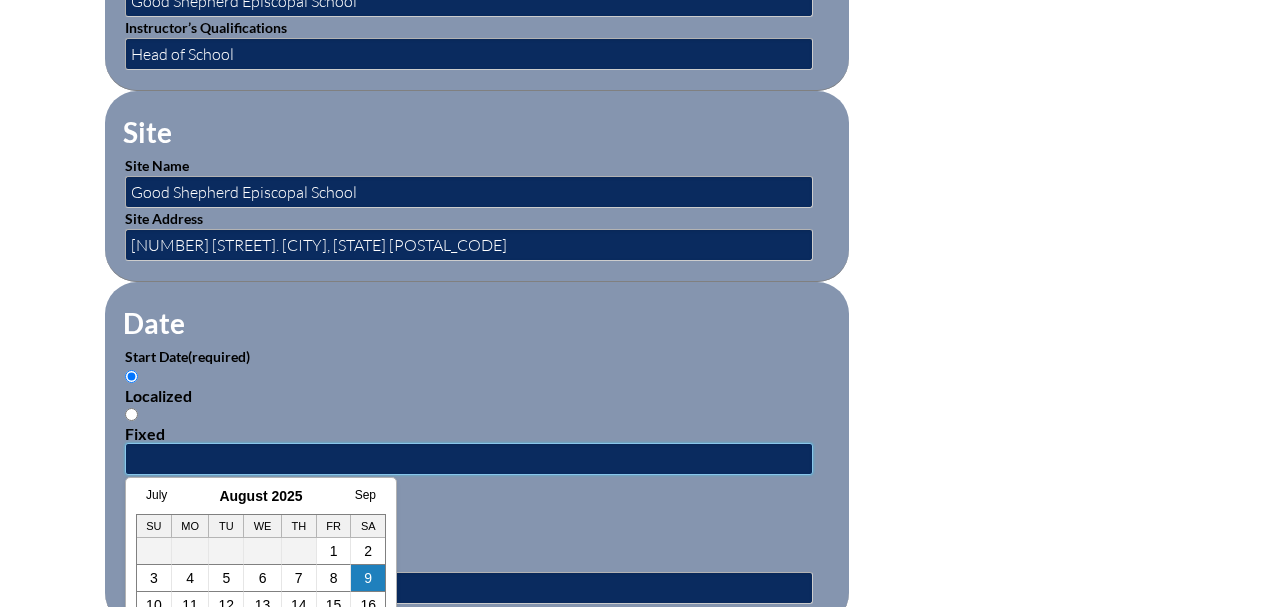 scroll, scrollTop: 1133, scrollLeft: 0, axis: vertical 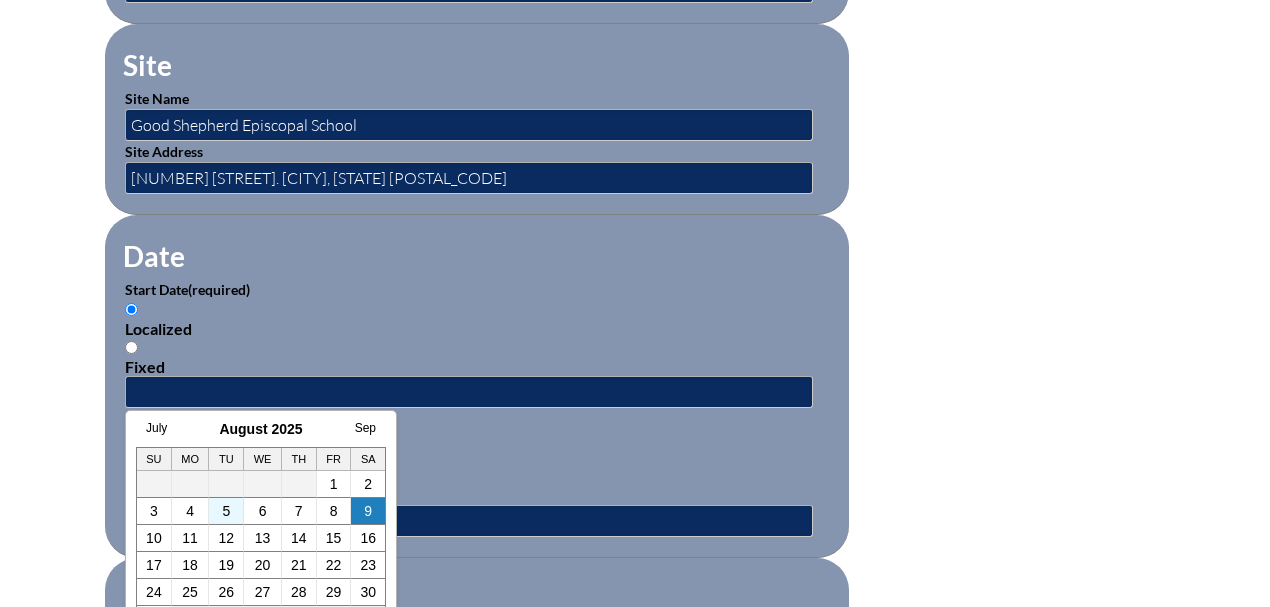 click on "5" at bounding box center [226, 511] 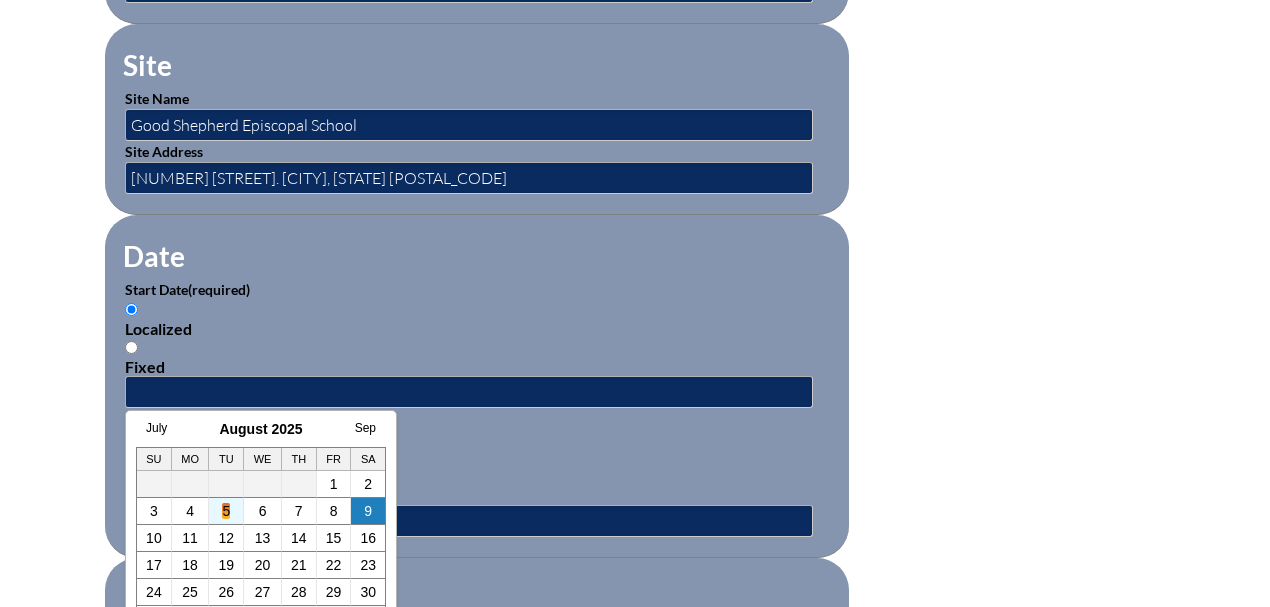 click on "5" at bounding box center [226, 511] 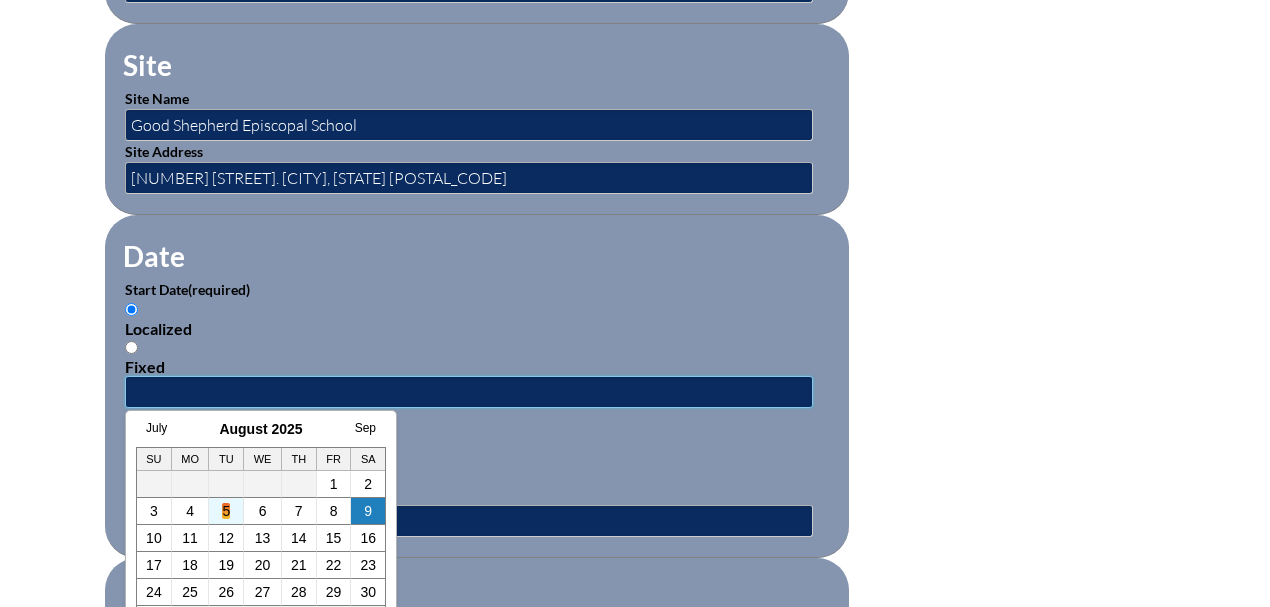 type on "2025-08-05 5:34 AM" 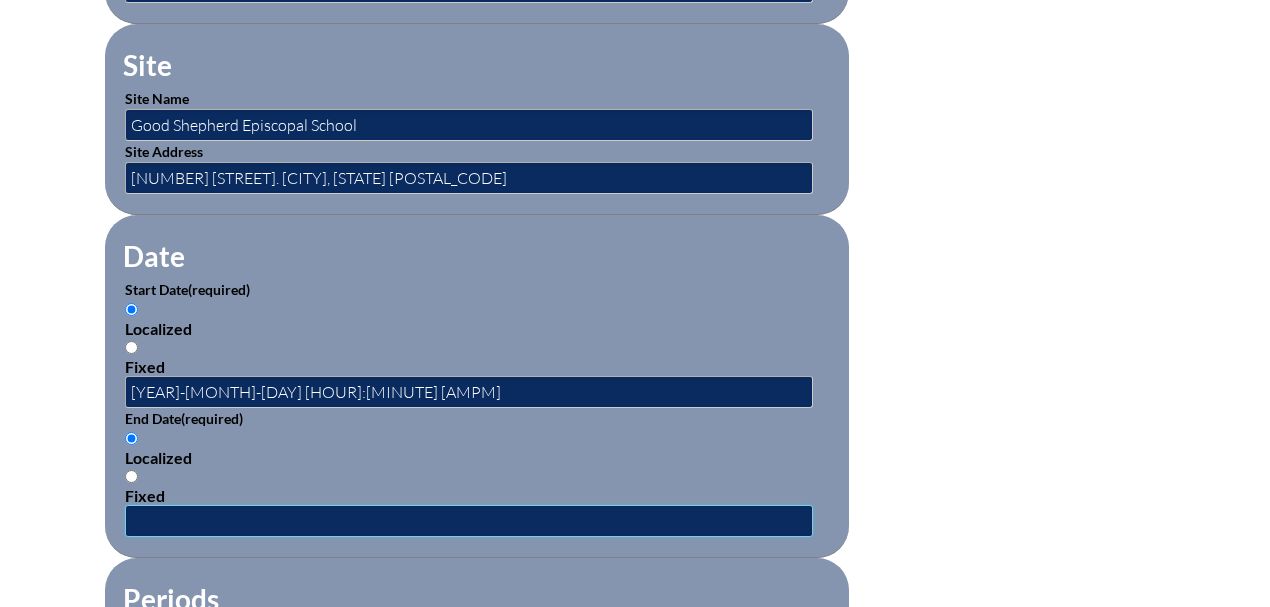 click at bounding box center (469, 521) 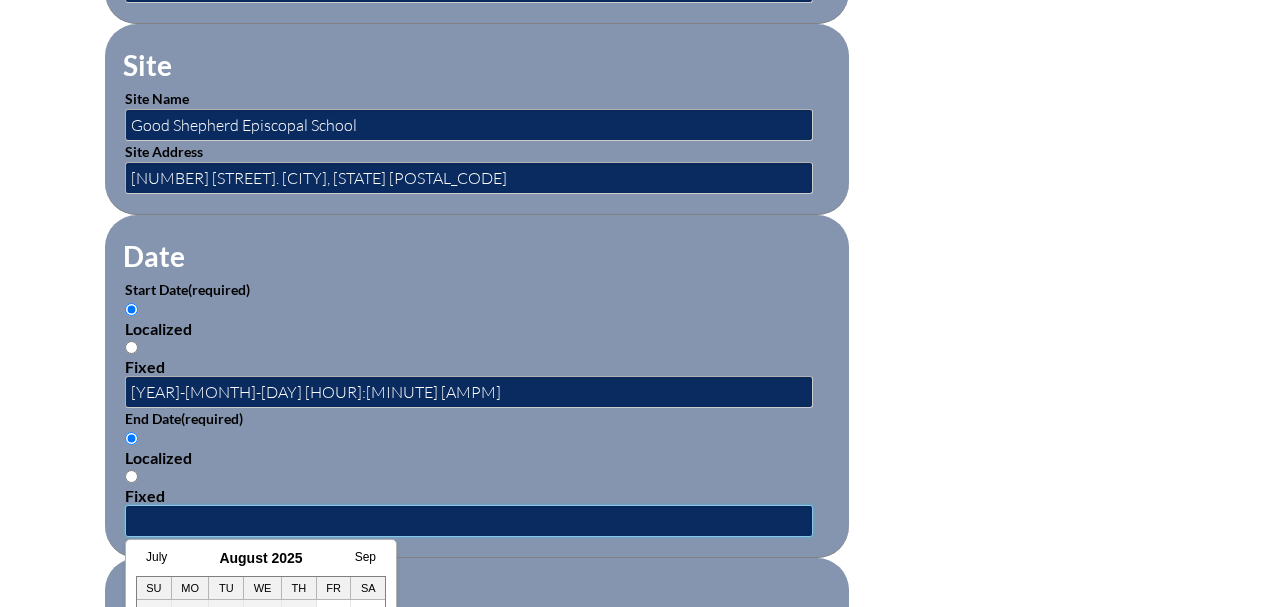 scroll, scrollTop: 1200, scrollLeft: 0, axis: vertical 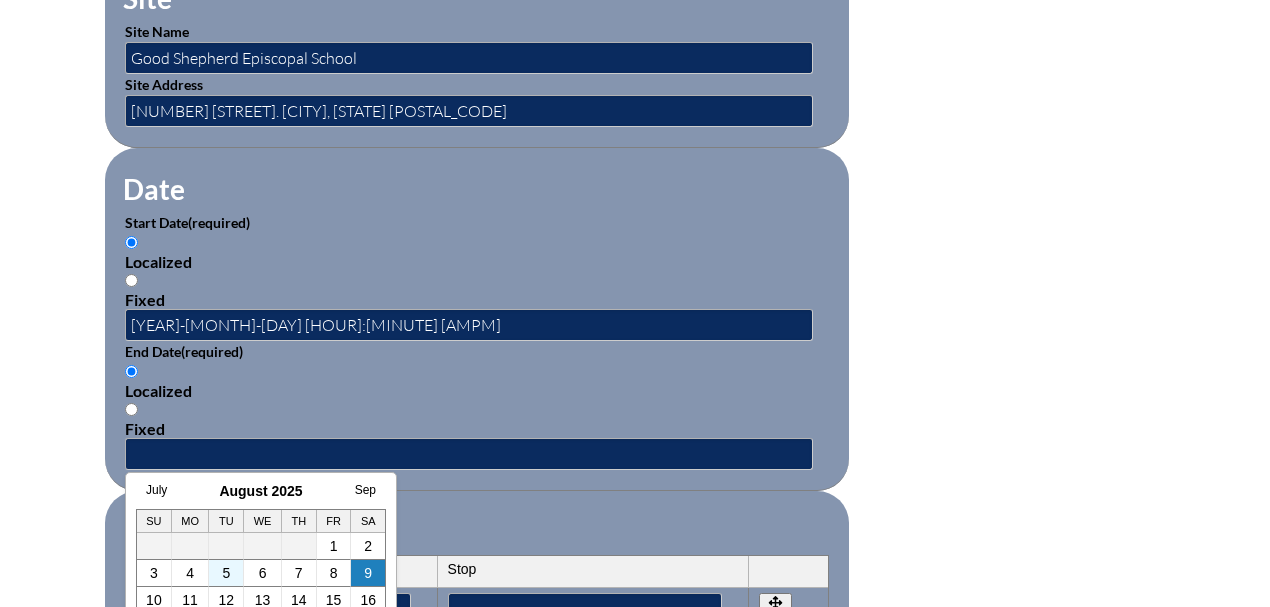click on "5" at bounding box center (226, 573) 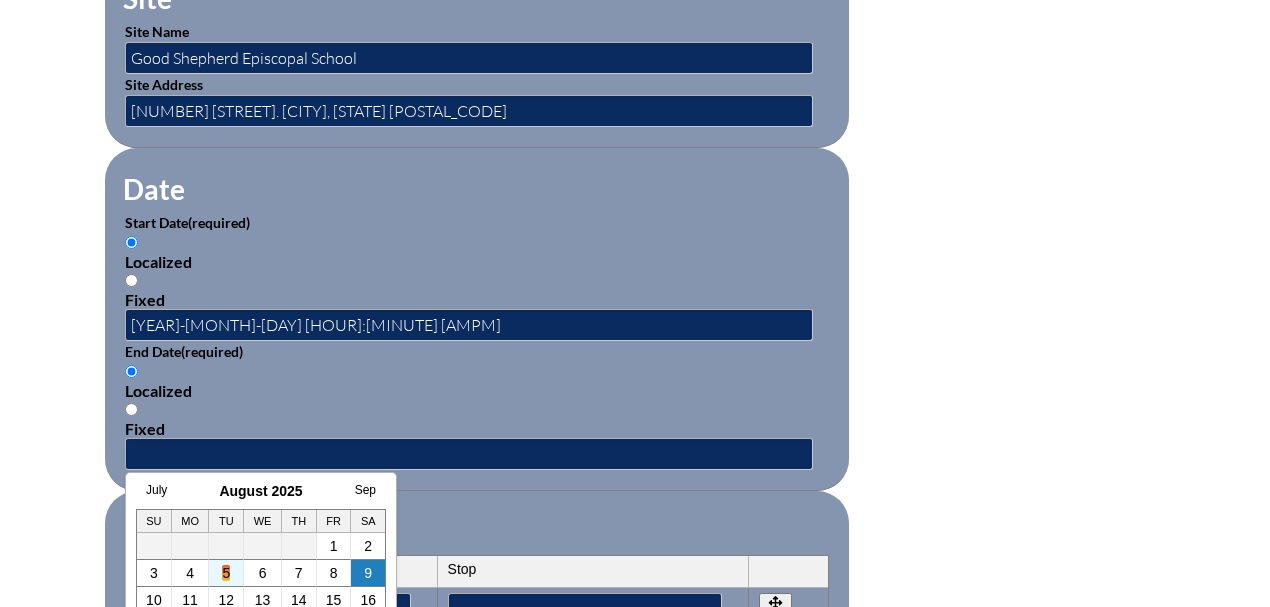 click on "5" at bounding box center (226, 573) 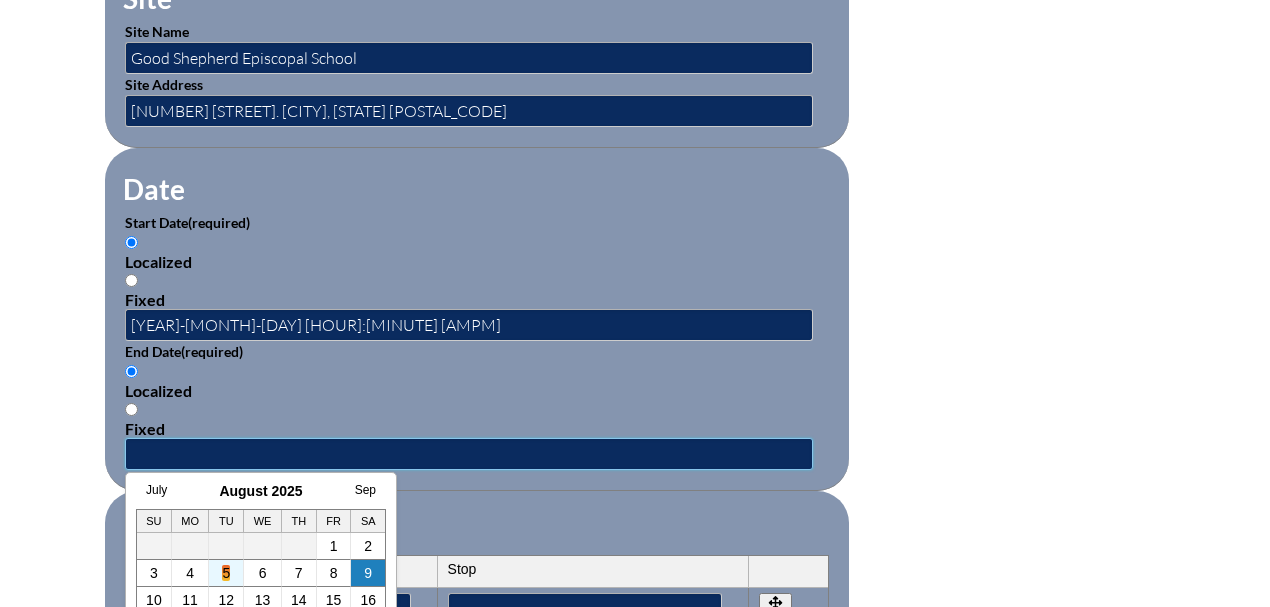 type on "2025-08-05 5:34 AM" 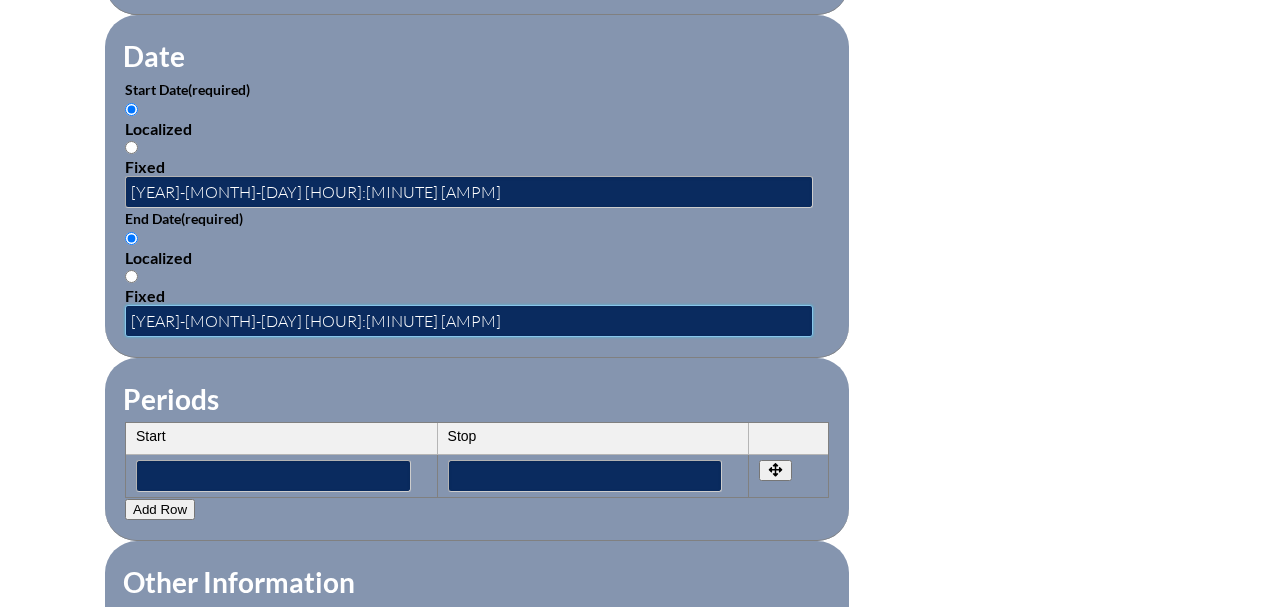 scroll, scrollTop: 1400, scrollLeft: 0, axis: vertical 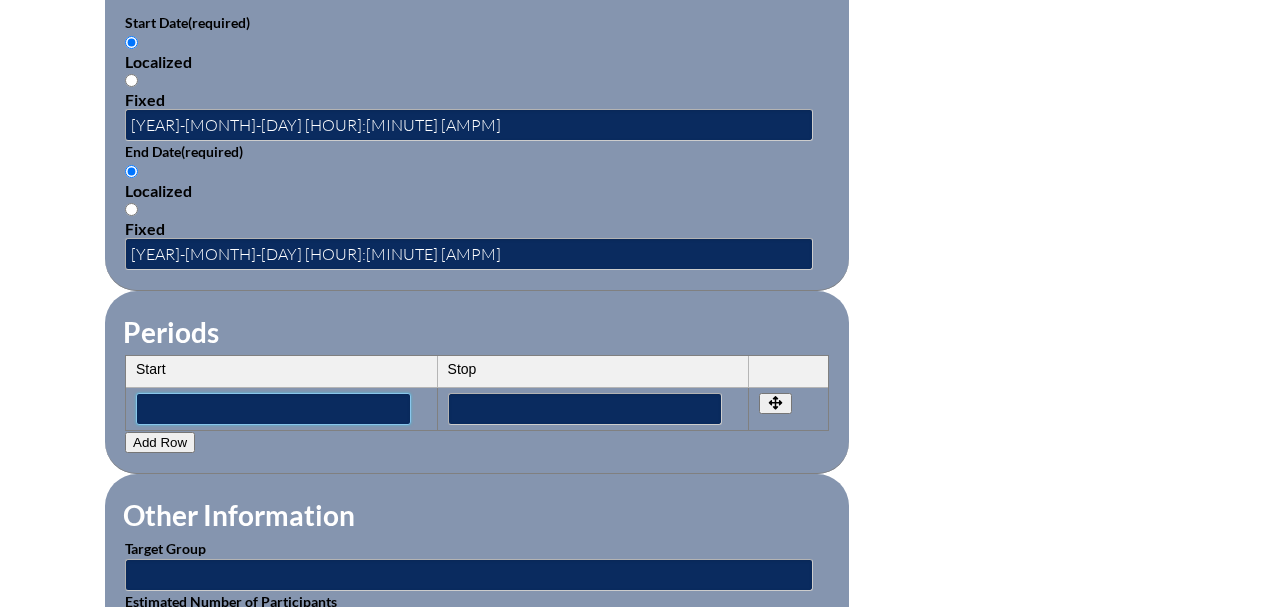 click at bounding box center (273, 409) 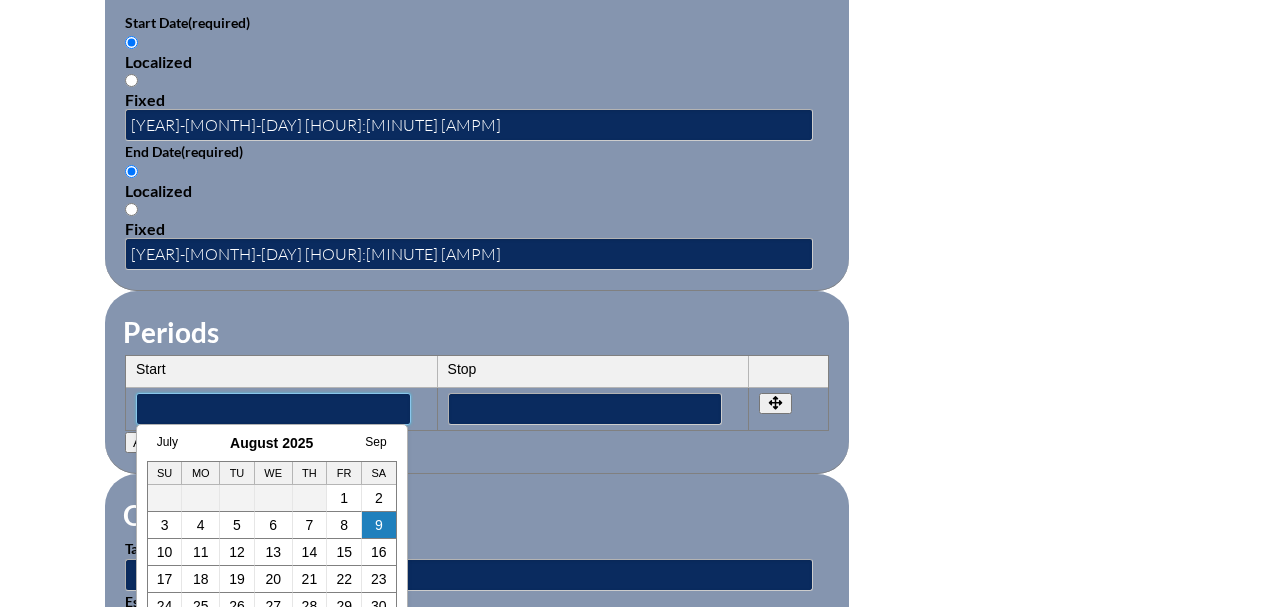 type on "8:30 am" 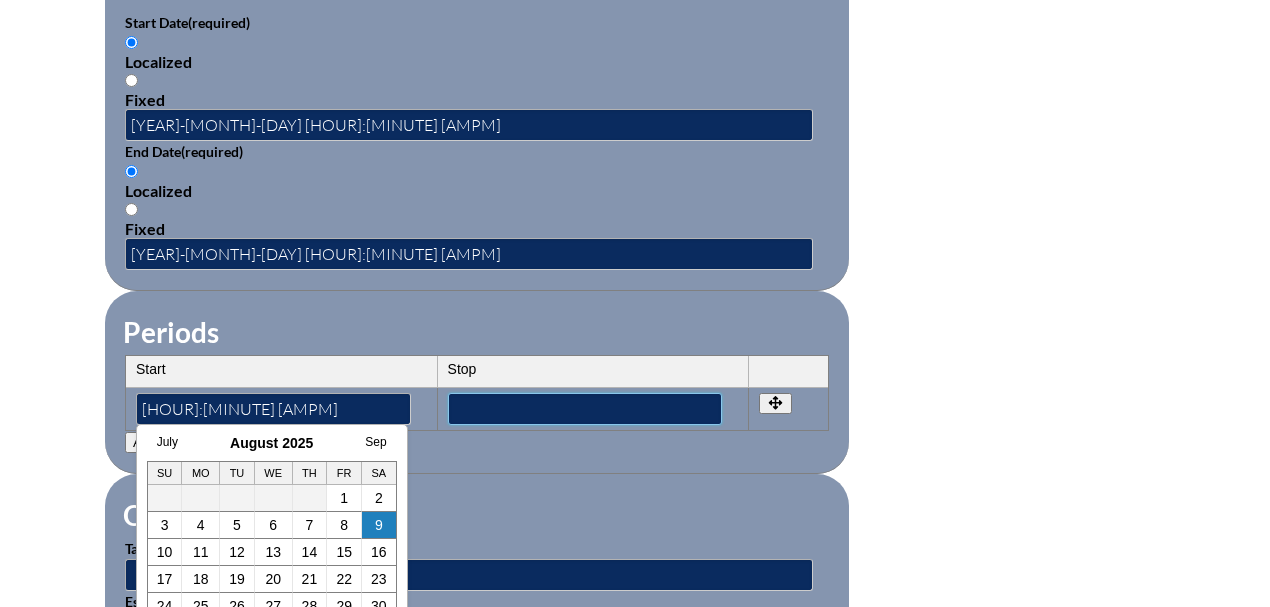 click at bounding box center [585, 409] 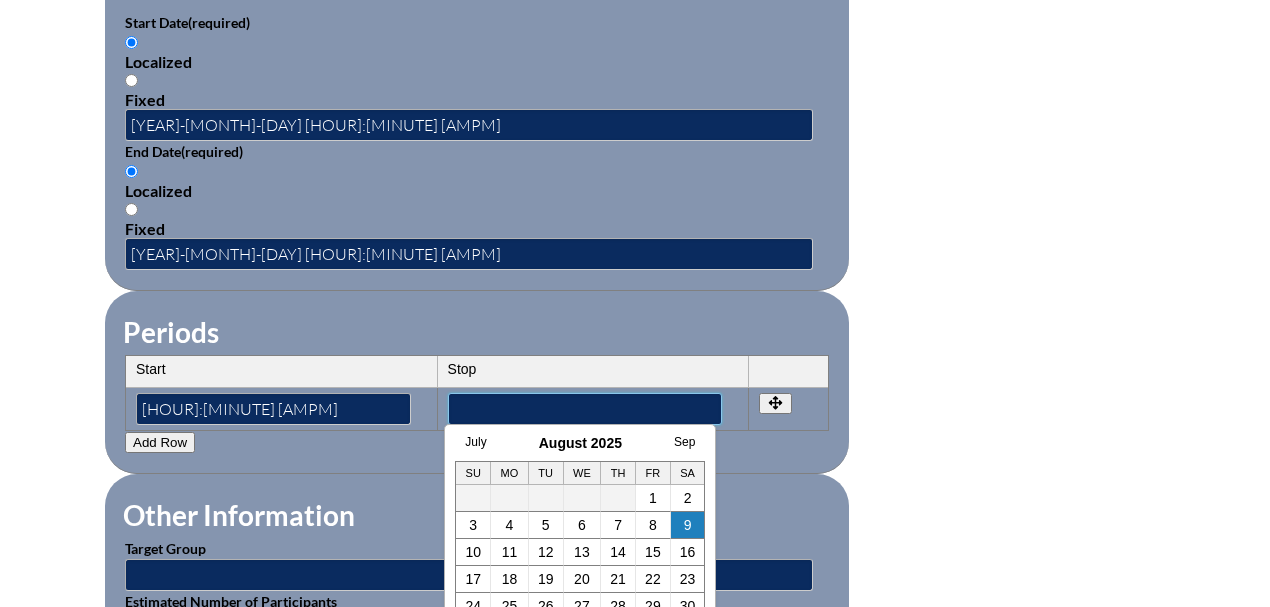 type on "12:00 PM" 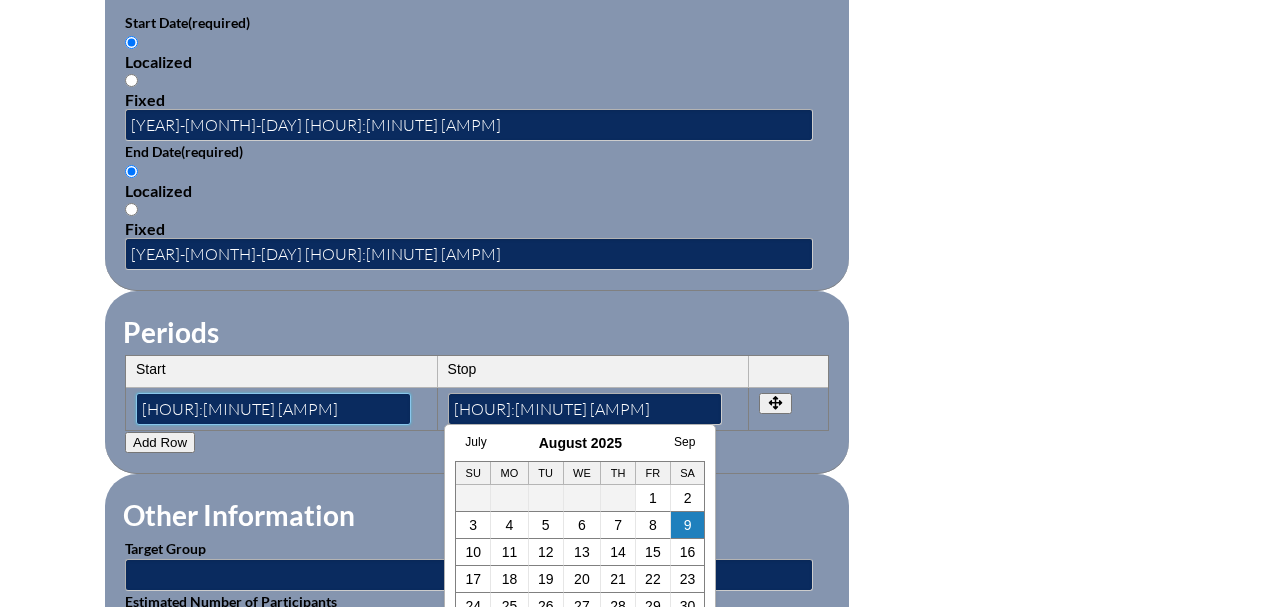 click on "8:30 am" at bounding box center [273, 409] 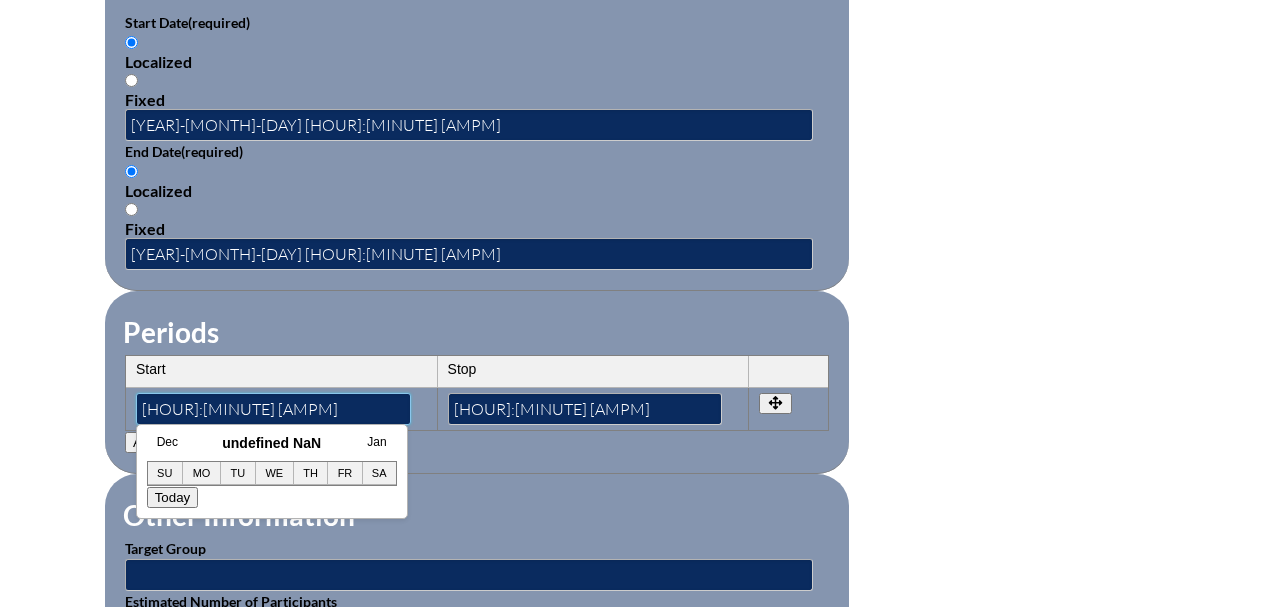 type on "8:00 am" 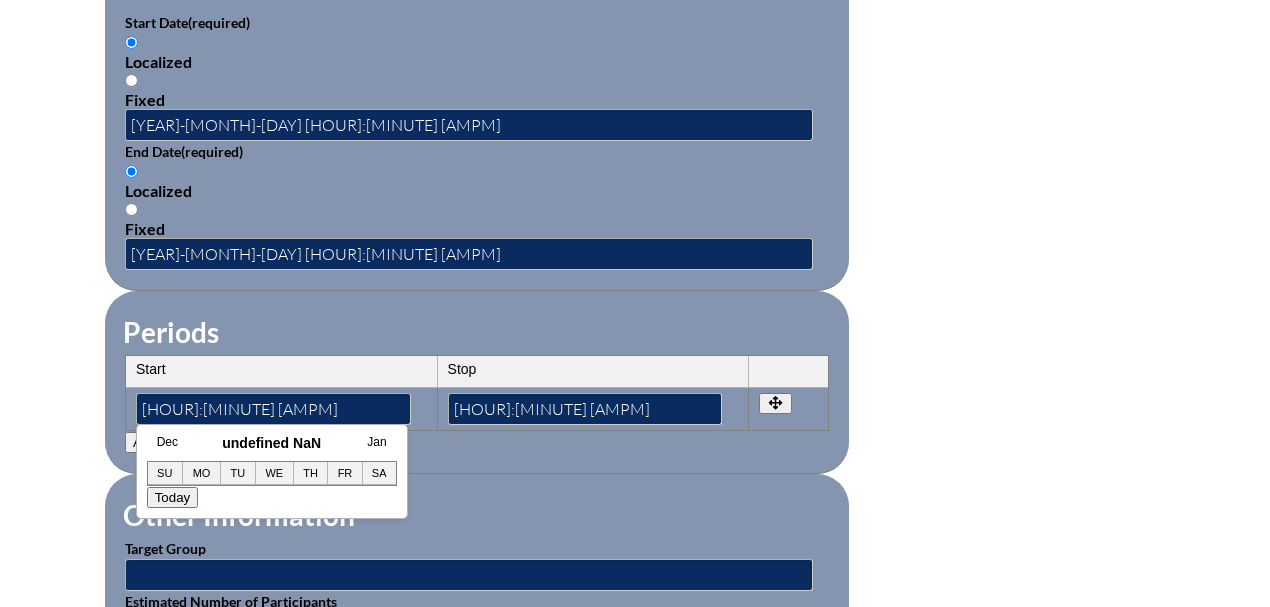 click on "Other Information
Target Group
Estimated Number of Participants" at bounding box center (477, 569) 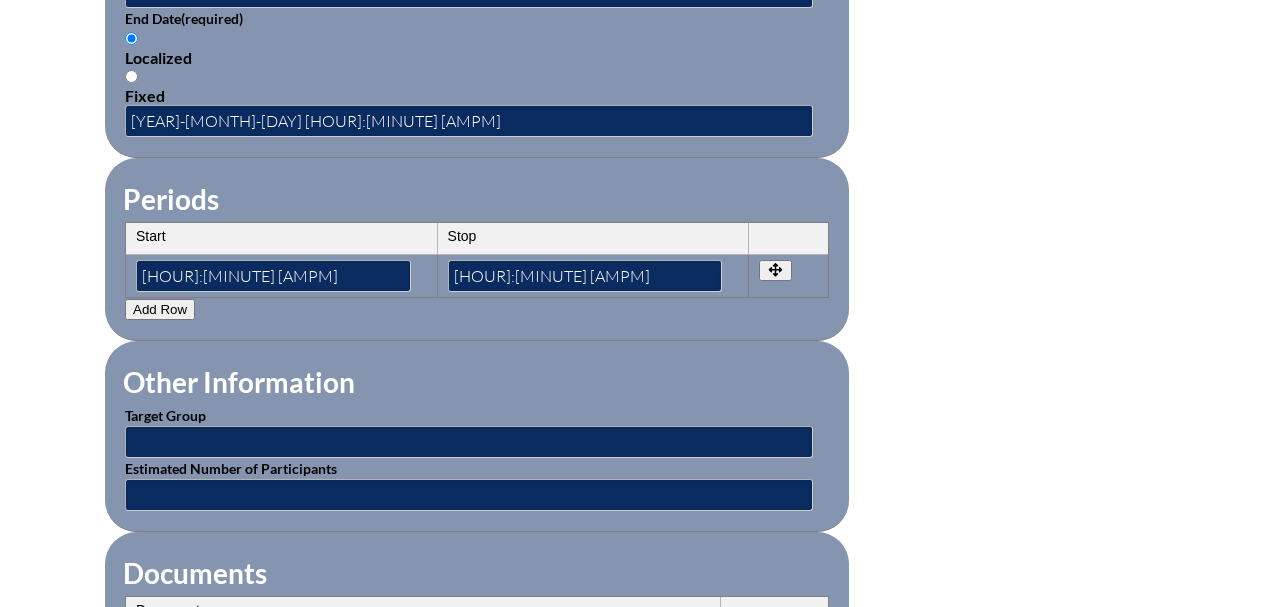 scroll, scrollTop: 1600, scrollLeft: 0, axis: vertical 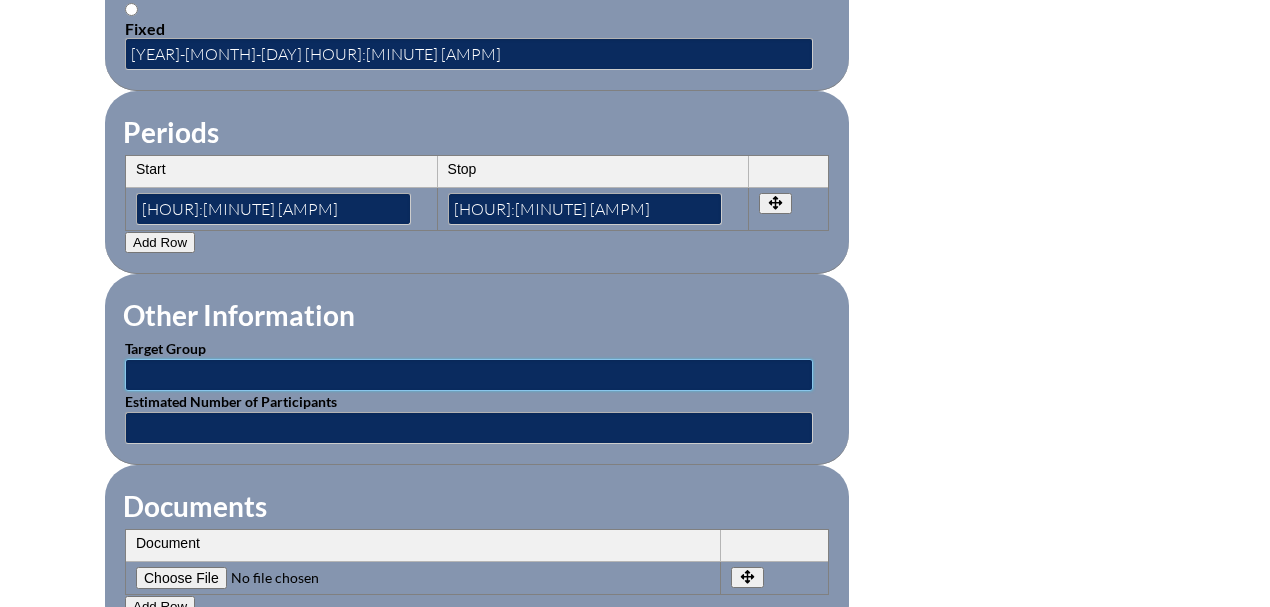 click at bounding box center [469, 375] 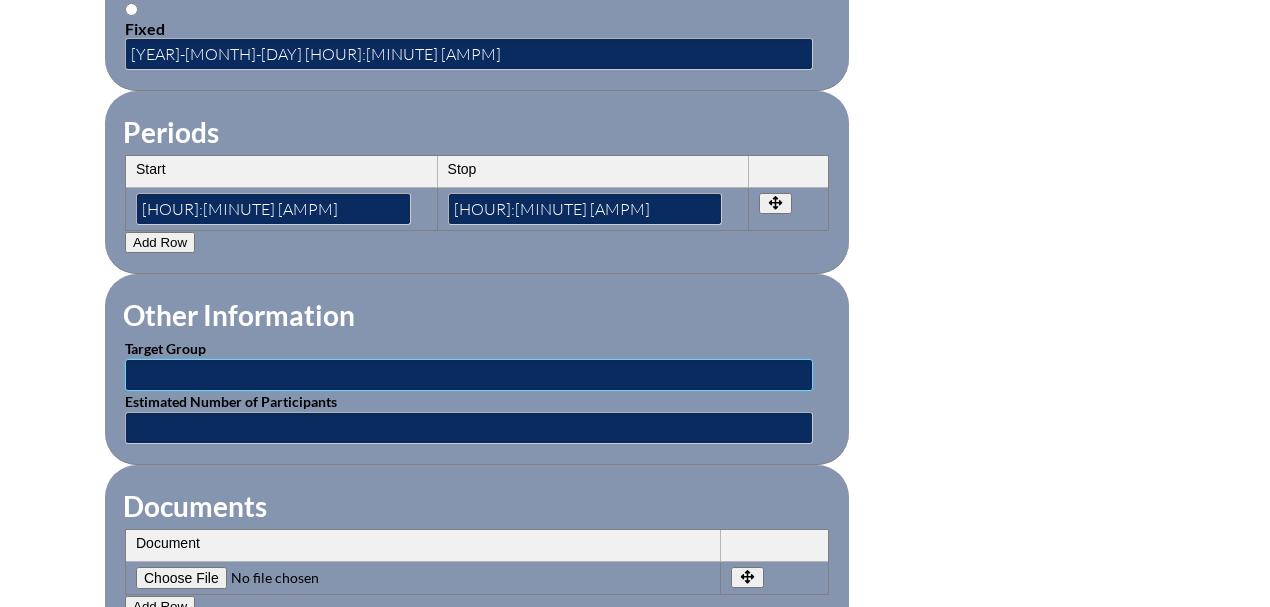 type on "Staff" 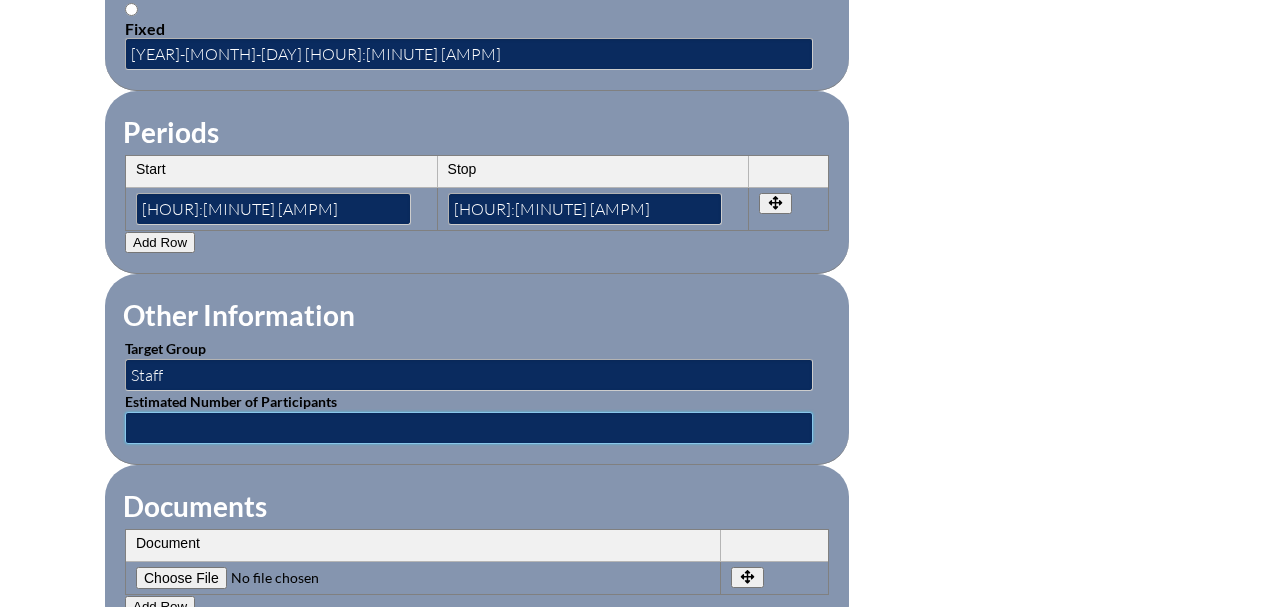 click at bounding box center [469, 428] 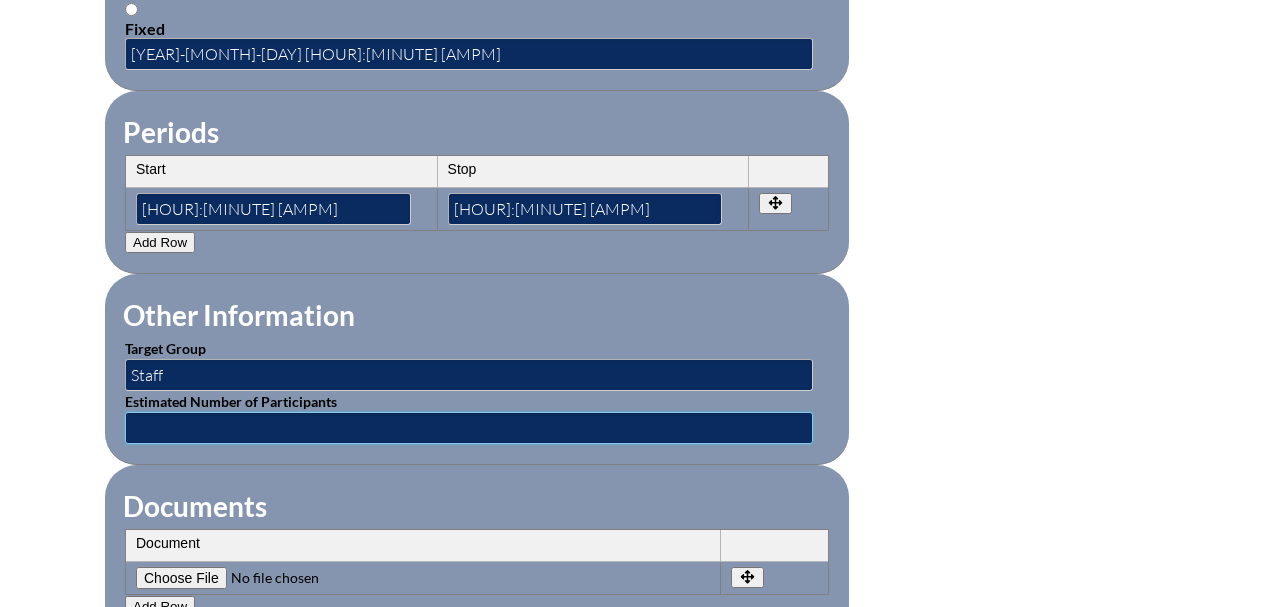 type on "24" 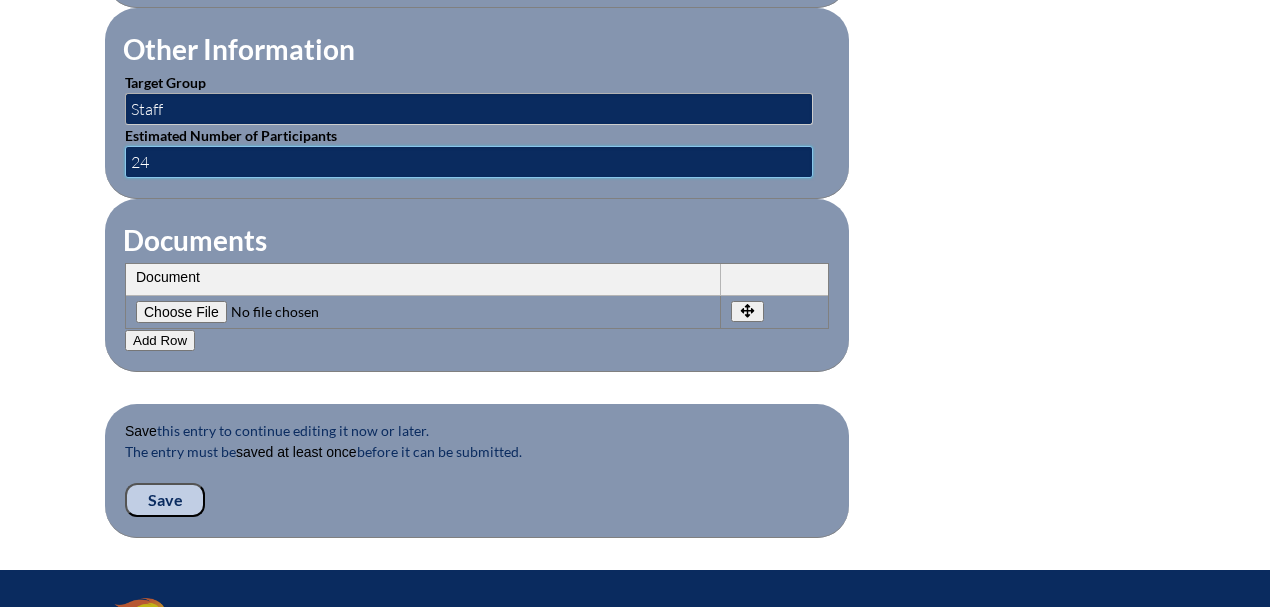 scroll, scrollTop: 1933, scrollLeft: 0, axis: vertical 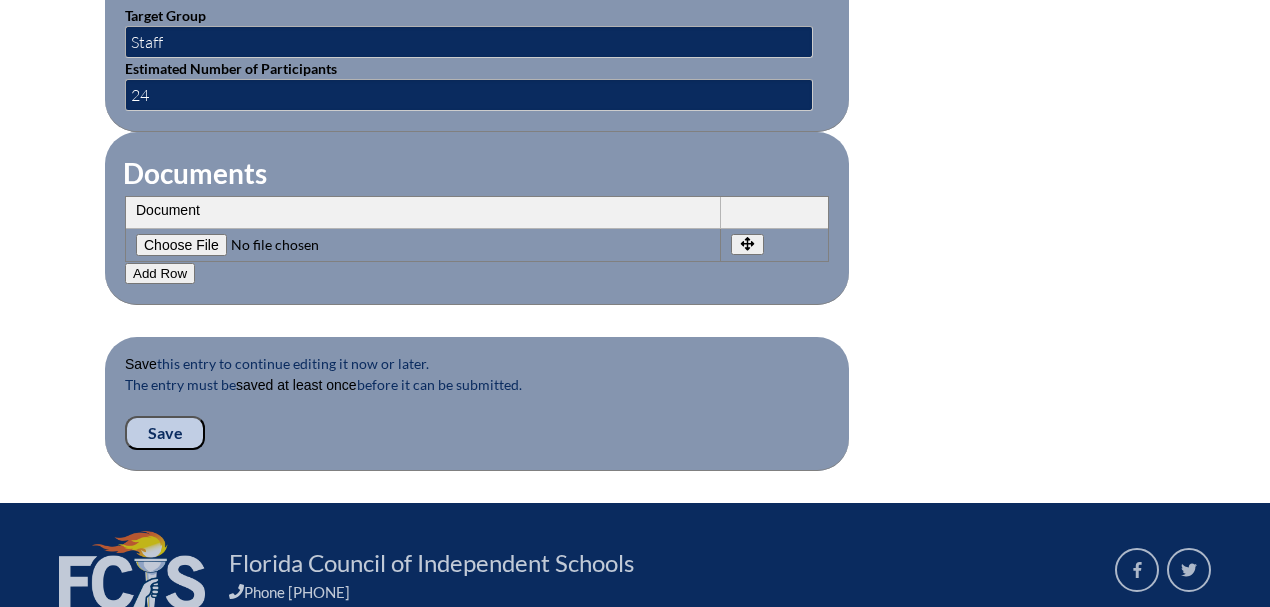 click on "Save" at bounding box center [165, 433] 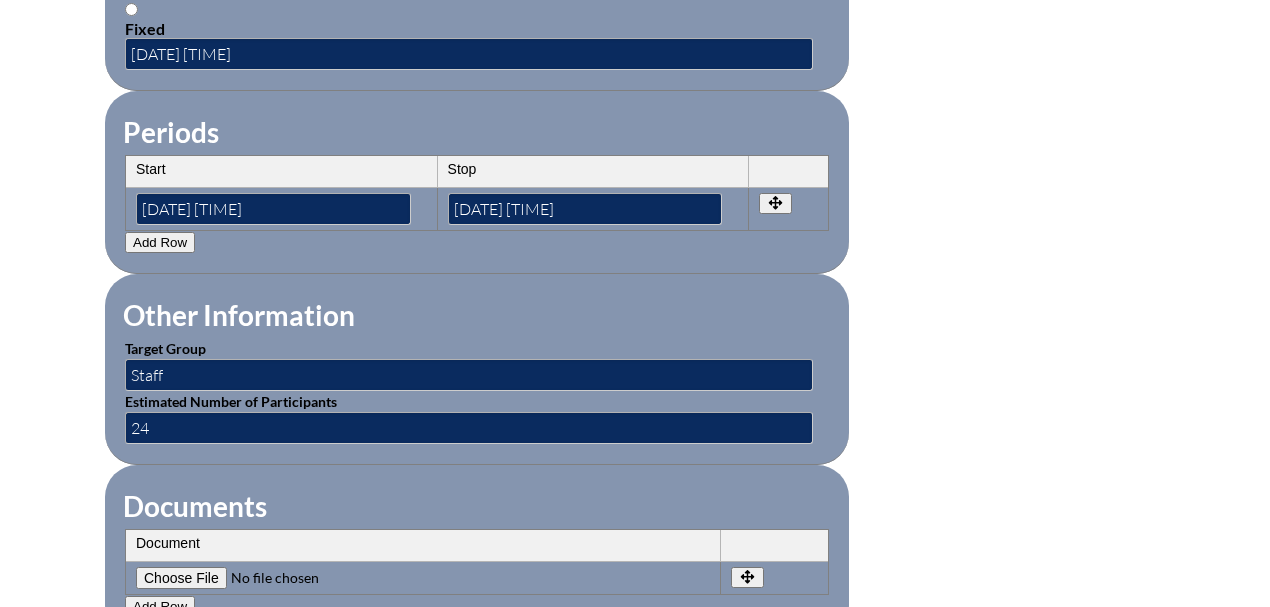 scroll, scrollTop: 1866, scrollLeft: 0, axis: vertical 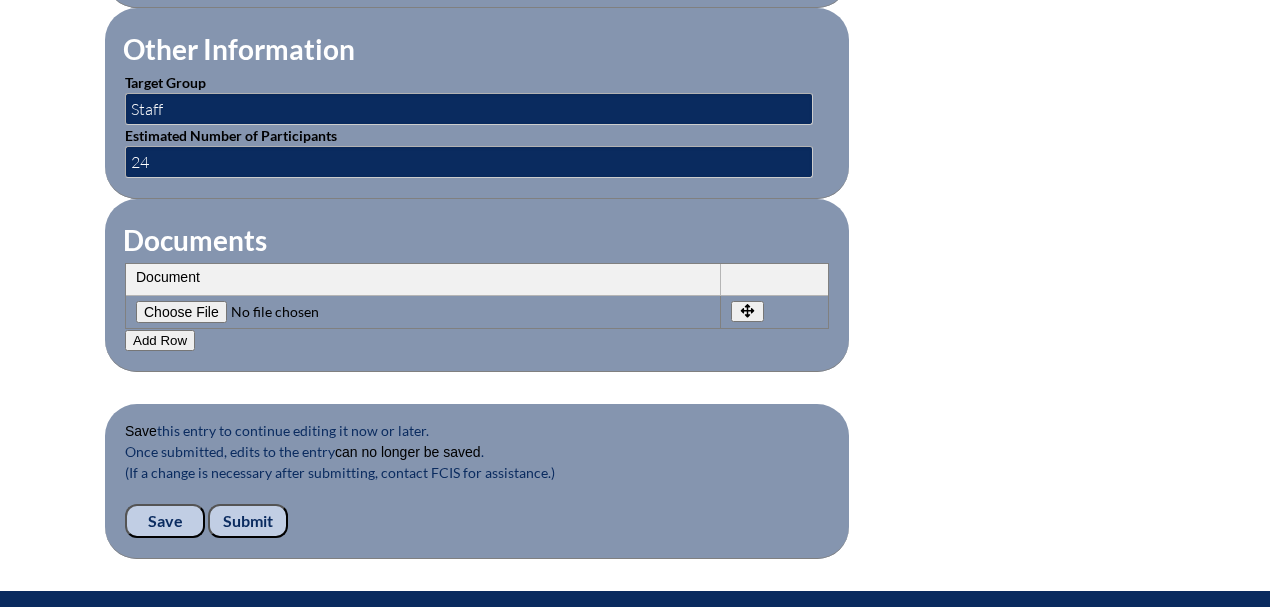 click on "Save" at bounding box center (165, 521) 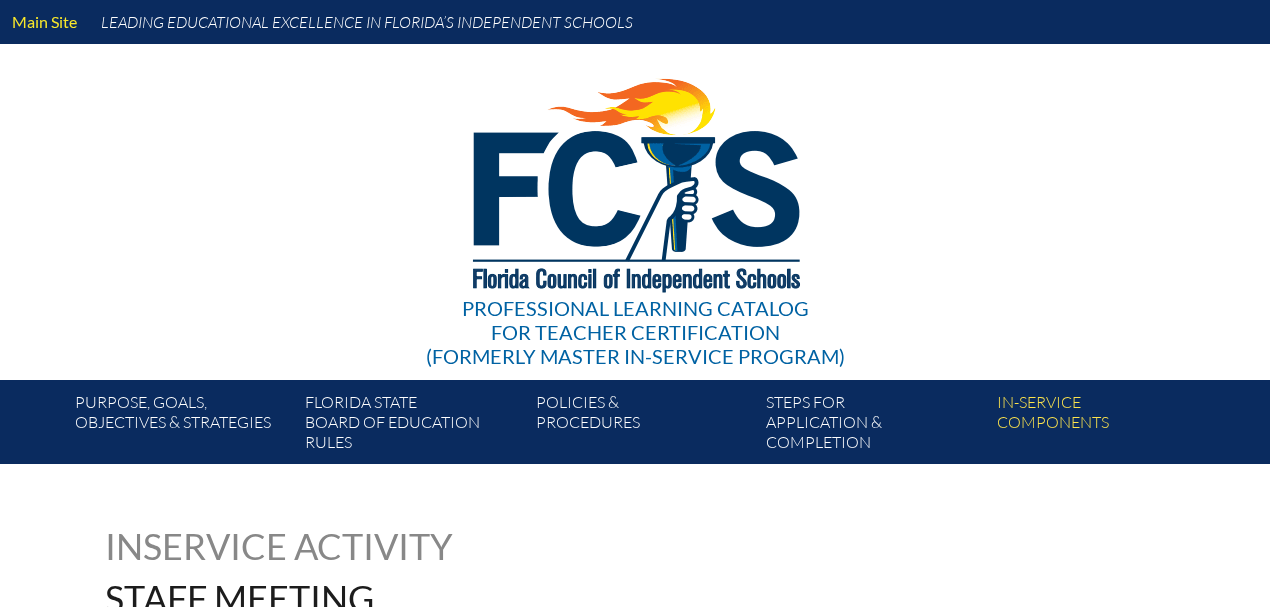 scroll, scrollTop: 0, scrollLeft: 0, axis: both 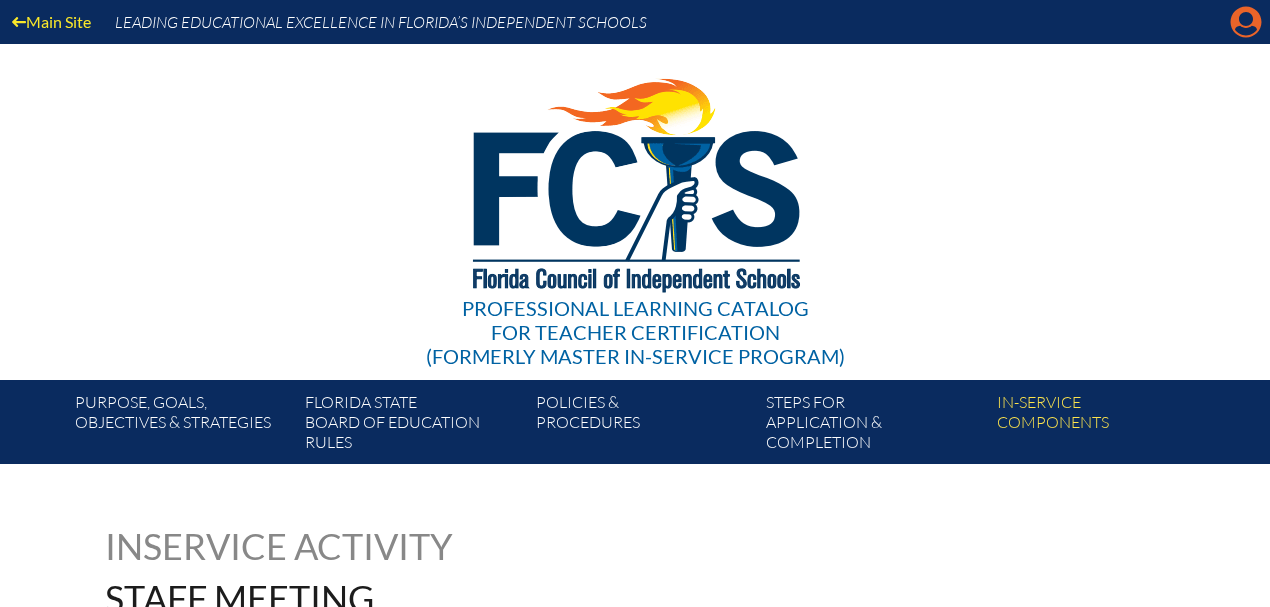 click on "Manage account" 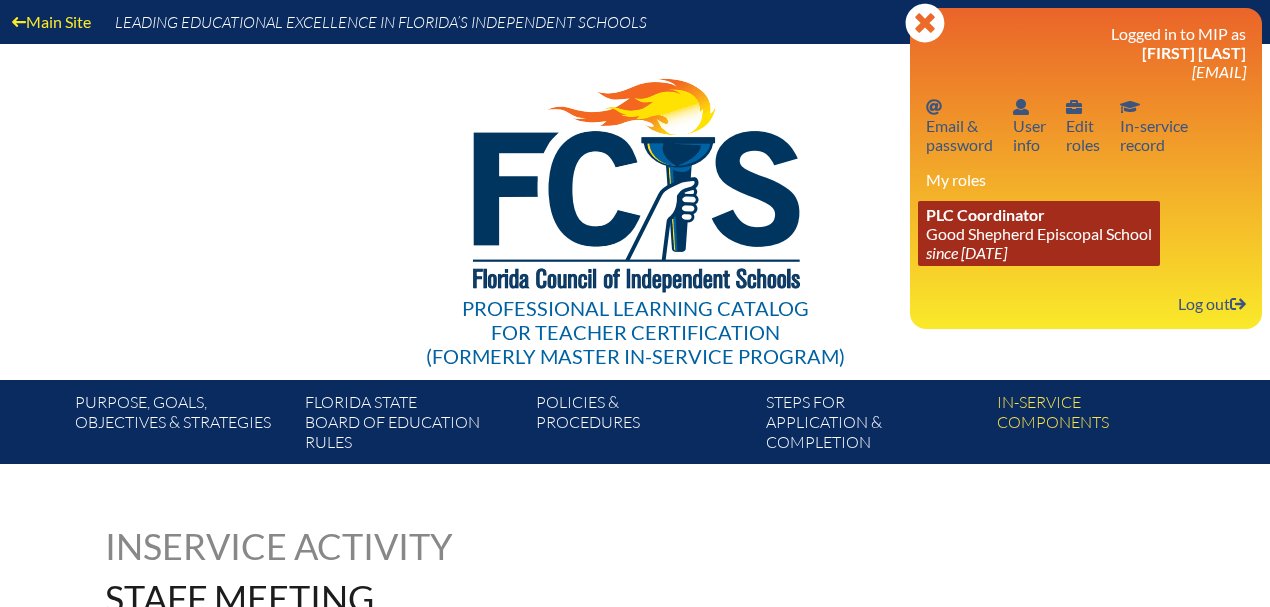 click on "PLC Coordinator
Good Shepherd Episcopal School
since [DATE]" at bounding box center (1039, 233) 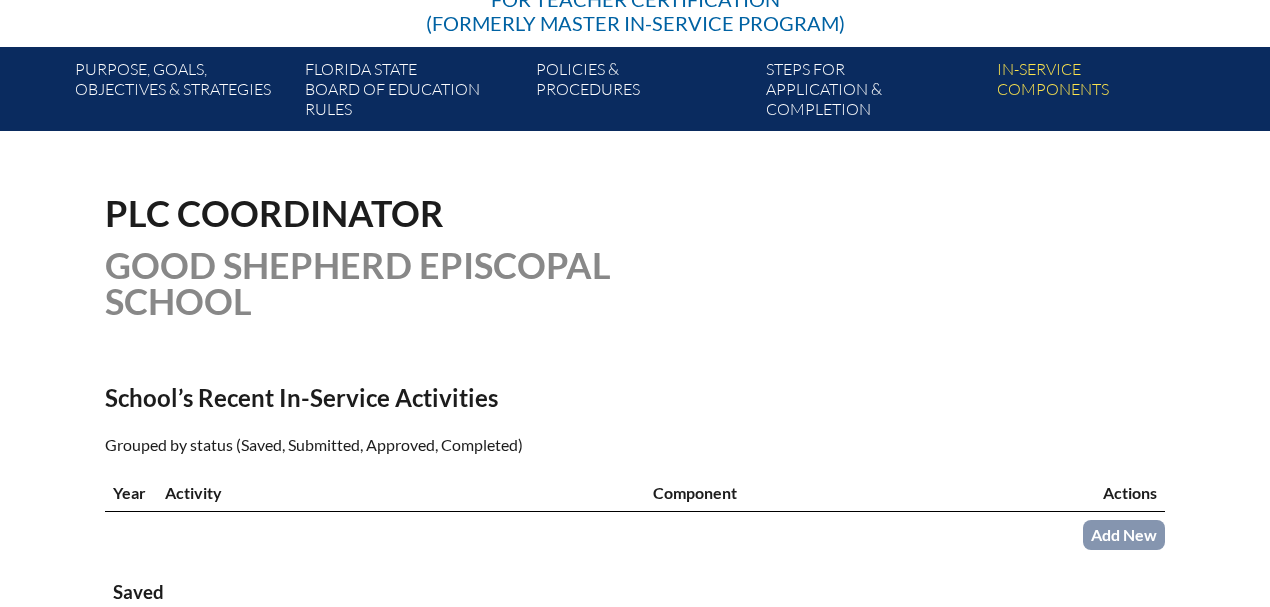 scroll, scrollTop: 533, scrollLeft: 0, axis: vertical 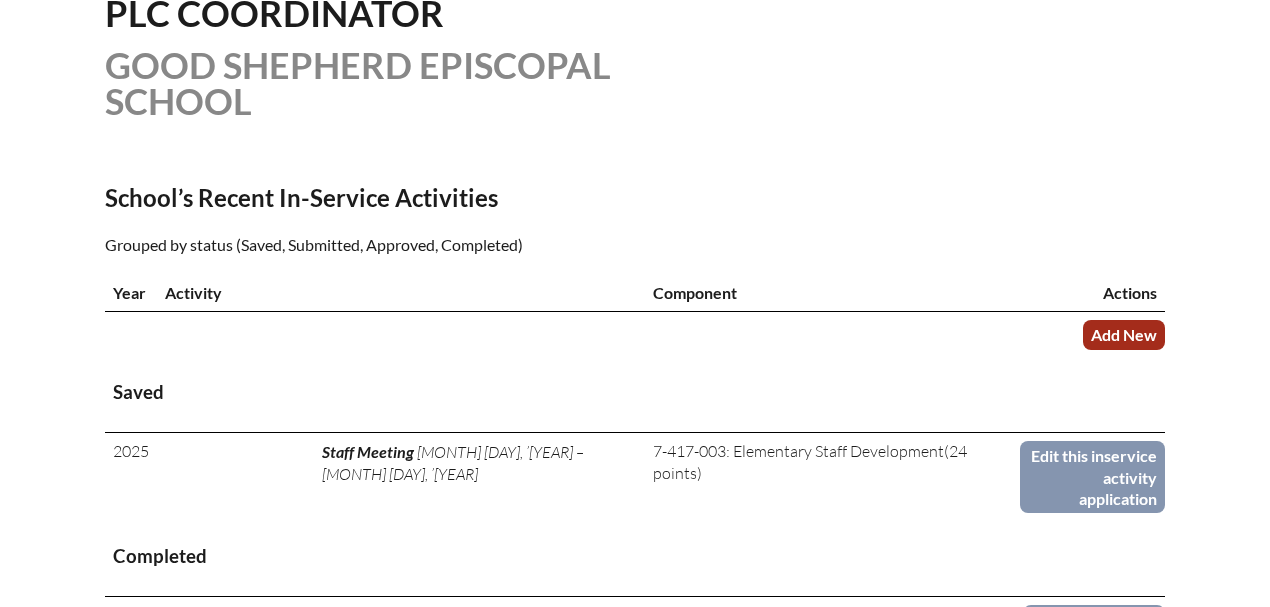 click on "Add New" at bounding box center (1124, 334) 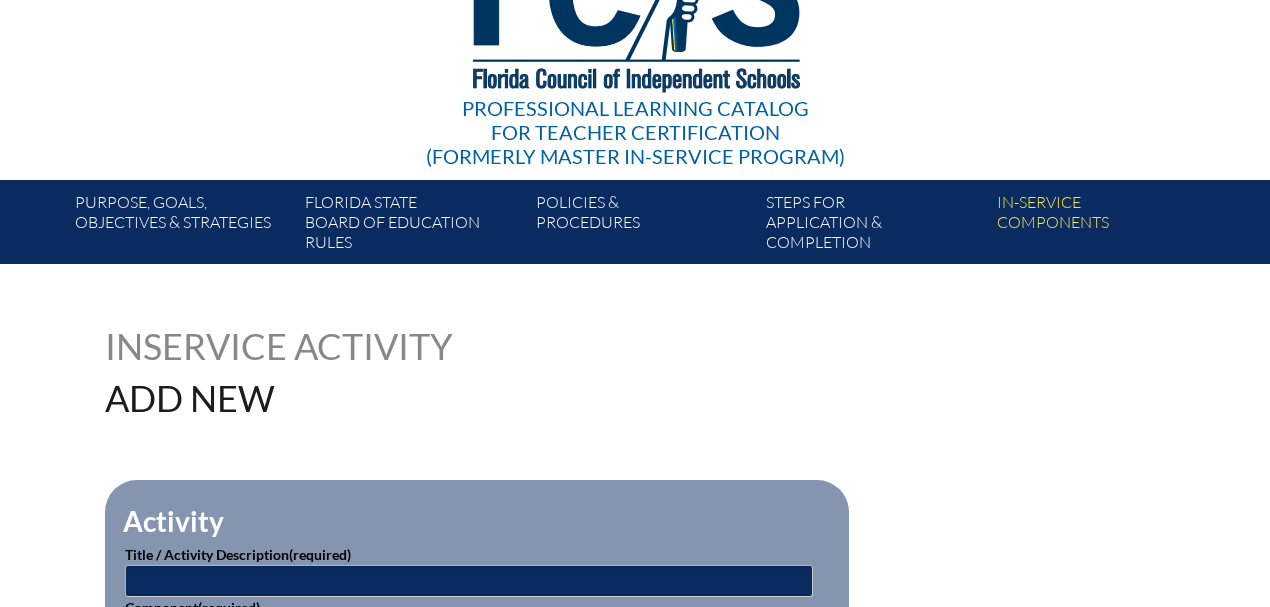 scroll, scrollTop: 400, scrollLeft: 0, axis: vertical 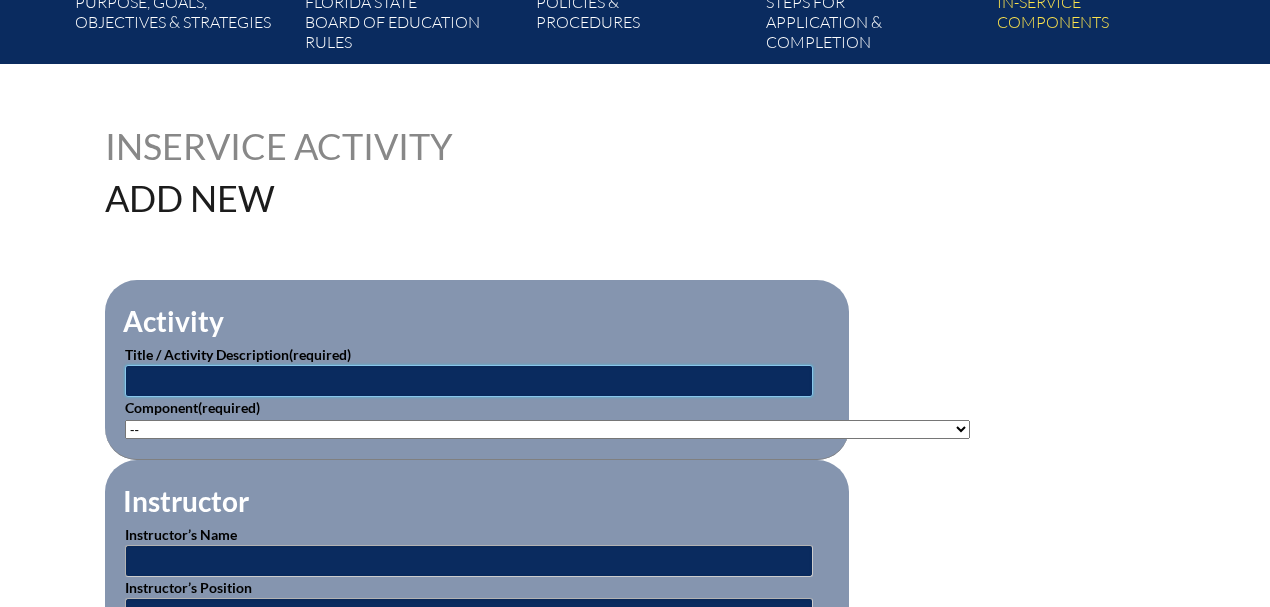 click at bounding box center [469, 381] 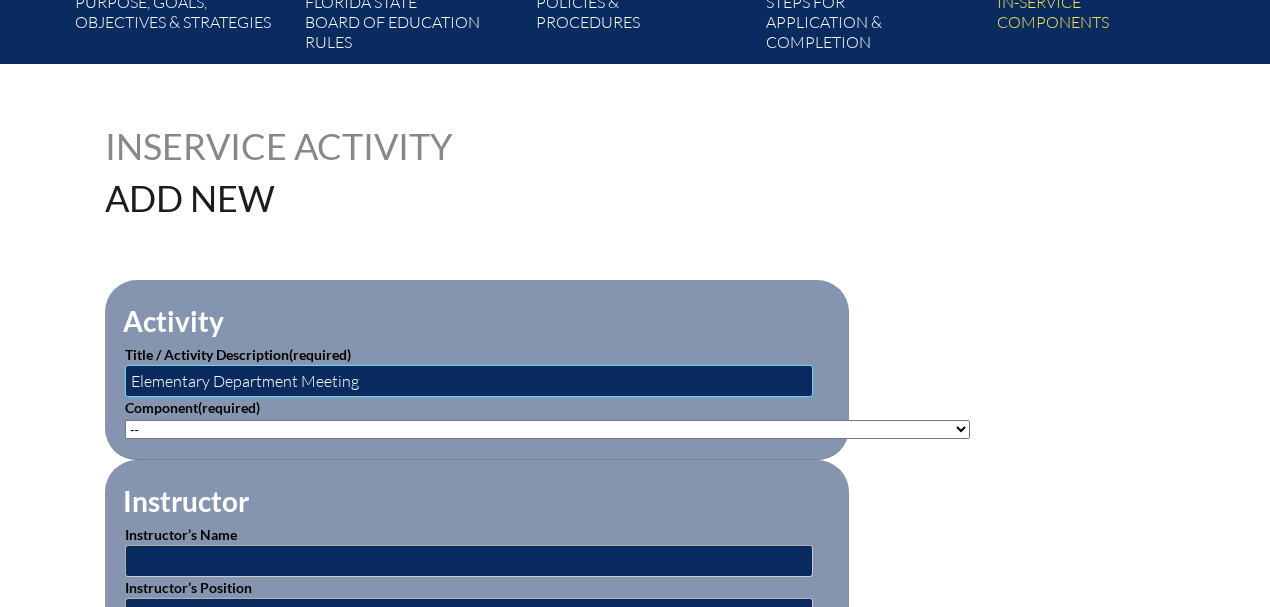 scroll, scrollTop: 533, scrollLeft: 0, axis: vertical 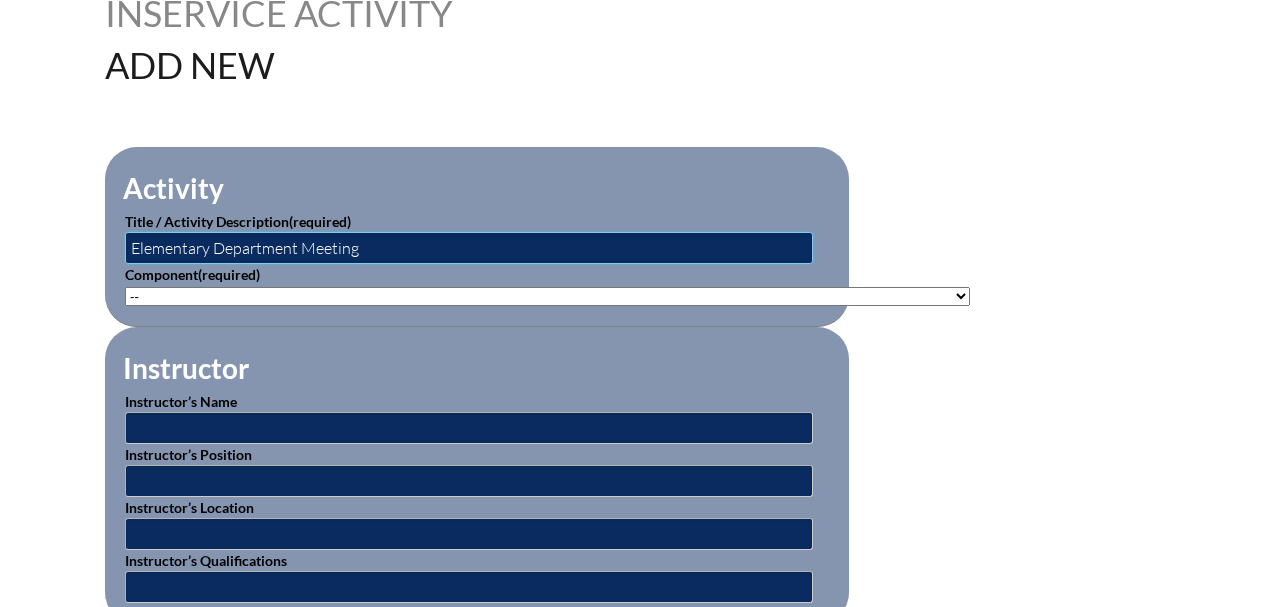 type on "Elementary Department Meeting" 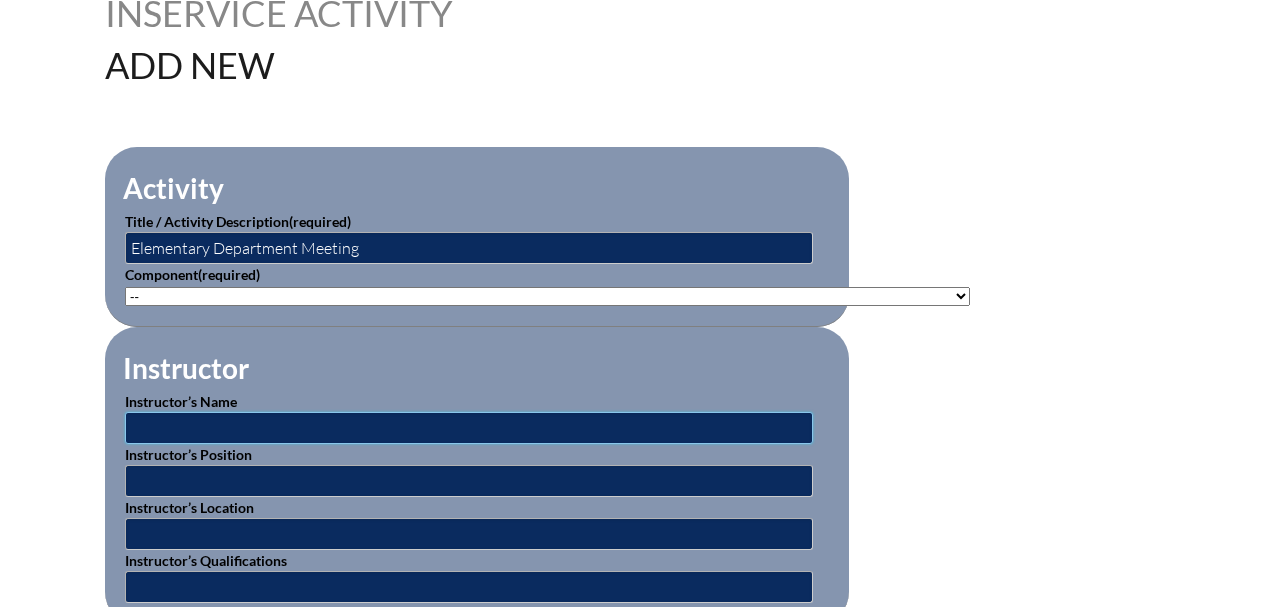 click at bounding box center (469, 428) 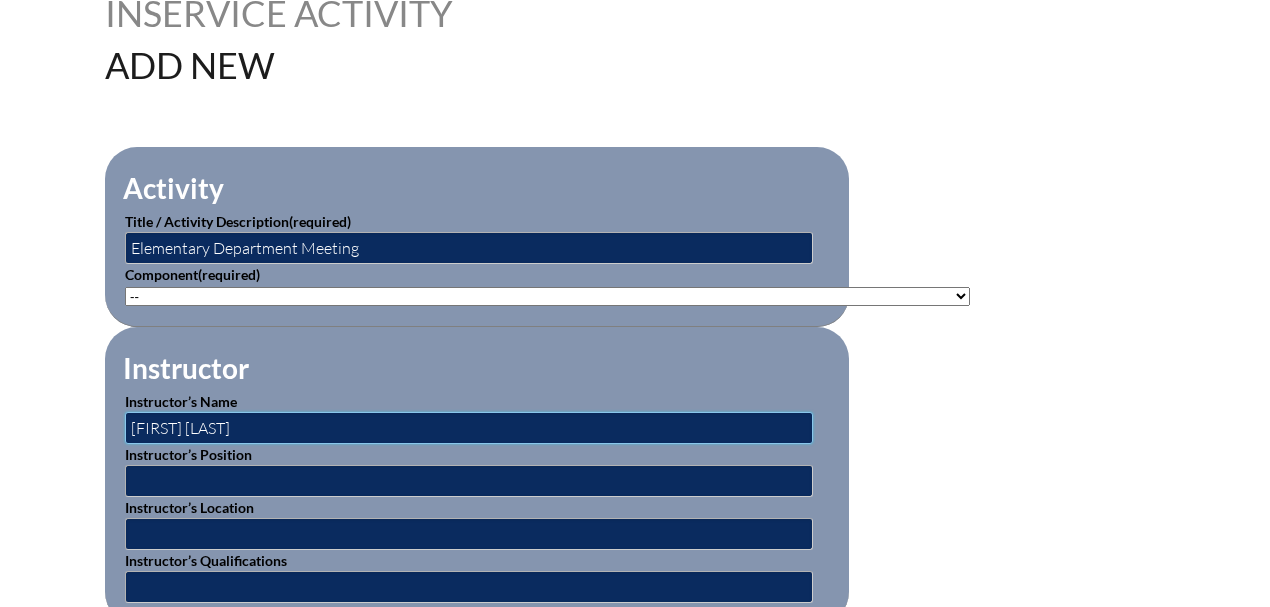 type on "Erica Zisa" 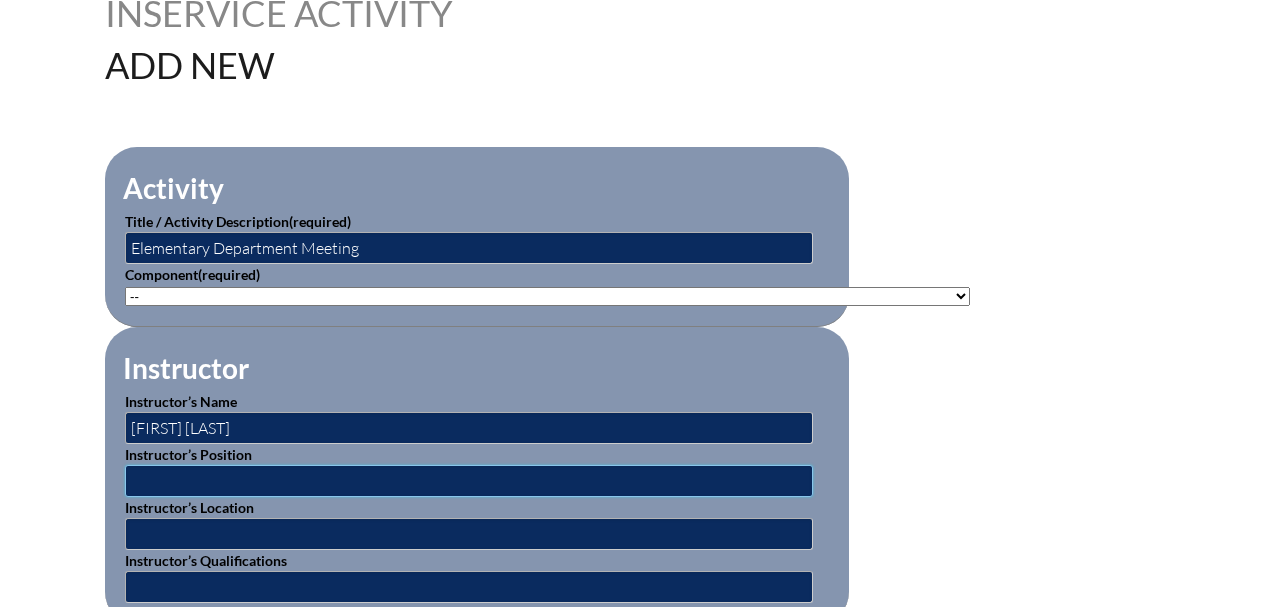 click at bounding box center (469, 481) 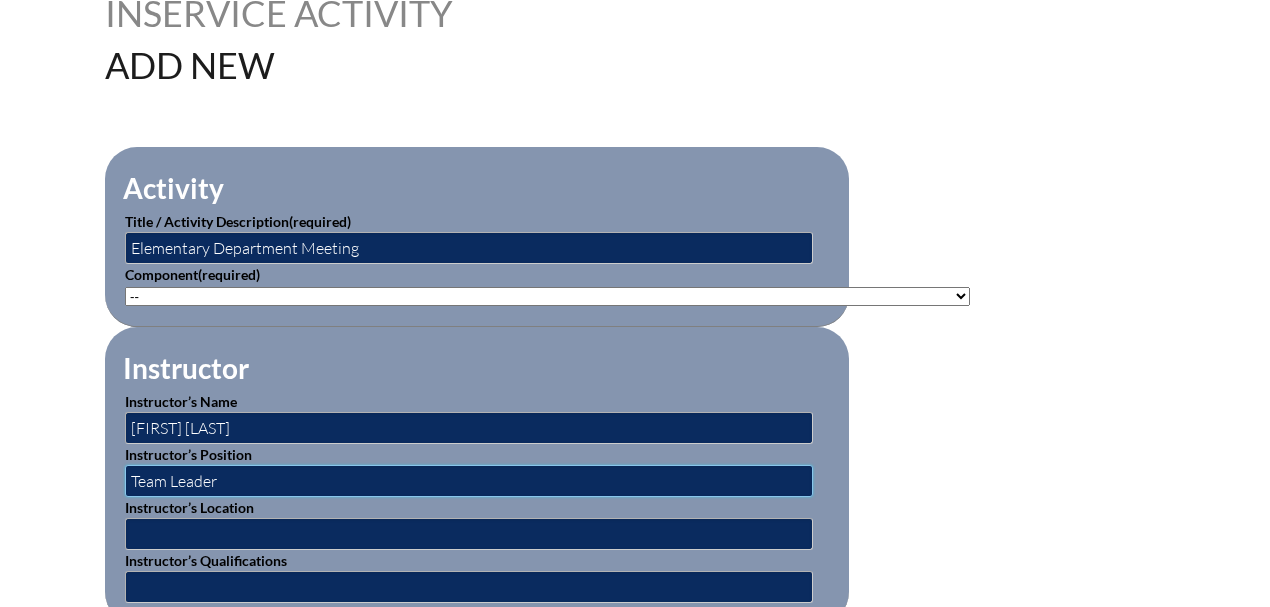type on "Team Leader" 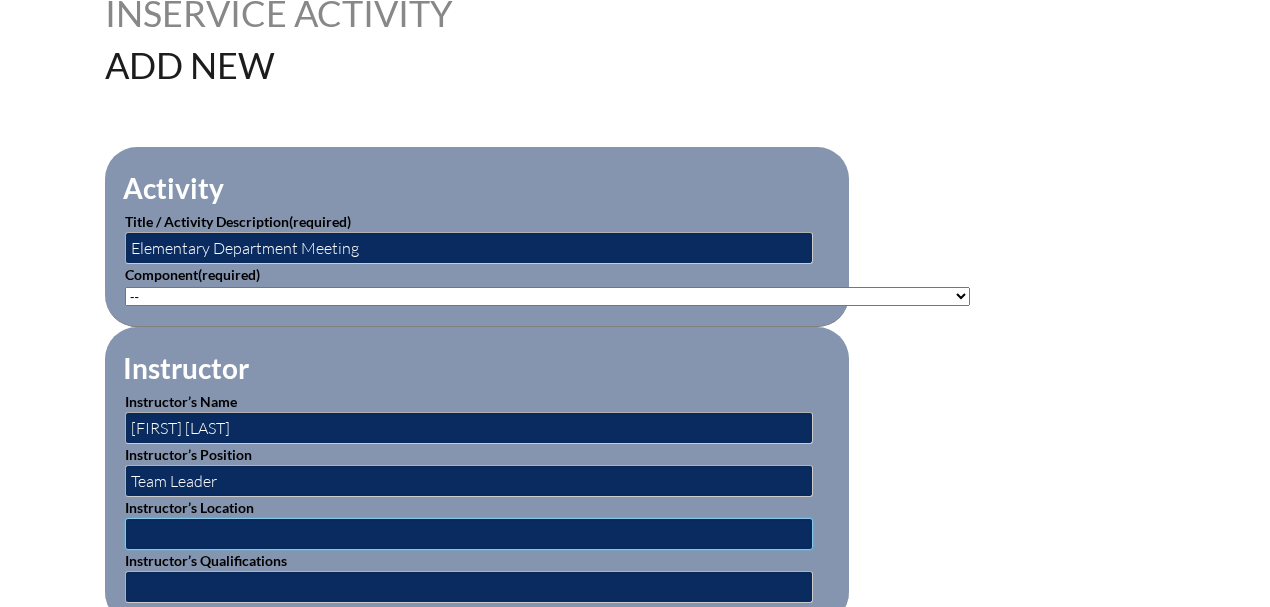 click at bounding box center (469, 534) 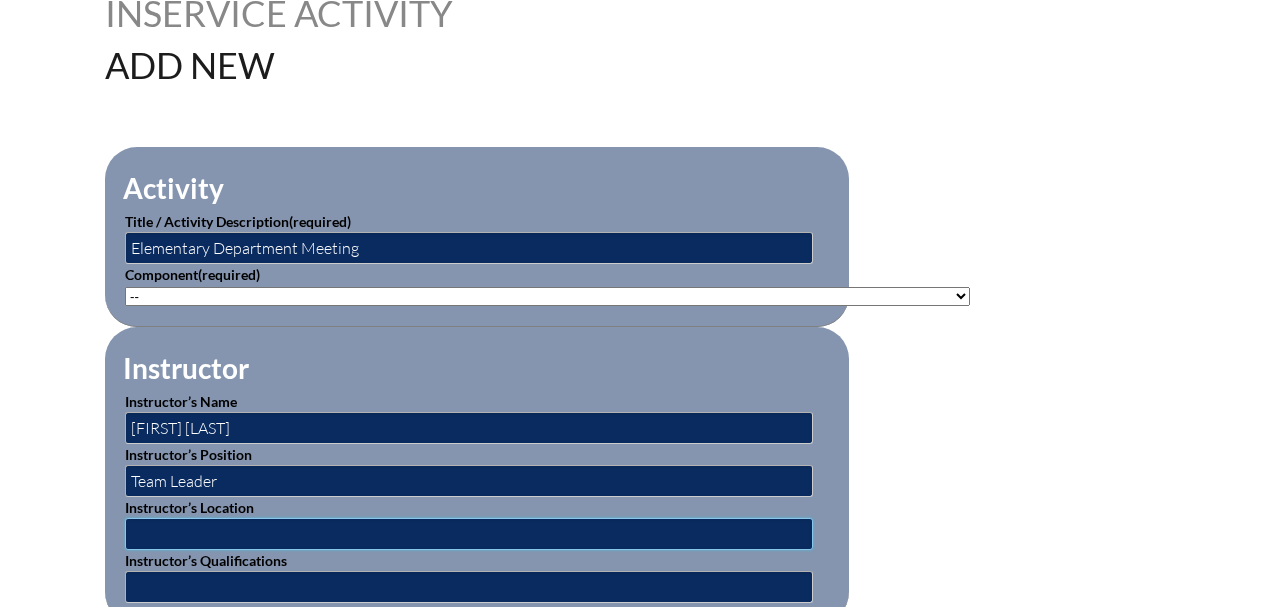 type on "Good Shepherd Episcopal School" 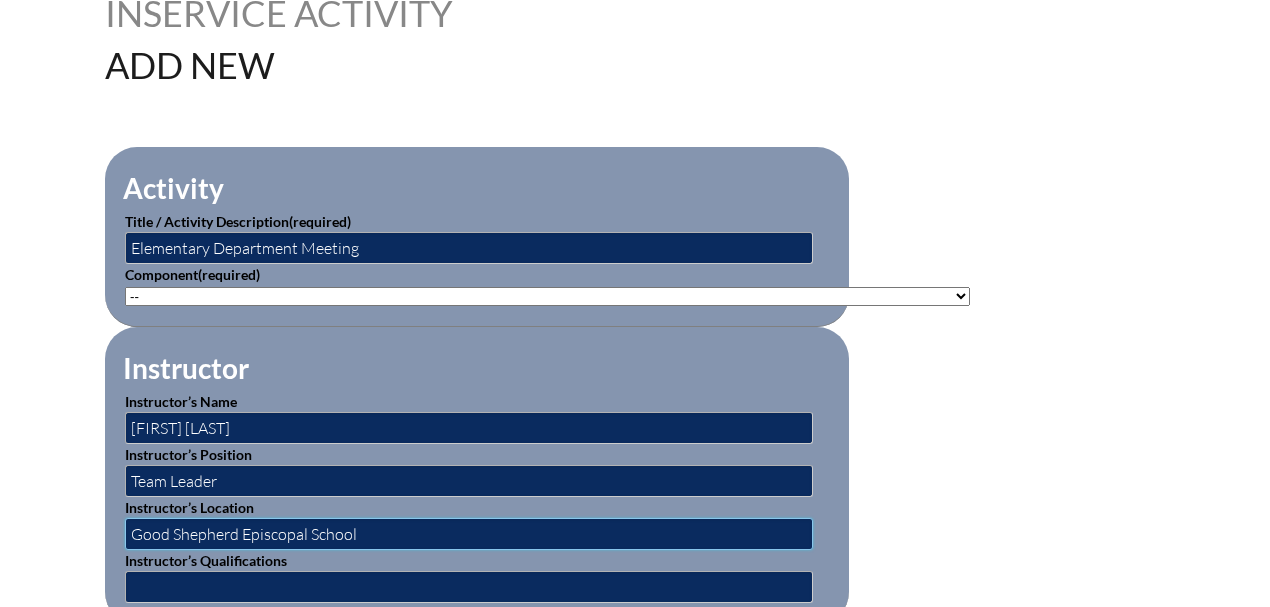 scroll, scrollTop: 666, scrollLeft: 0, axis: vertical 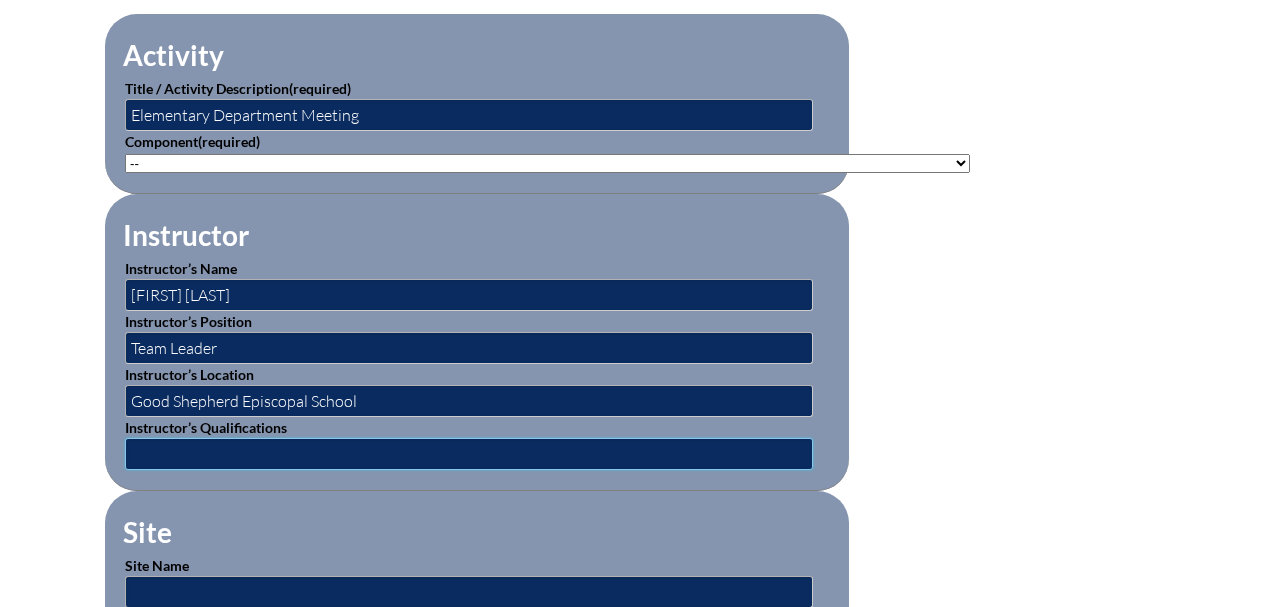 click at bounding box center [469, 454] 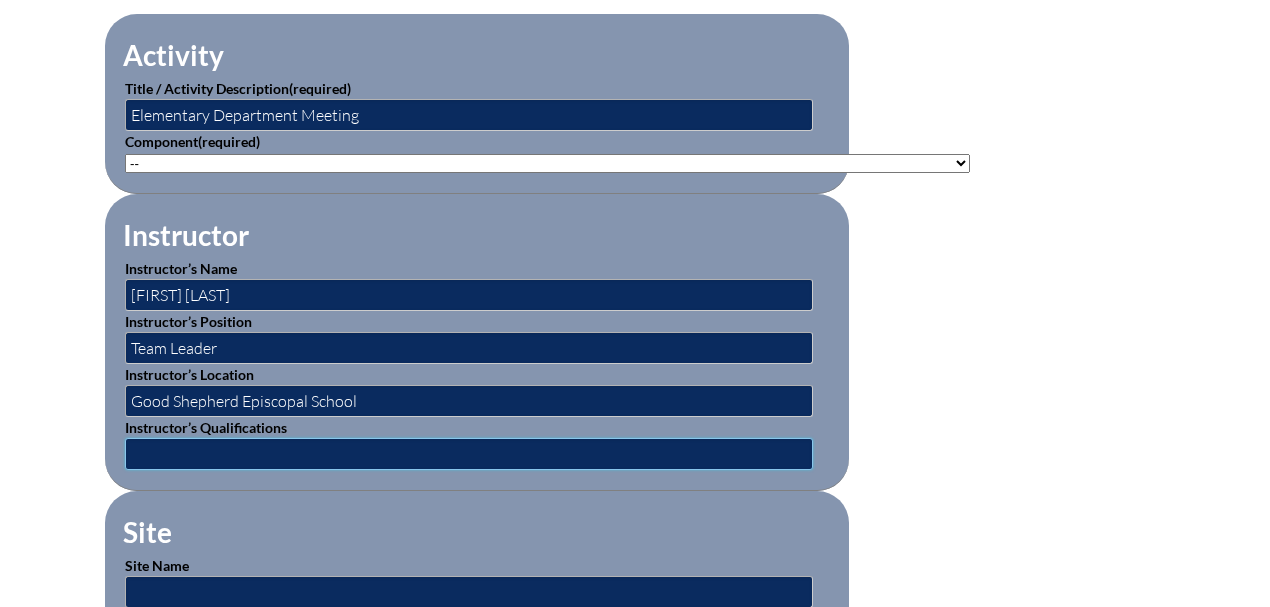 type on "Coordinator" 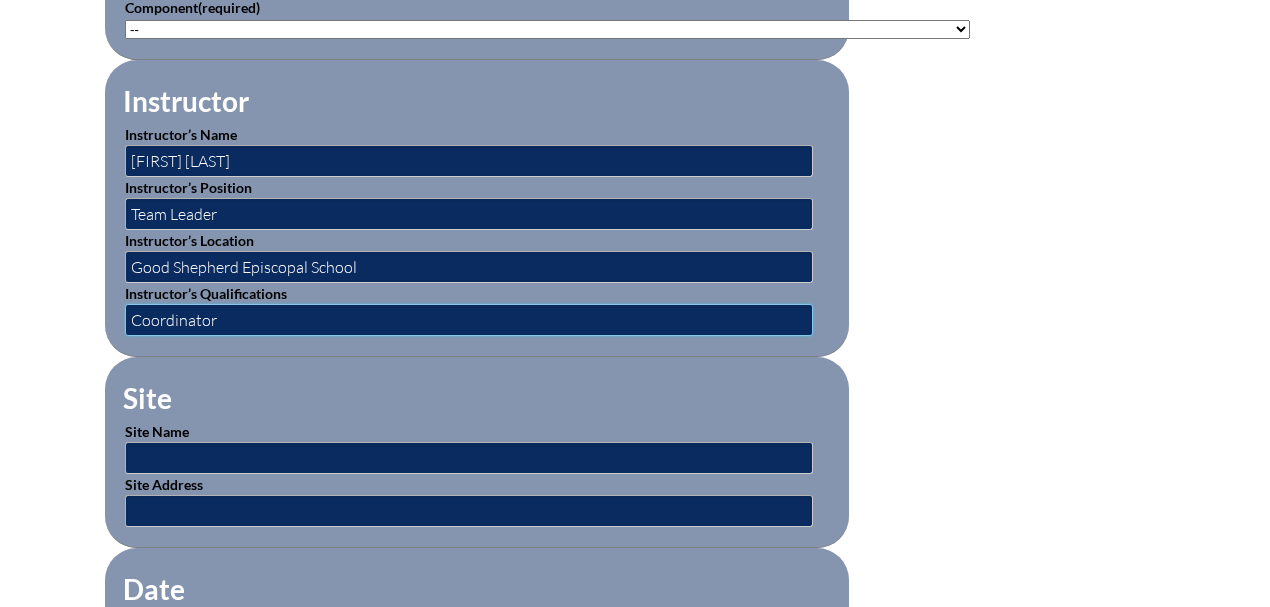 scroll, scrollTop: 933, scrollLeft: 0, axis: vertical 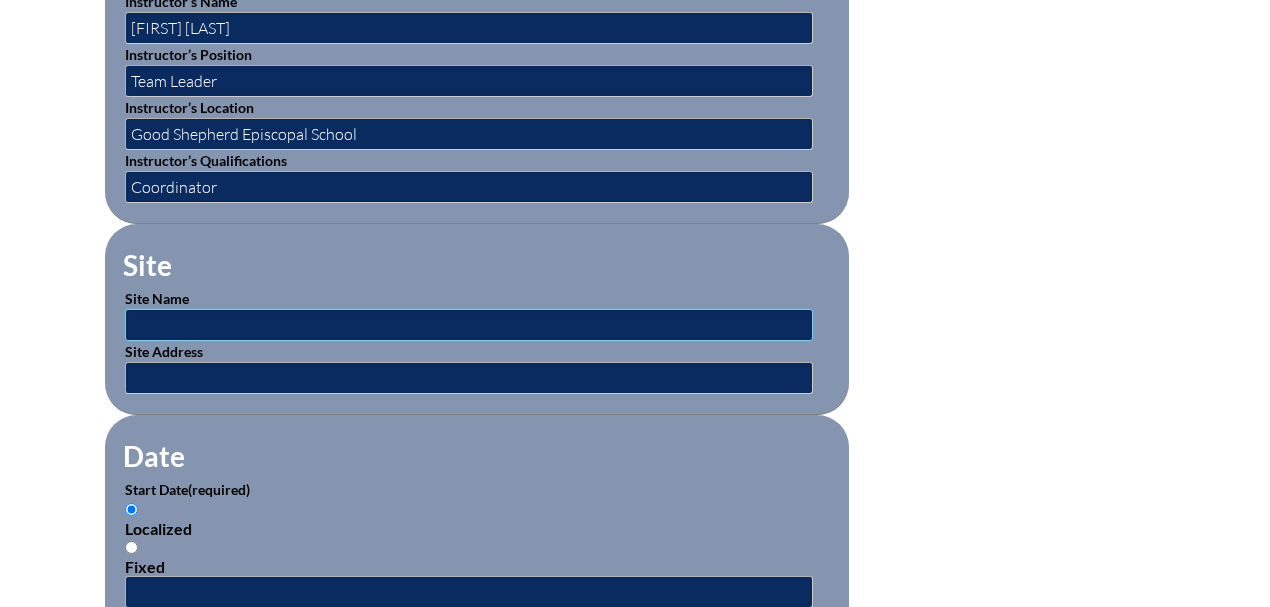 click at bounding box center [469, 325] 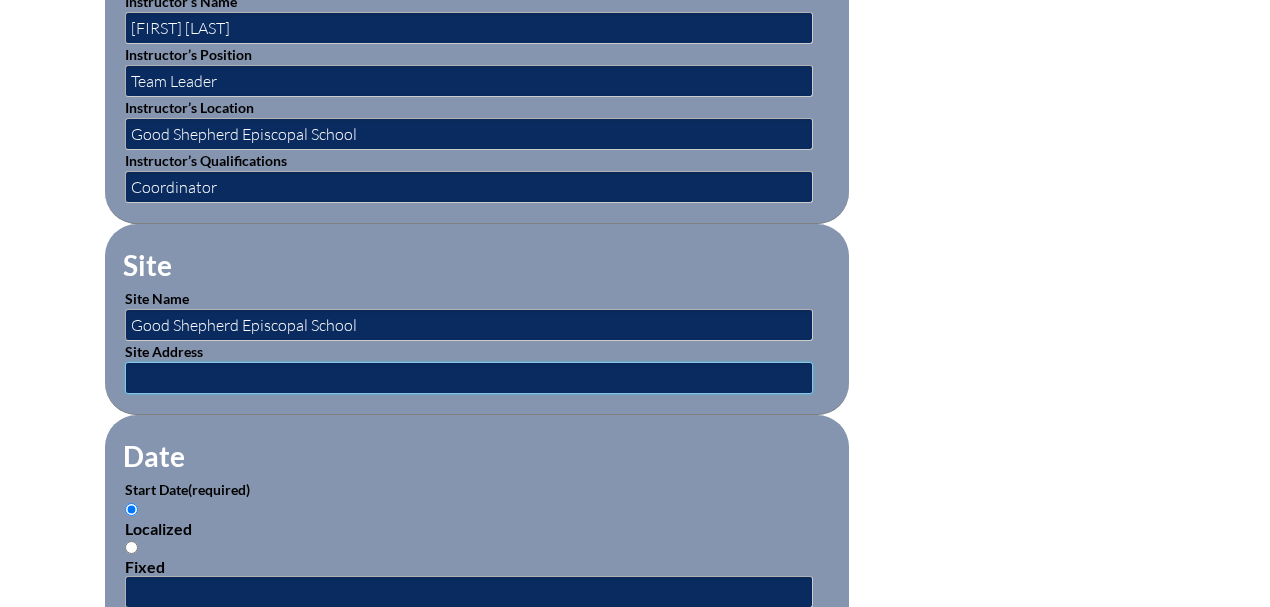 click at bounding box center (469, 378) 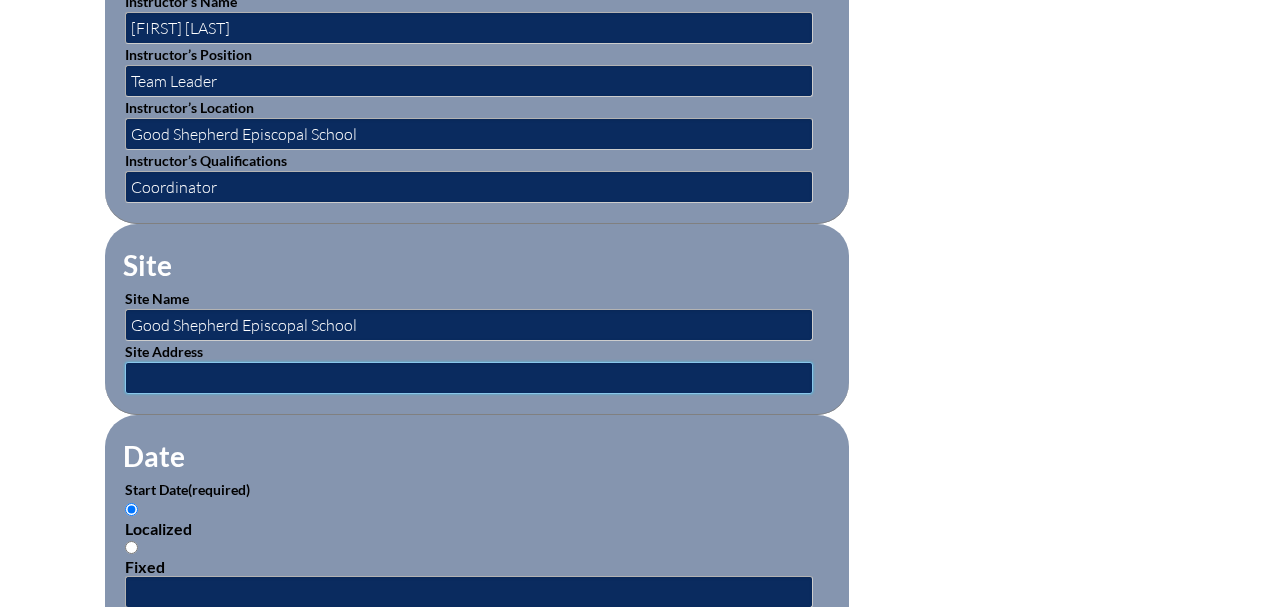 type on "[NUMBER] [STREET]. [CITY], [STATE] [POSTAL_CODE]" 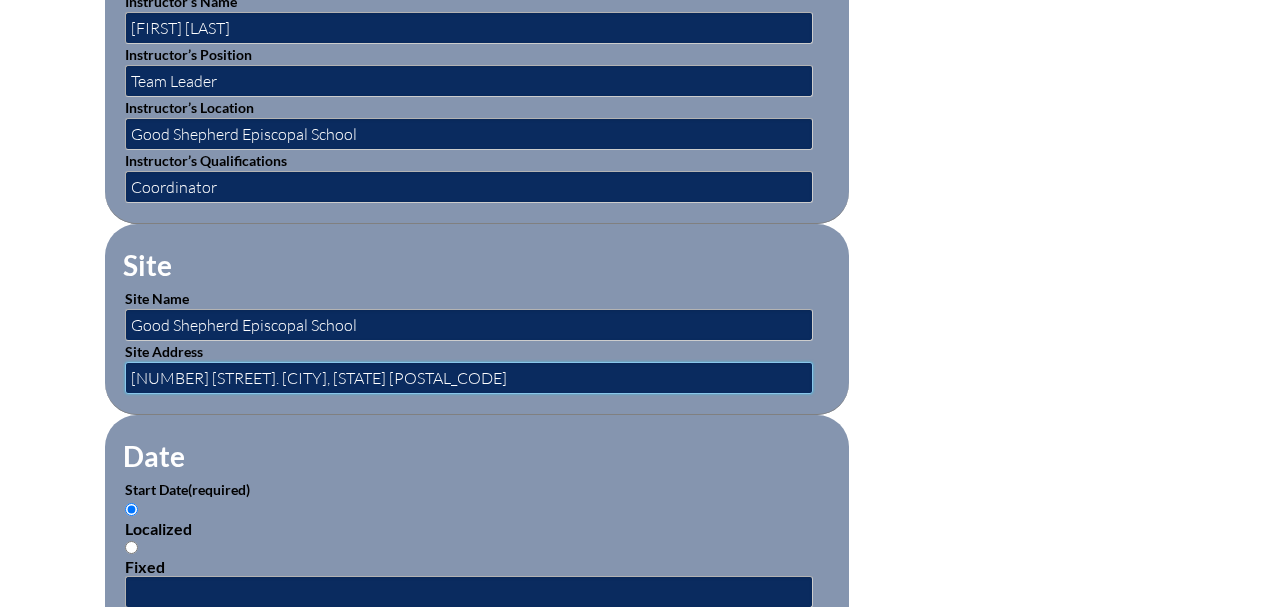 scroll, scrollTop: 1133, scrollLeft: 0, axis: vertical 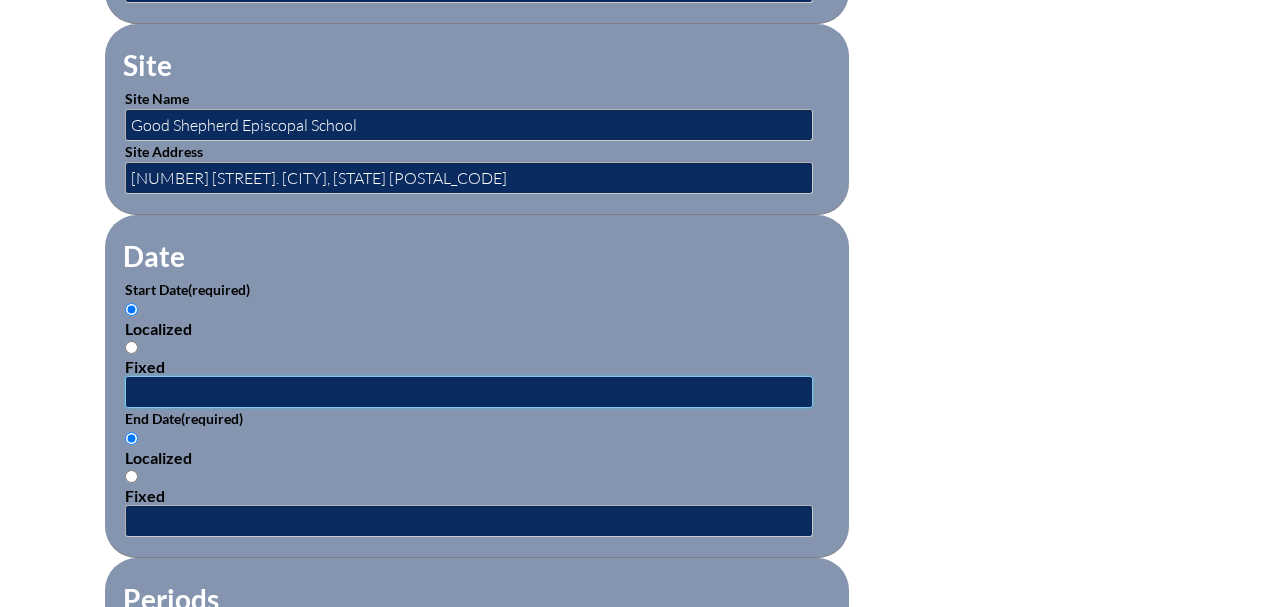 click at bounding box center [469, 392] 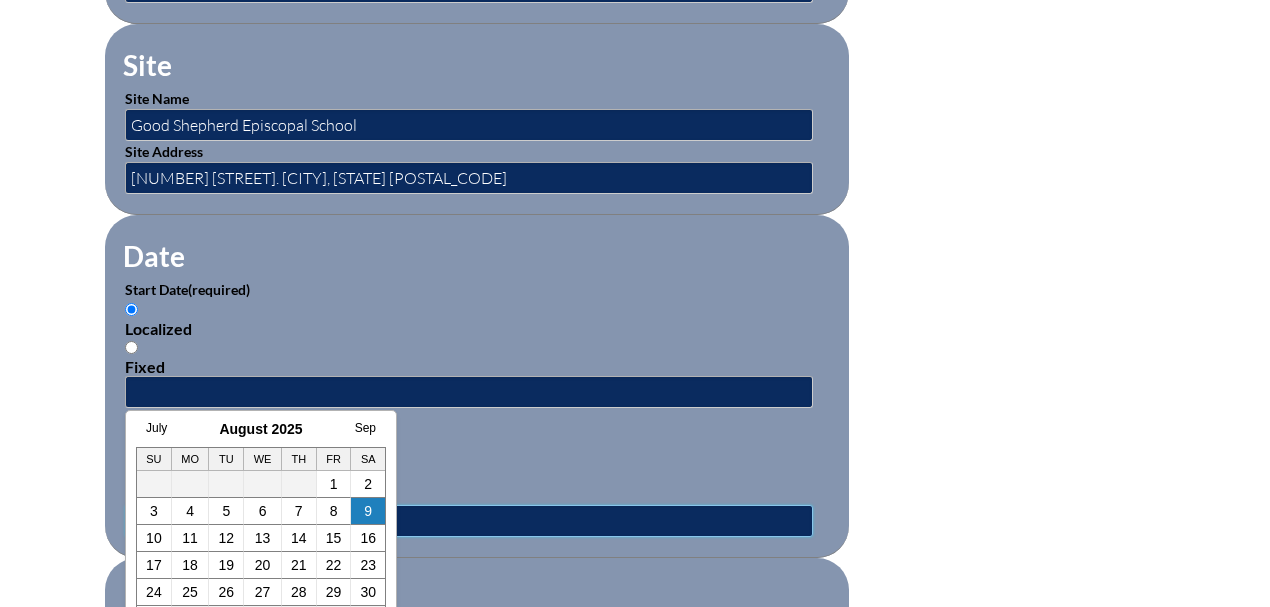click at bounding box center [469, 521] 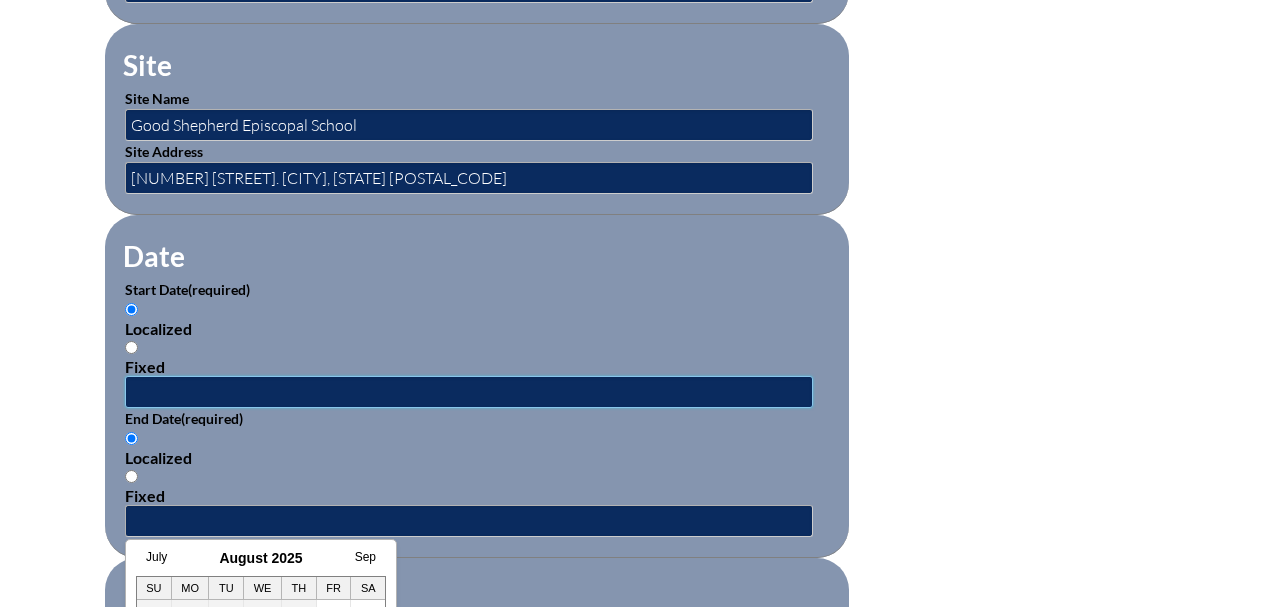 click at bounding box center (469, 392) 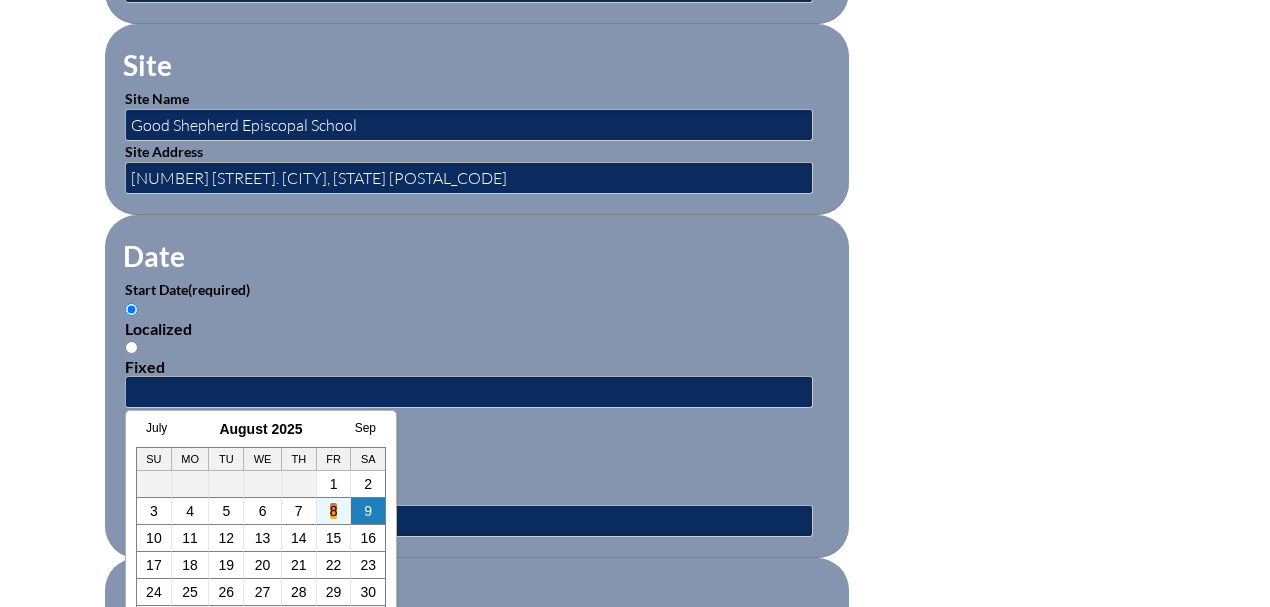 click on "8" at bounding box center [334, 511] 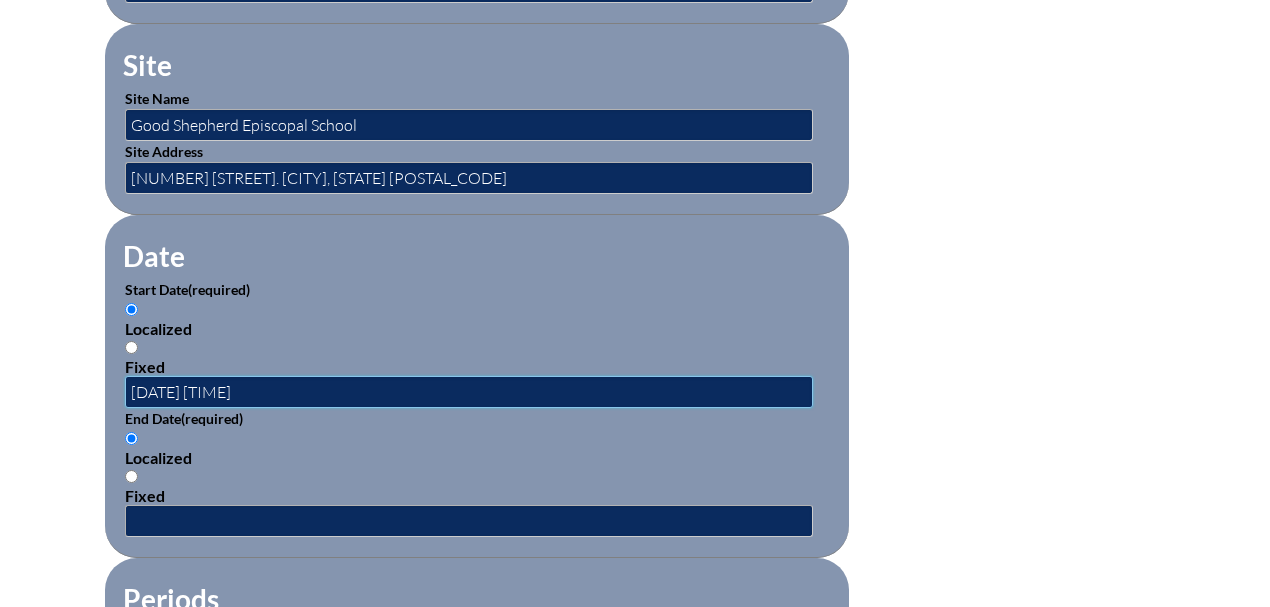 click on "2025-08-08 5:36 AM" at bounding box center [469, 392] 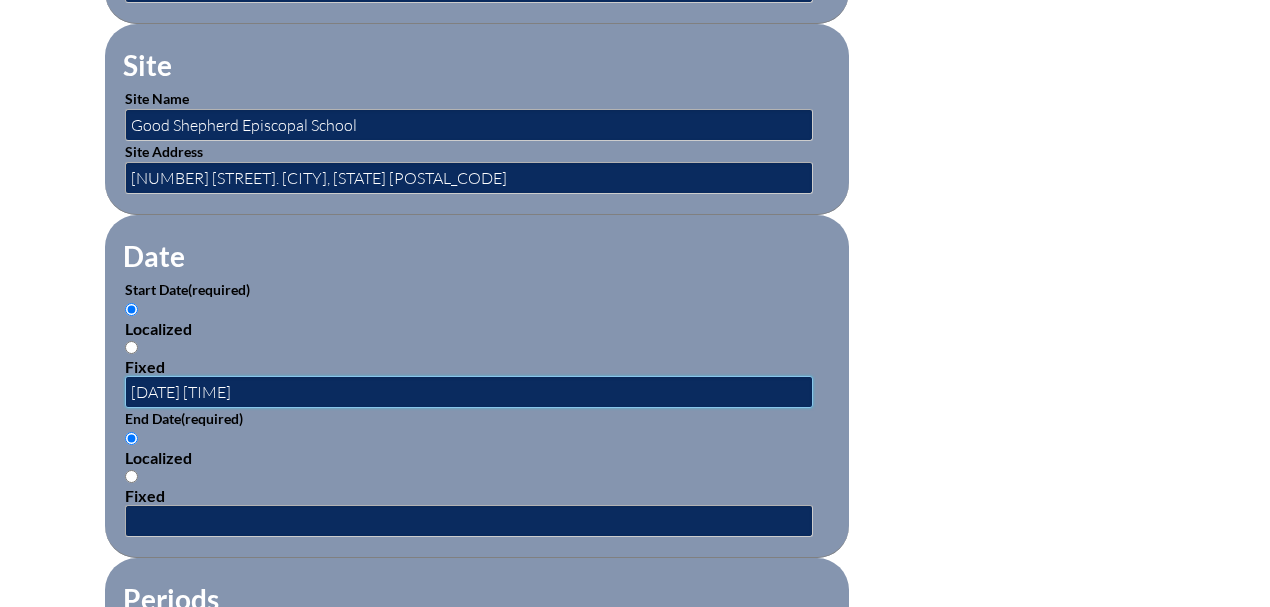scroll, scrollTop: 1266, scrollLeft: 0, axis: vertical 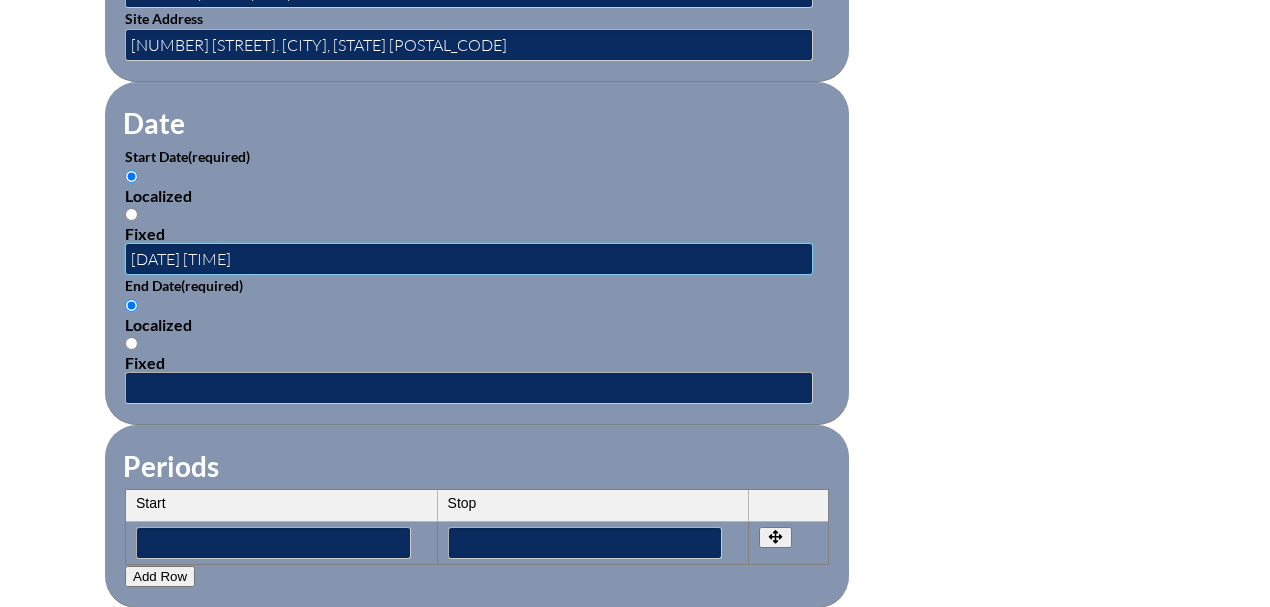 type on "[DATE] [TIME]" 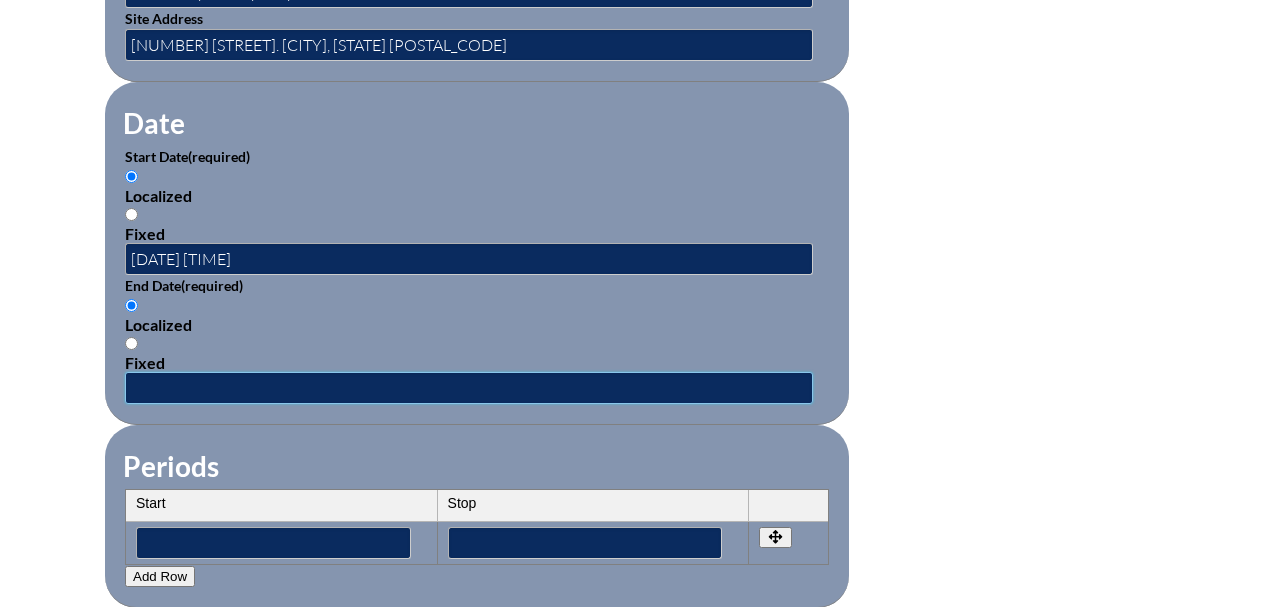 click at bounding box center [469, 388] 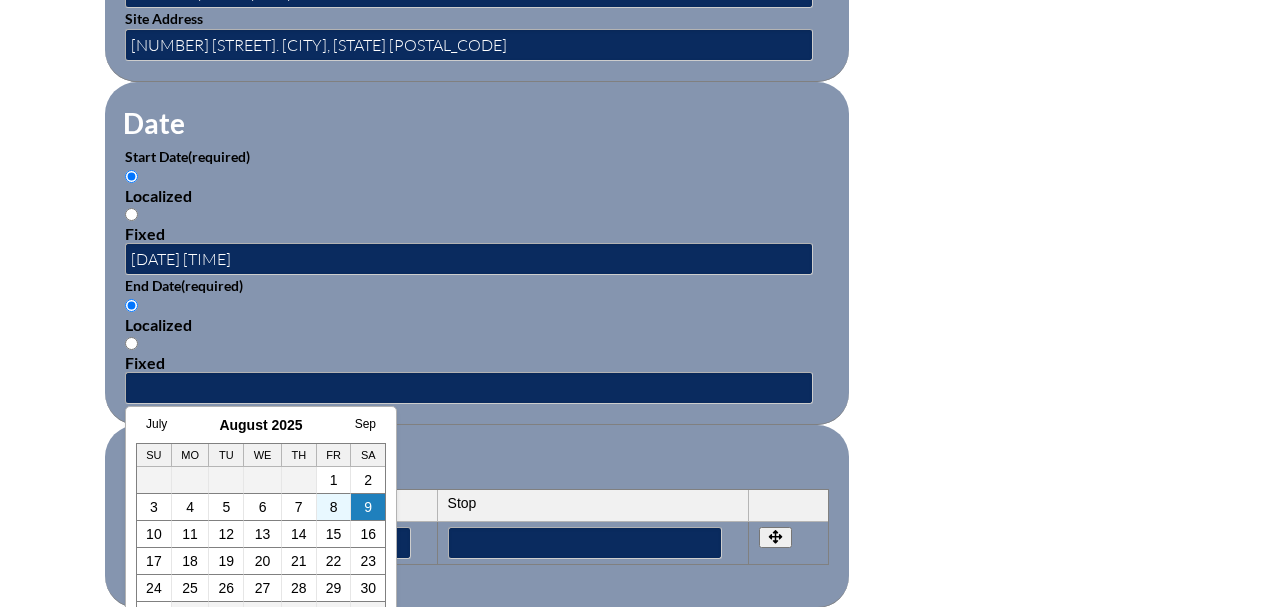 click on "8" at bounding box center [334, 507] 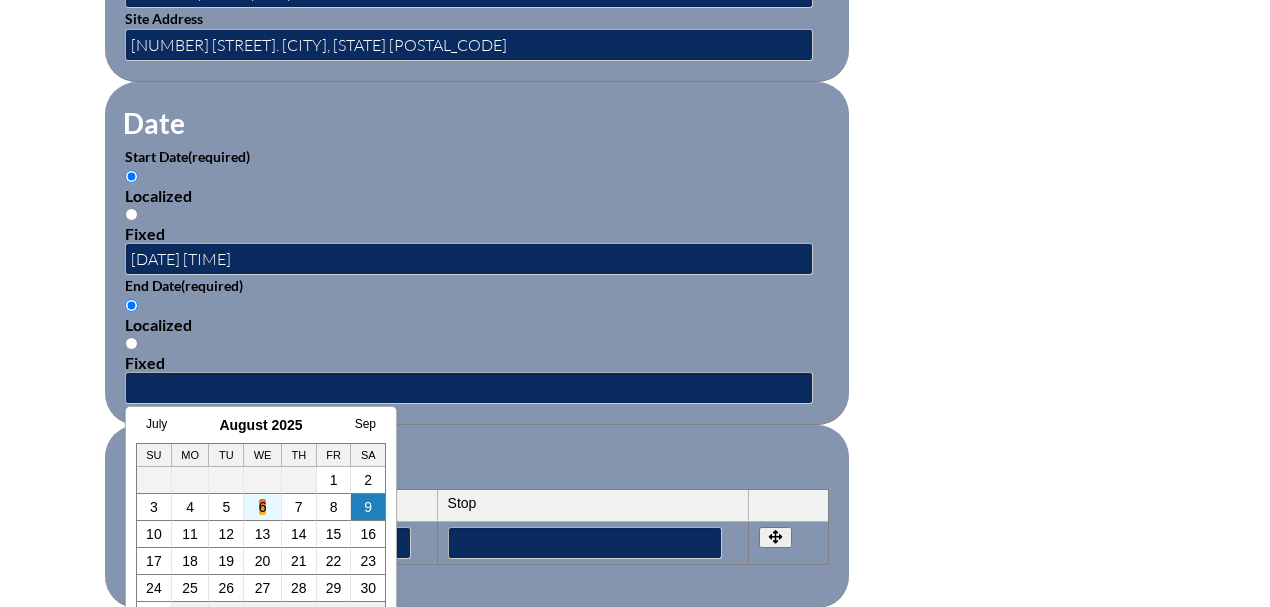 click on "6" at bounding box center [263, 507] 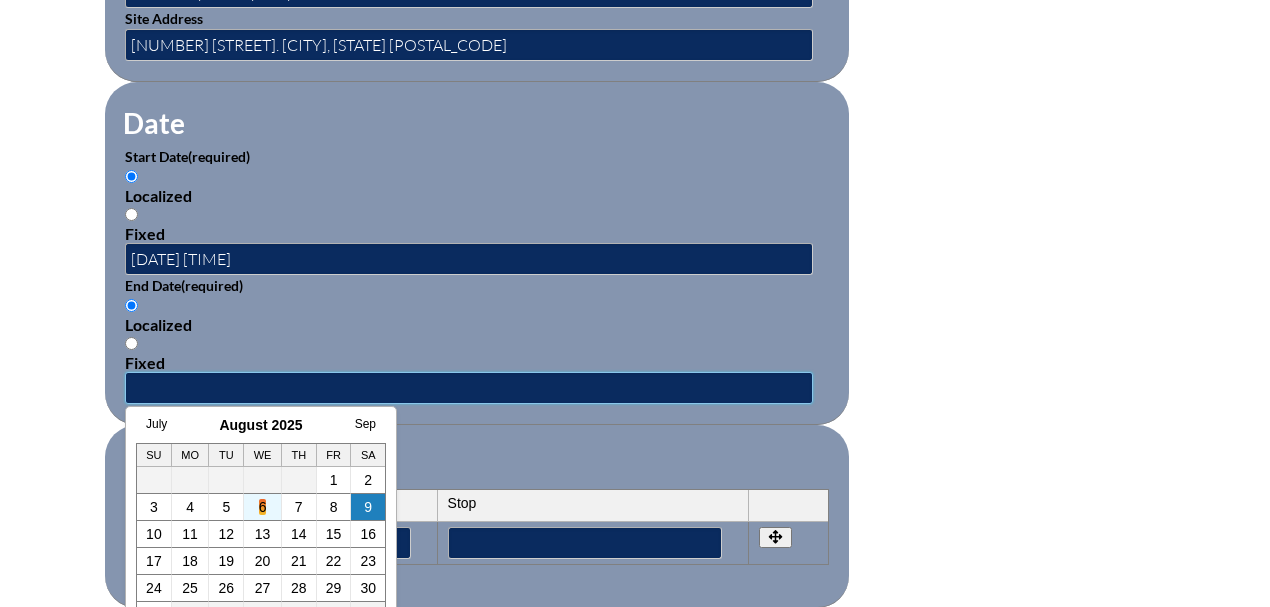 type on "2025-08-06 5:36 AM" 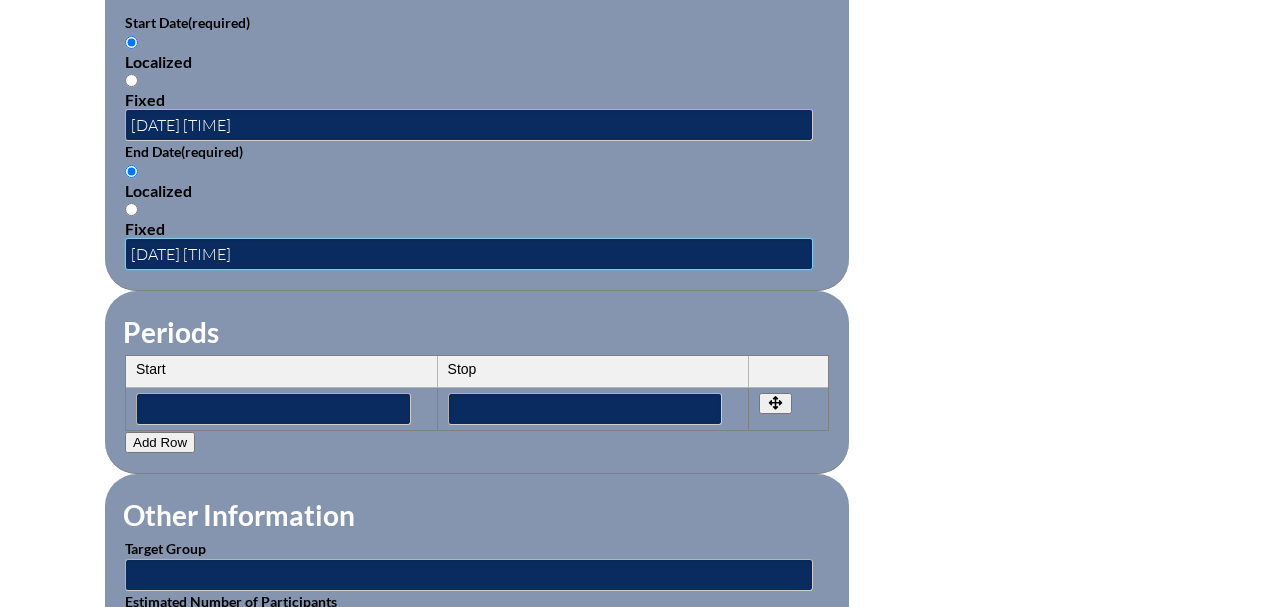 scroll, scrollTop: 1466, scrollLeft: 0, axis: vertical 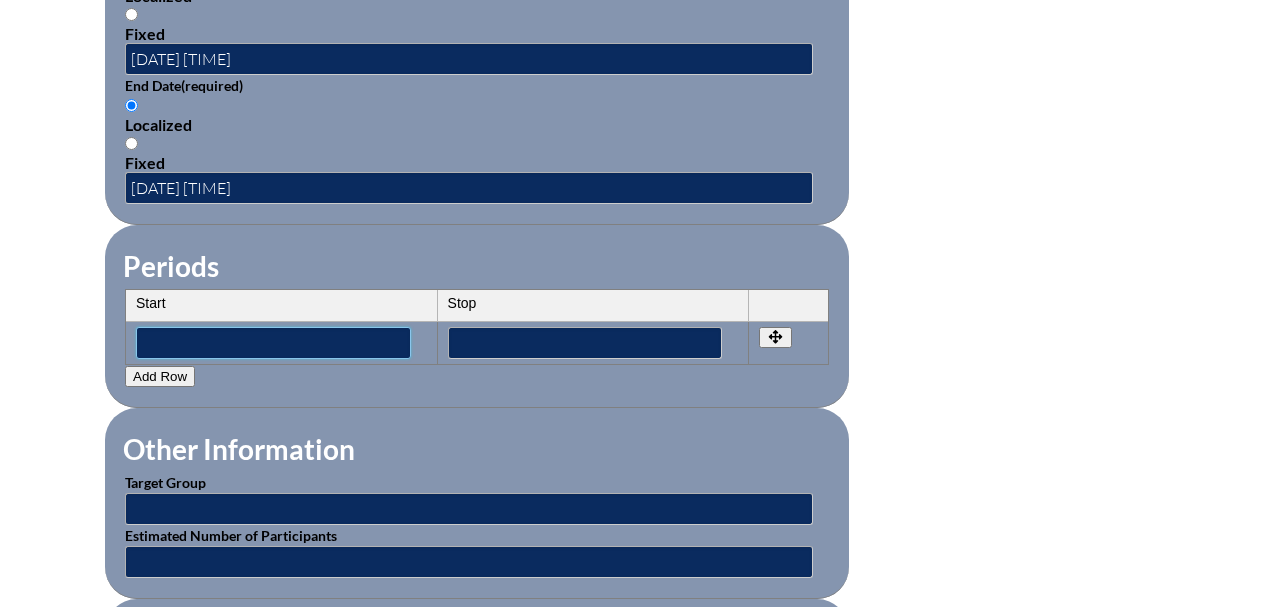 click at bounding box center [273, 343] 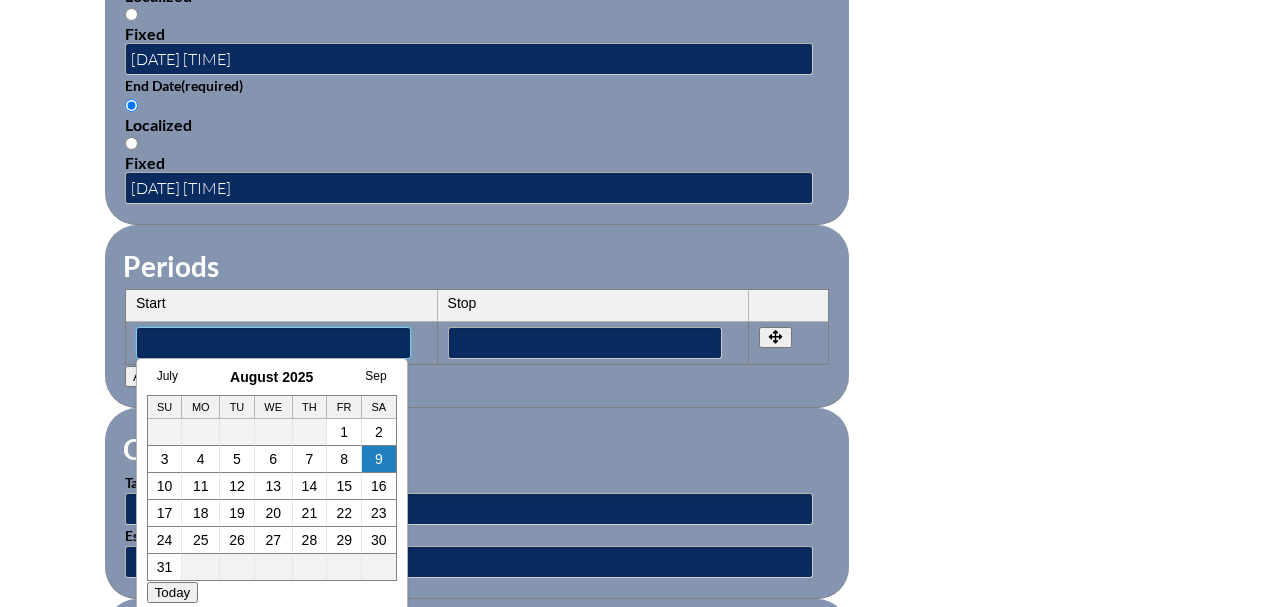 type on "9" 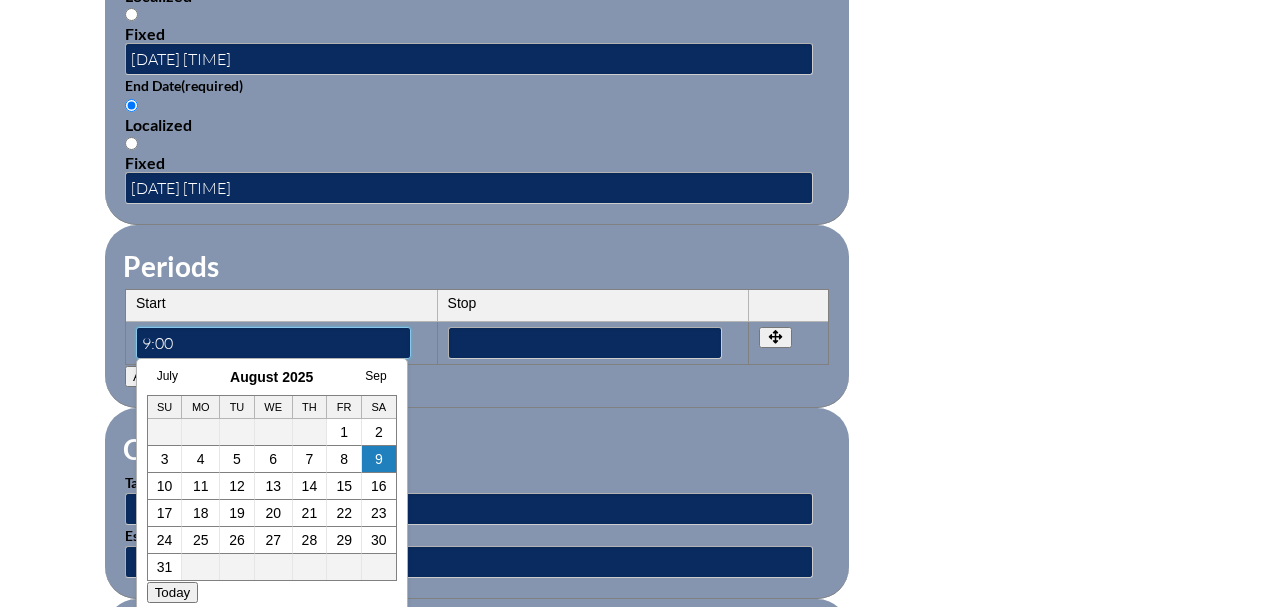 type on "9:00 AM" 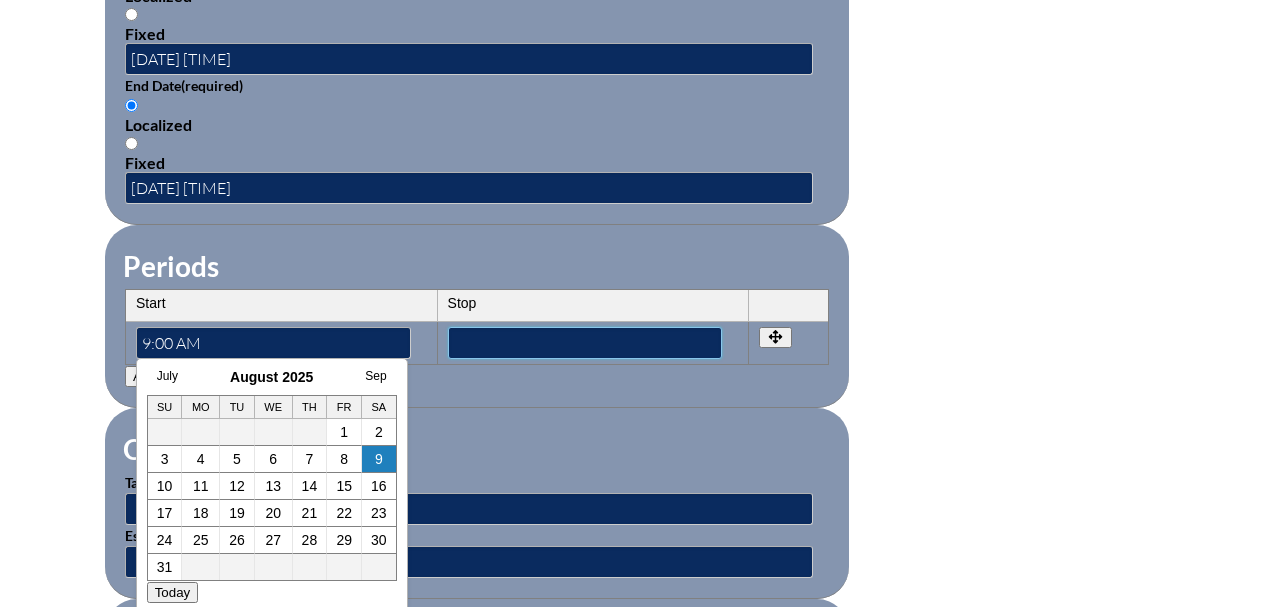 click at bounding box center [585, 343] 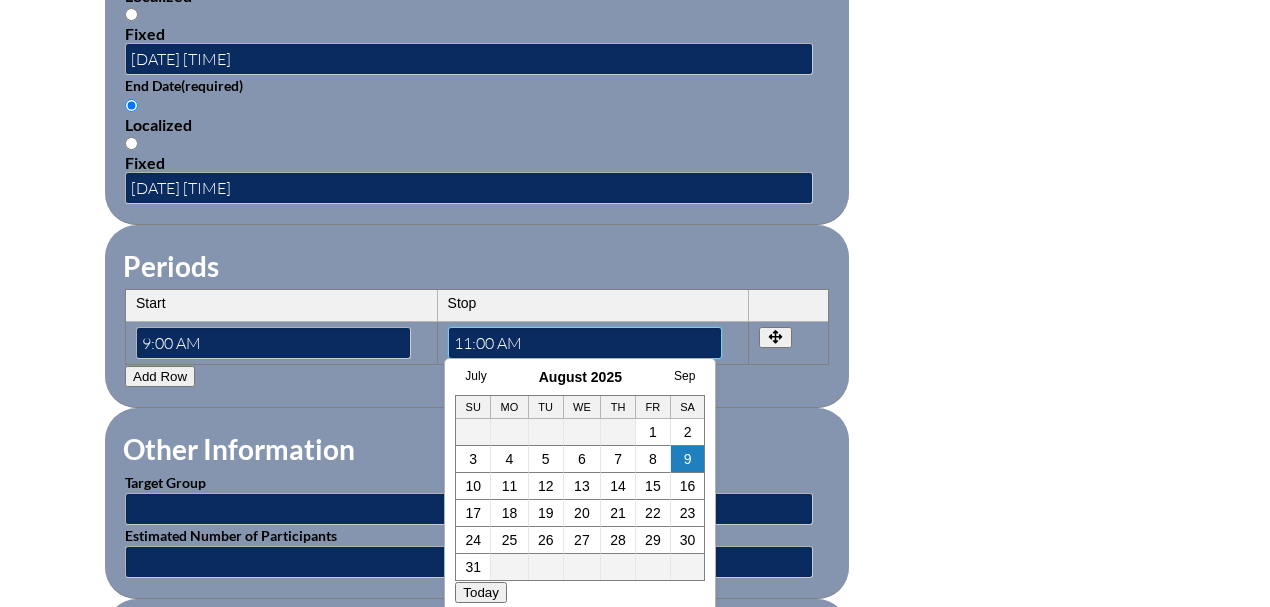 type on "11:00 AM" 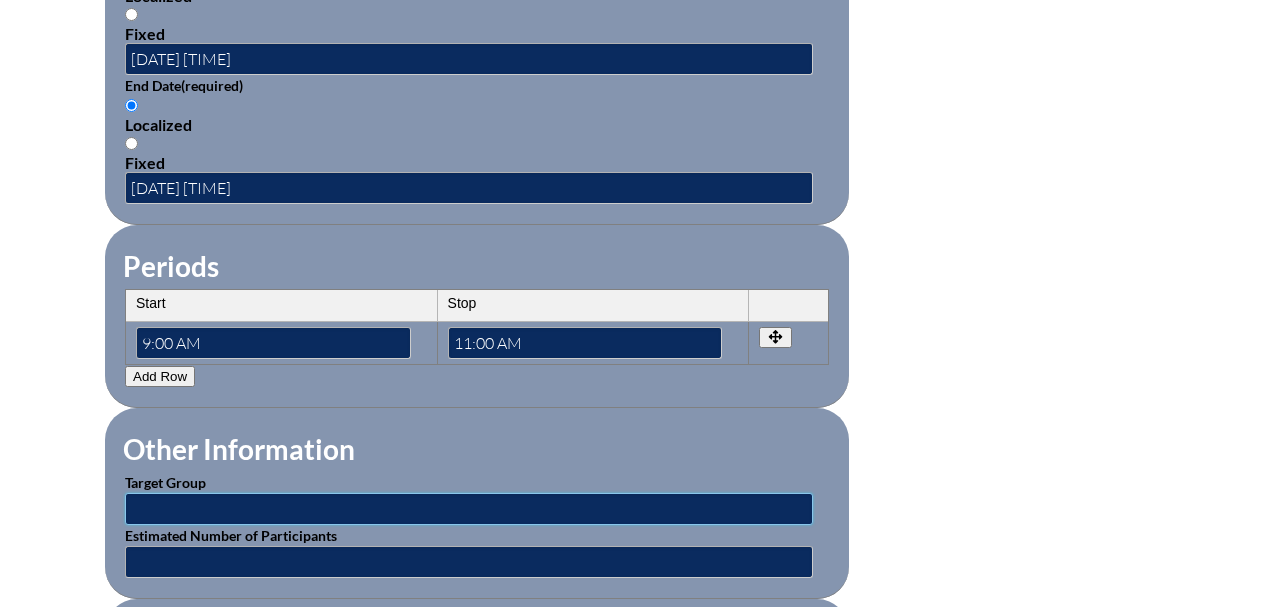 click at bounding box center [469, 509] 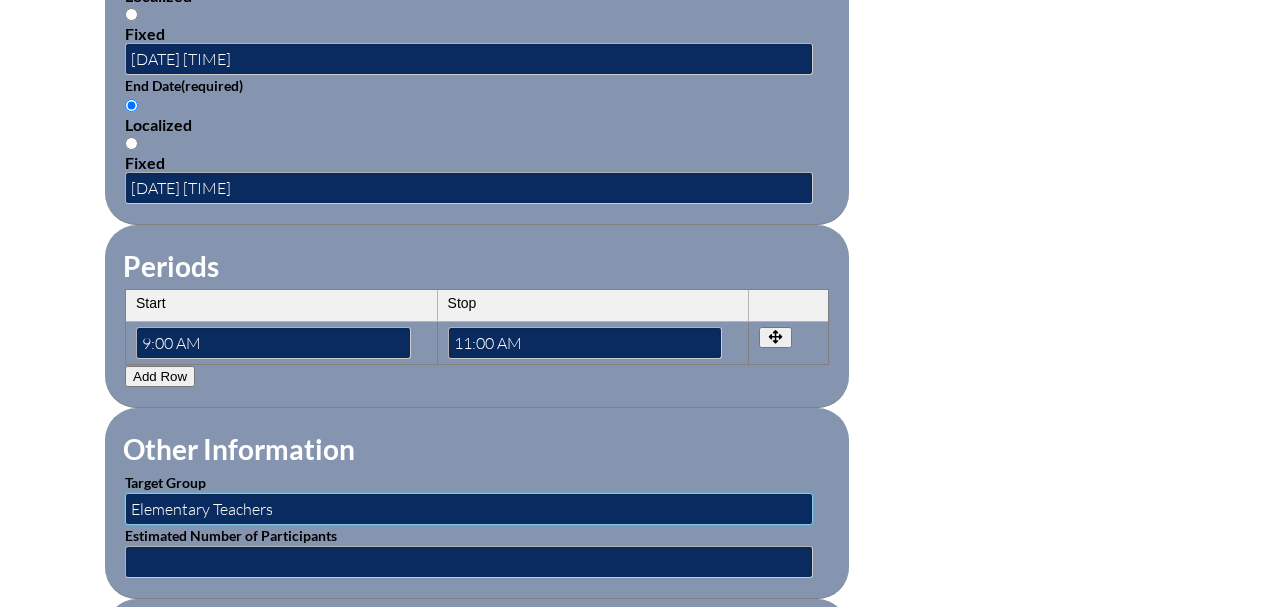scroll, scrollTop: 1533, scrollLeft: 0, axis: vertical 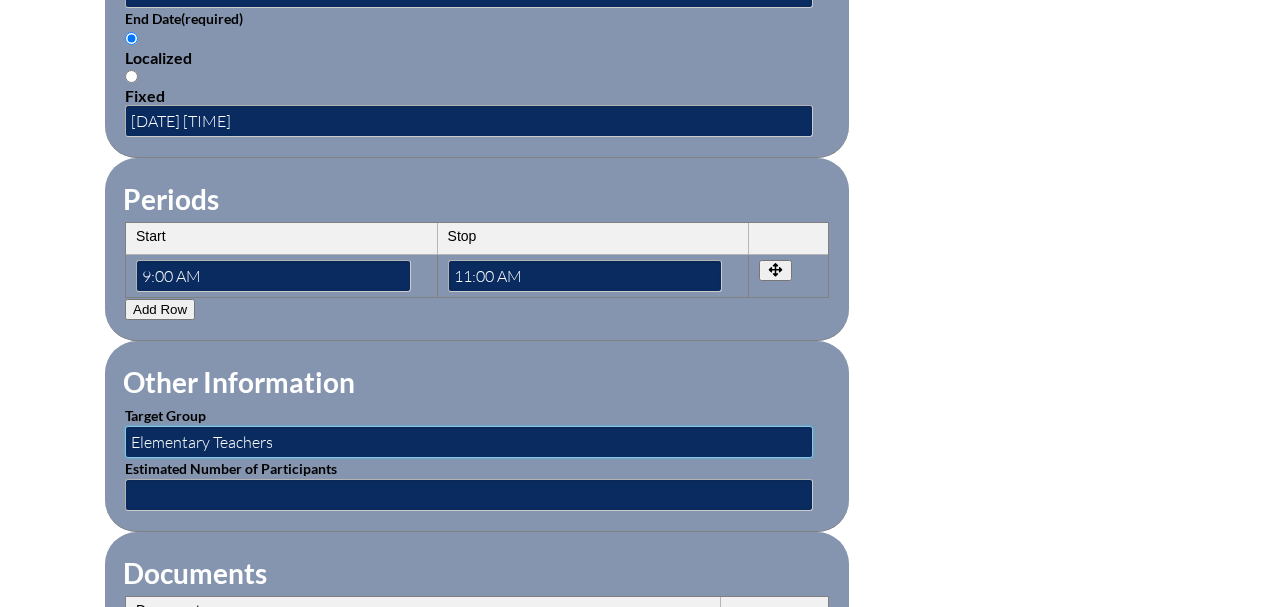 type on "Elementary Teachers" 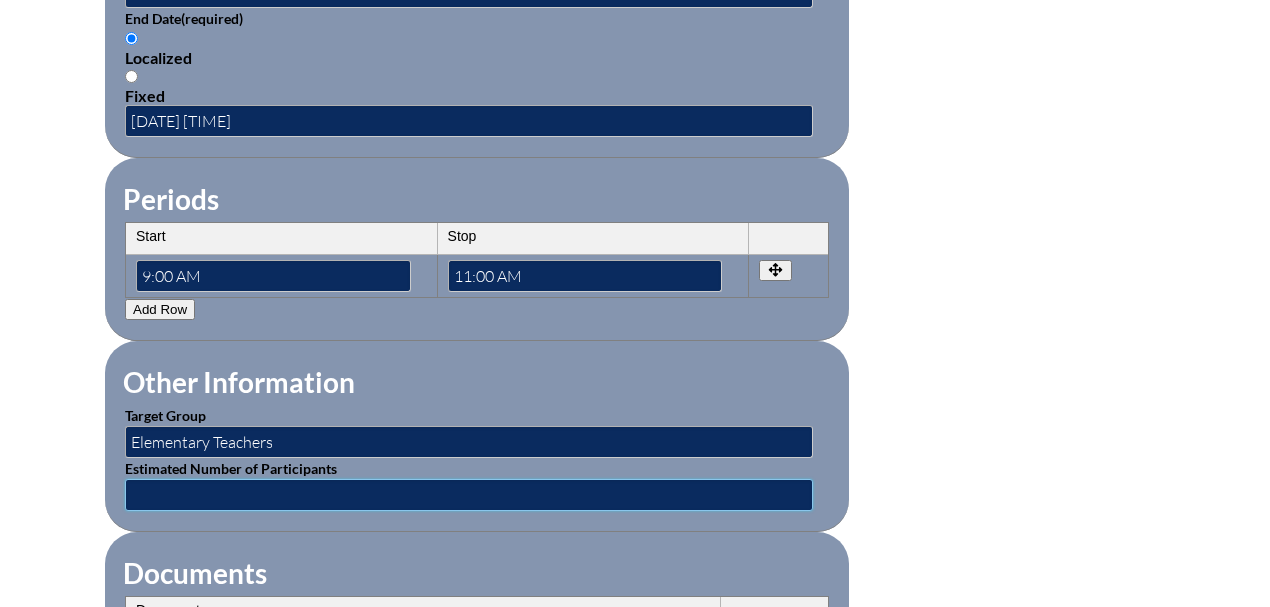 click at bounding box center [469, 495] 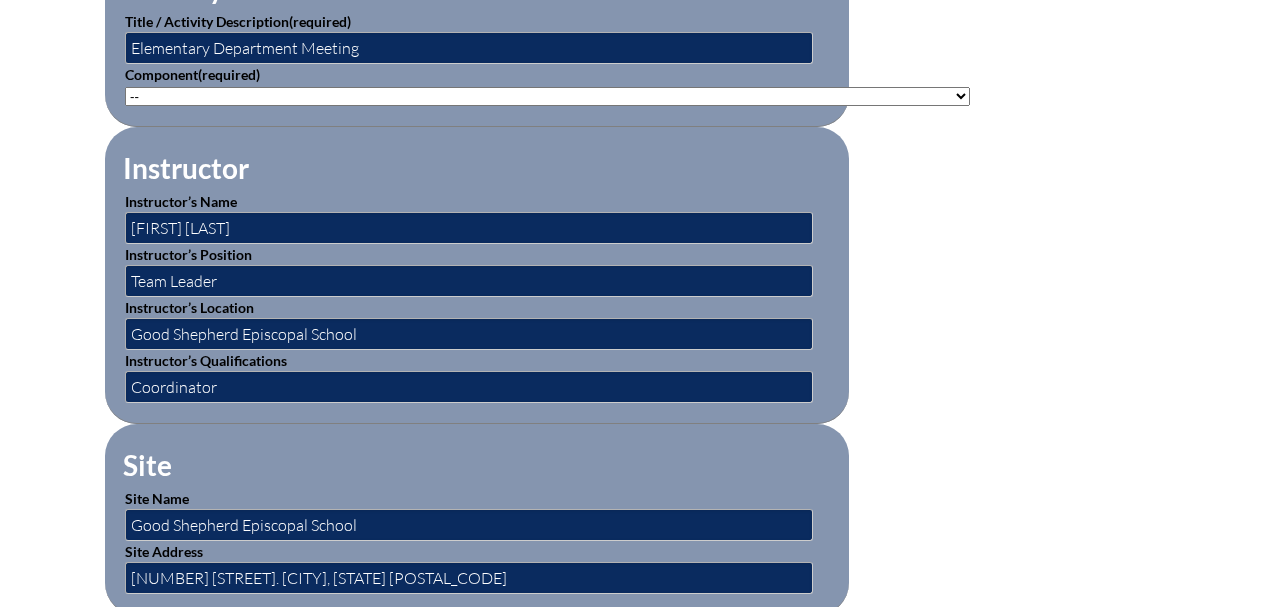 scroll, scrollTop: 666, scrollLeft: 0, axis: vertical 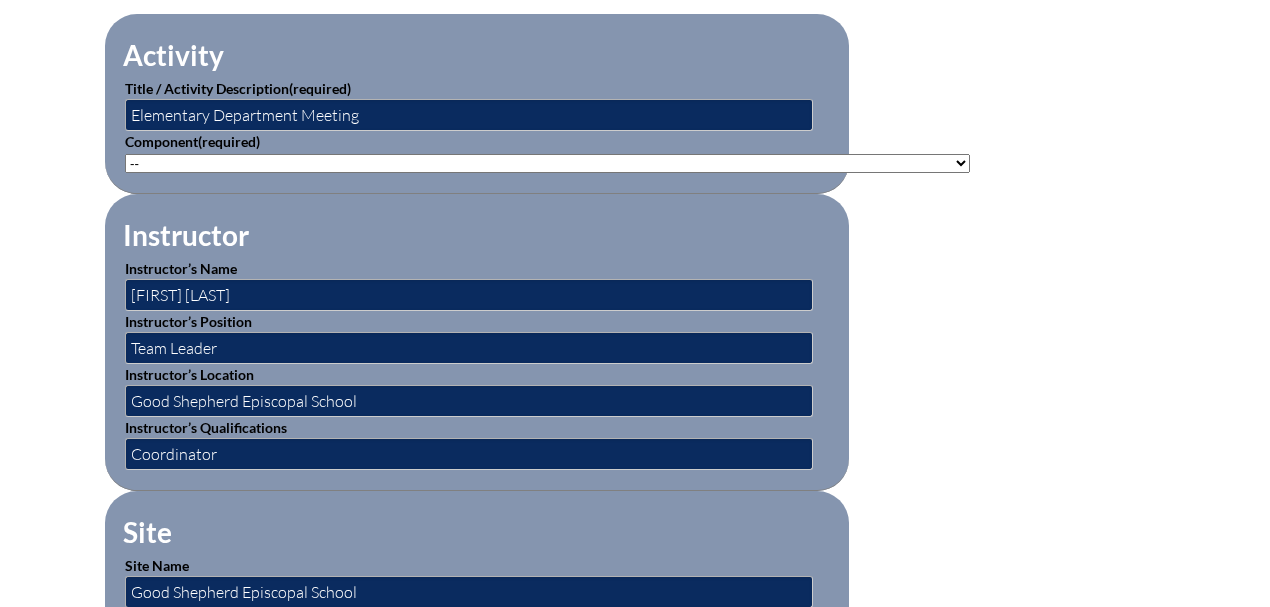 type on "6" 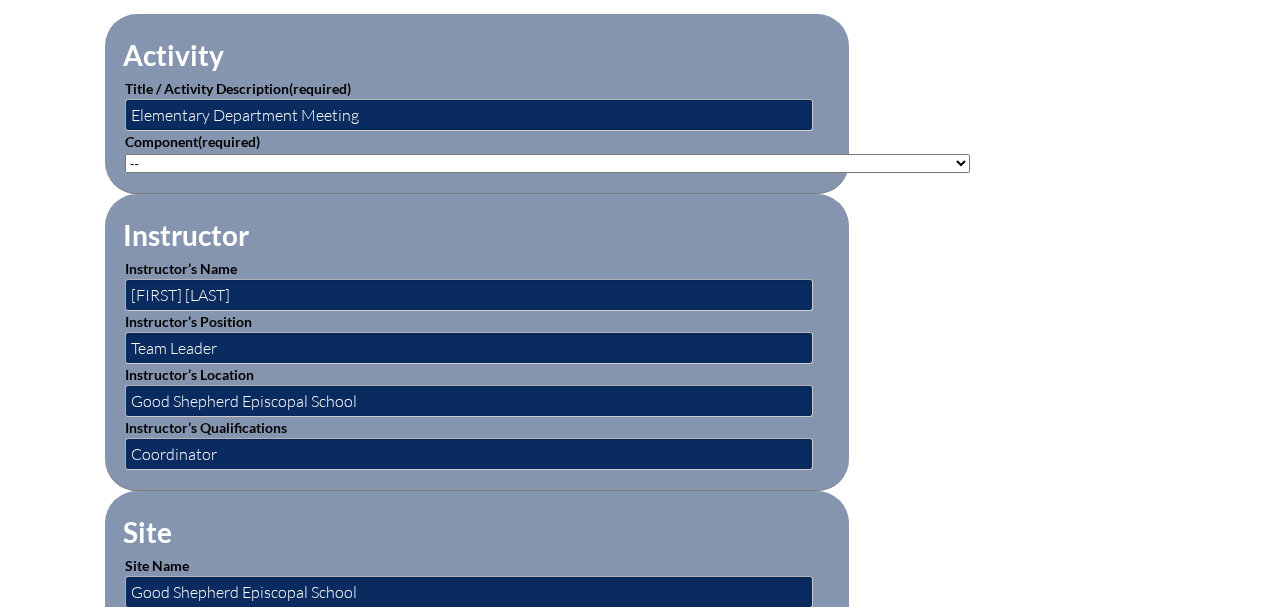 click on "--
1-000-001: Appropriate Art Activities
1-000-002: Concept and Art Process for Art
1-000-003:  Enriching the Performing Arts
1-004-001: Latin
1-005-001: Health Issues for Educators
1-006-001: Fine Arts in Language Arts
1-008-001: English Grammar Course I
1-008-002: English Grammar Course II
1-009-001: Topics in Mathematics
1-009-002: Elementary Mathematics
1-009-003: Metric Education
1-009-004: Achieving Mathematical Excellence
1-010-001: Topics in Music Education
1-011-001: Strategies in Physical Ed
1-013-001: Children's Literature for Elem Teachers
1-015-001: Topics in General Science
1-016-001: American Government
1-016-002: State & Local Government
1-016-003: World History
1-016-004: American History
1-016-005: Bible in History
1-016-006:  World War II Specialty
1-017-001: Composition I
1-017-002: Expository & Creative Writing
2-004-001: Foreign Lang. Teaching Strategy
2-007-001: Instructional Strategies
2-007-002: Brain-Based Research & Curriculum" at bounding box center [547, 163] 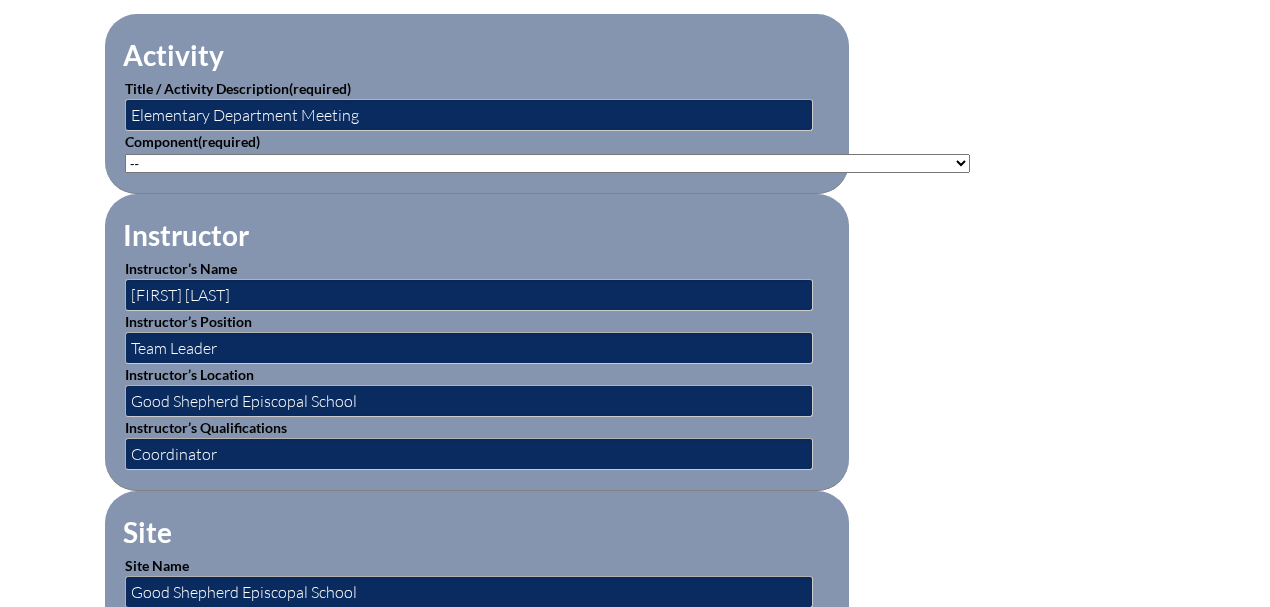 select on "20491" 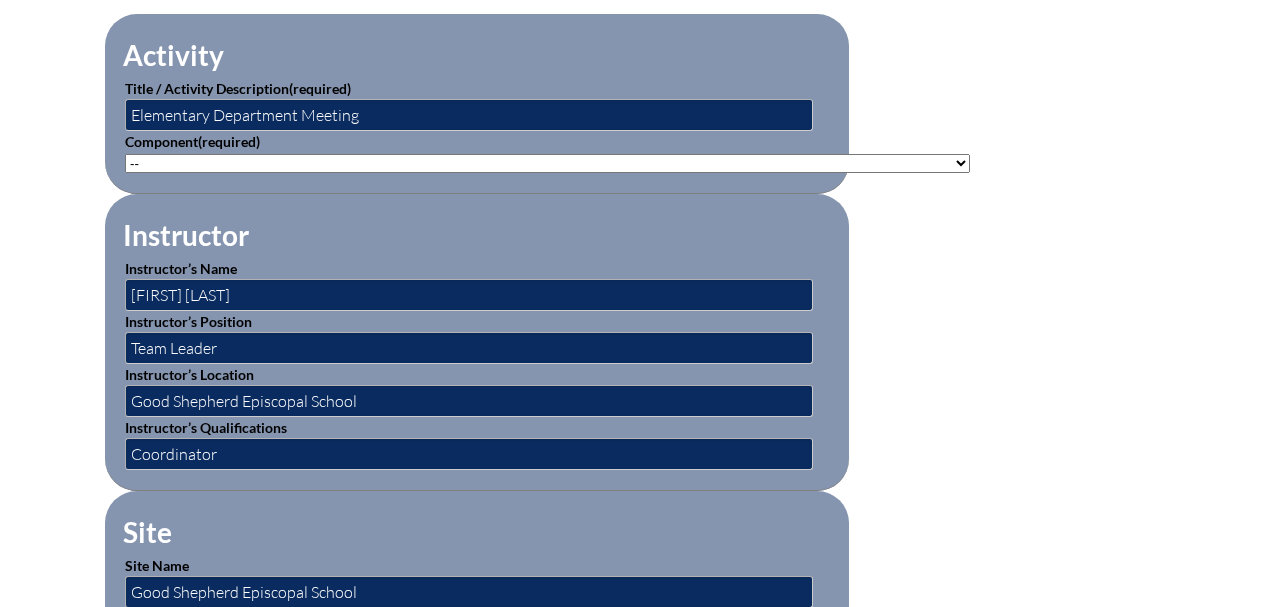 click on "--
1-000-001: Appropriate Art Activities
1-000-002: Concept and Art Process for Art
1-000-003:  Enriching the Performing Arts
1-004-001: Latin
1-005-001: Health Issues for Educators
1-006-001: Fine Arts in Language Arts
1-008-001: English Grammar Course I
1-008-002: English Grammar Course II
1-009-001: Topics in Mathematics
1-009-002: Elementary Mathematics
1-009-003: Metric Education
1-009-004: Achieving Mathematical Excellence
1-010-001: Topics in Music Education
1-011-001: Strategies in Physical Ed
1-013-001: Children's Literature for Elem Teachers
1-015-001: Topics in General Science
1-016-001: American Government
1-016-002: State & Local Government
1-016-003: World History
1-016-004: American History
1-016-005: Bible in History
1-016-006:  World War II Specialty
1-017-001: Composition I
1-017-002: Expository & Creative Writing
2-004-001: Foreign Lang. Teaching Strategy
2-007-001: Instructional Strategies
2-007-002: Brain-Based Research & Curriculum" at bounding box center [547, 163] 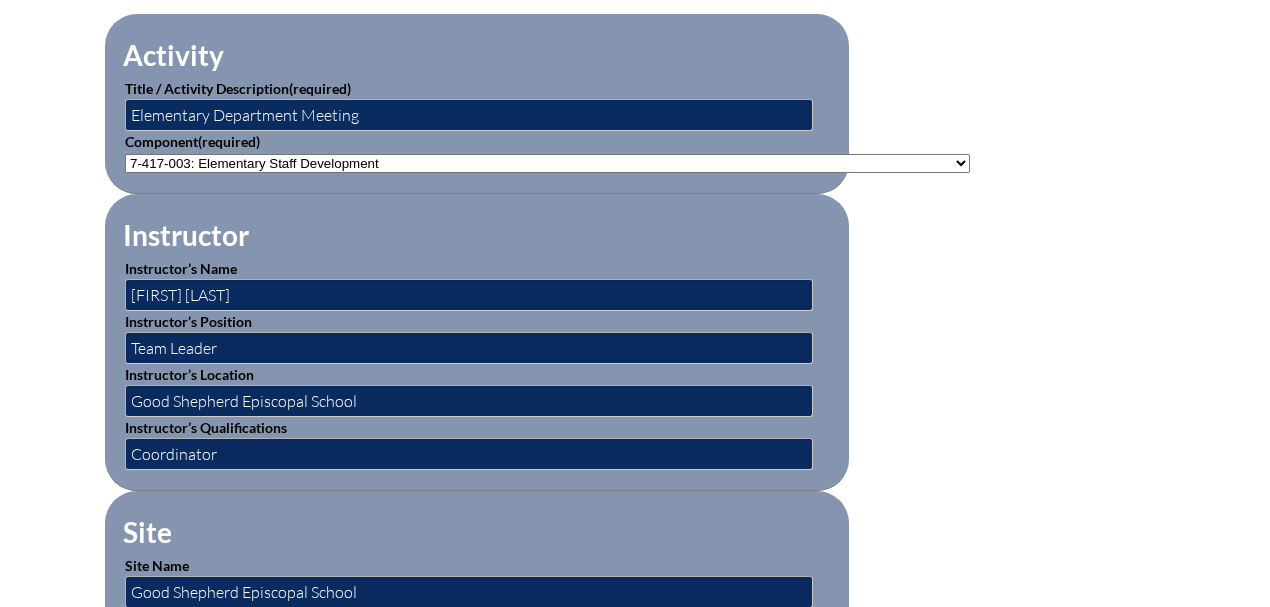 click on "Activity
Title / Activity Description  (required)
Elementary Department Meeting
Component   (required)
--
1-000-001: Appropriate Art Activities
1-000-002: Concept and Art Process for Art
1-000-003:  Enriching the Performing Arts
1-004-001: Latin
1-005-001: Health Issues for Educators
1-006-001: Fine Arts in Language Arts
1-008-001: English Grammar Course I
1-008-002: English Grammar Course II
1-009-001: Topics in Mathematics
1-009-002: Elementary Mathematics
1-009-003: Metric Education
1-009-004: Achieving Mathematical Excellence
1-010-001: Topics in Music Education
1-011-001: Strategies in Physical Ed
1-013-001: Children's Literature for Elem Teachers
1-015-001: Topics in General Science
1-016-001: American Government
1-016-002: State & Local Government
1-016-003: World History
1-016-004: American History
1-016-005: Bible in History
1-017-001: Composition I" at bounding box center [635, 876] 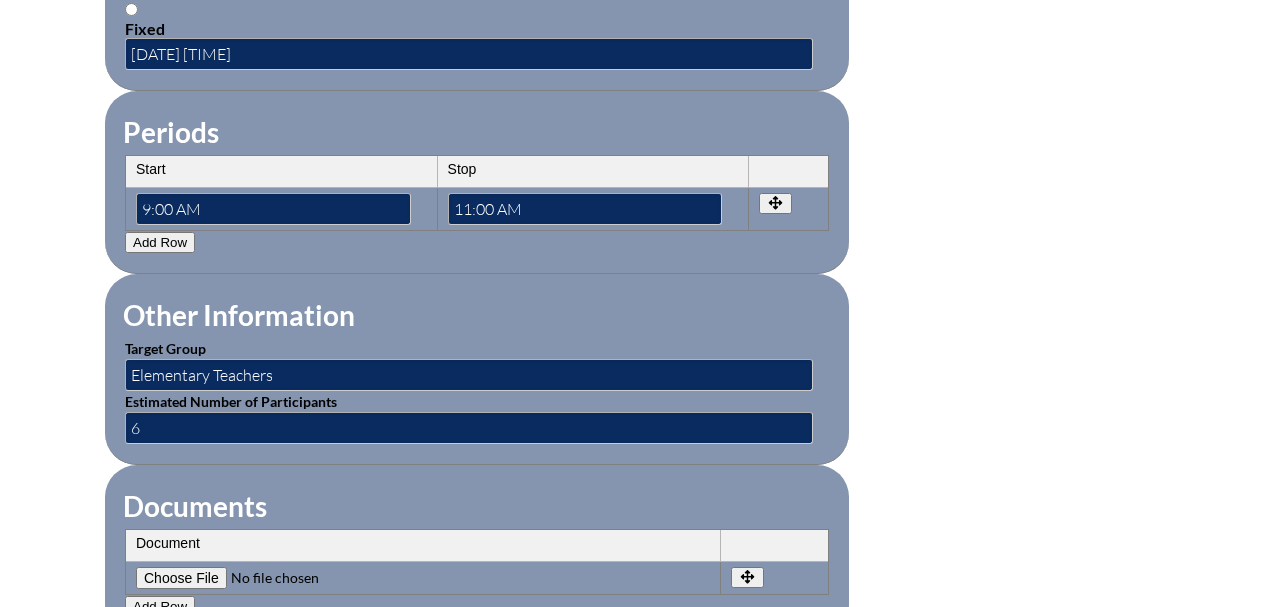 scroll, scrollTop: 1933, scrollLeft: 0, axis: vertical 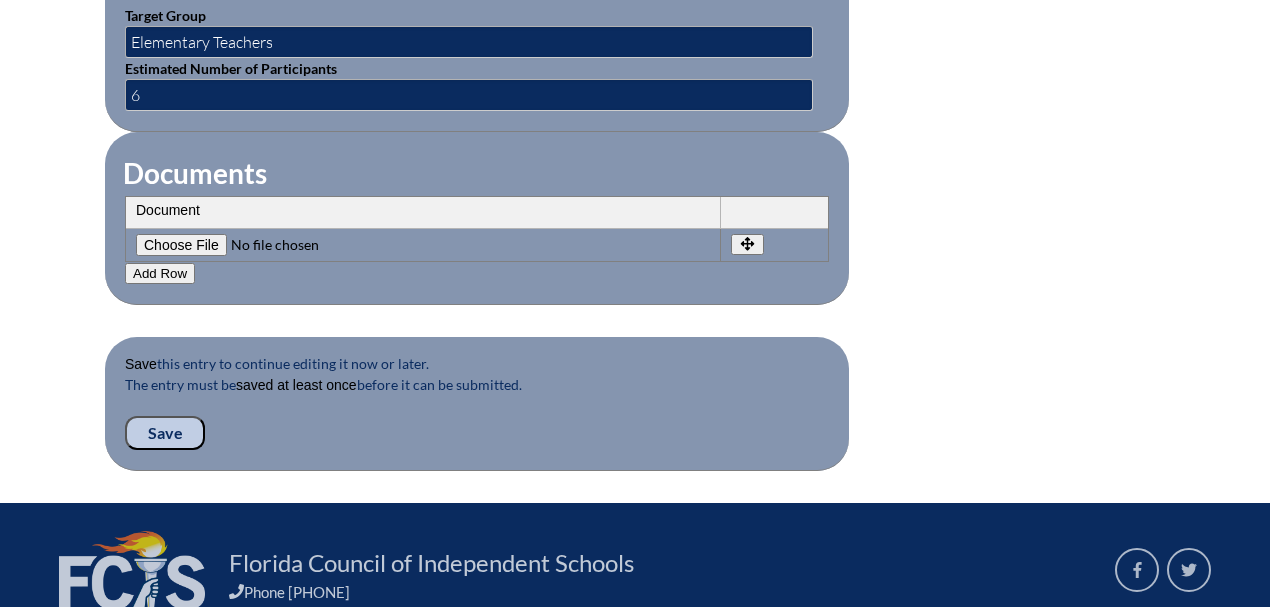 click on "Save" at bounding box center [165, 433] 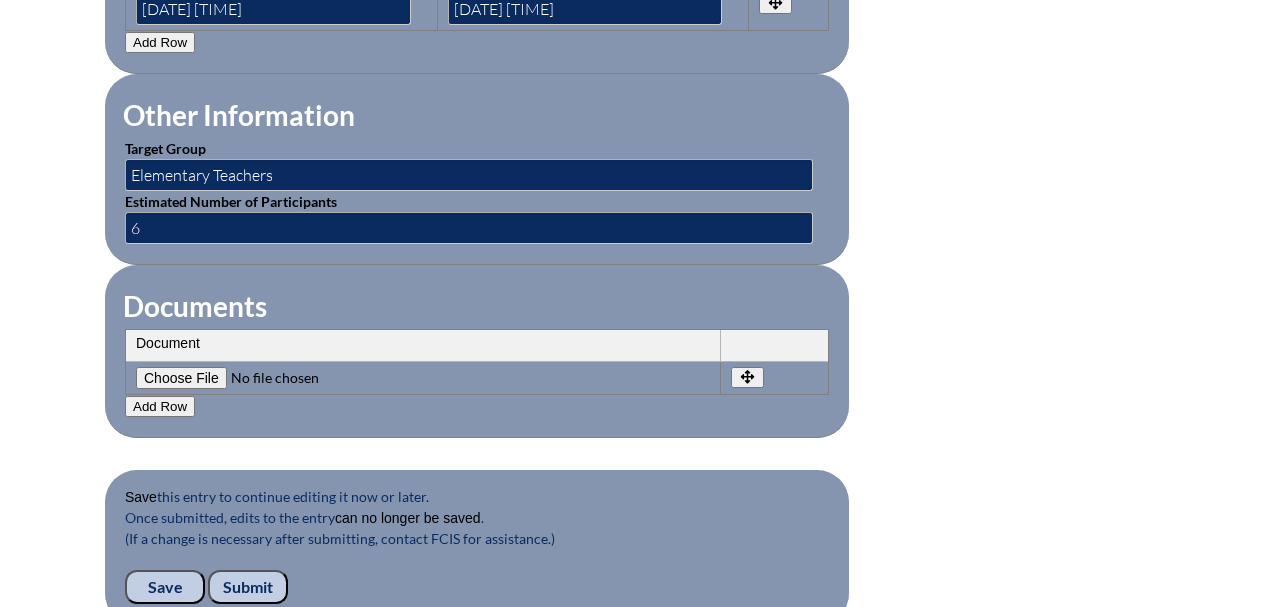 scroll, scrollTop: 2120, scrollLeft: 0, axis: vertical 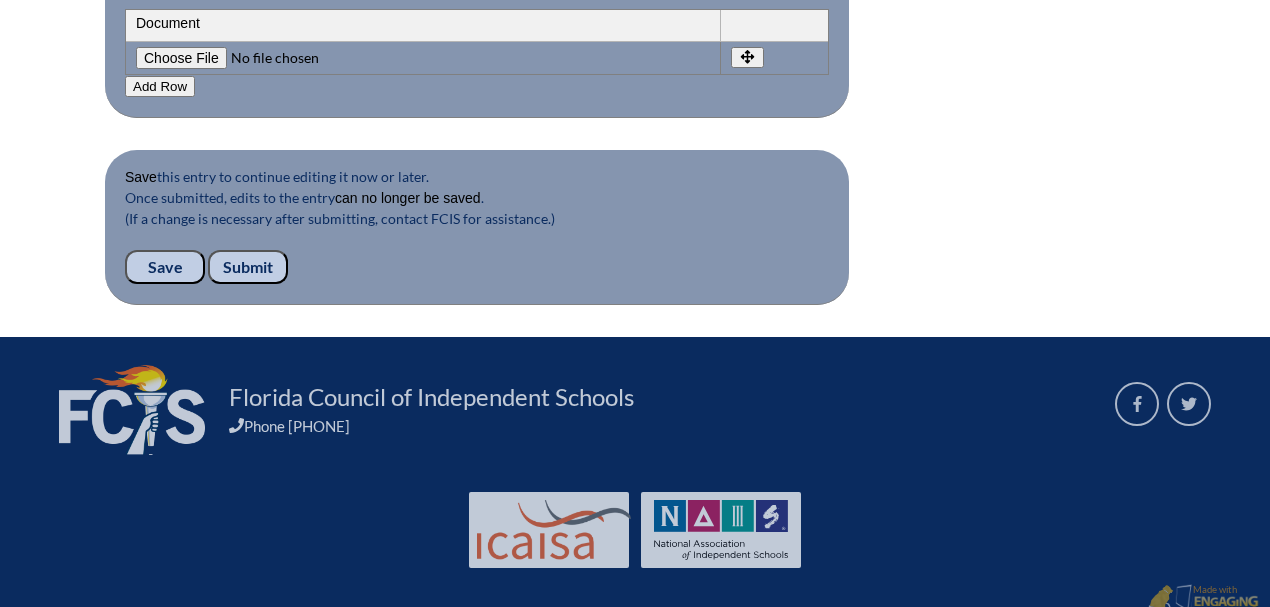 click on "Save" at bounding box center (165, 267) 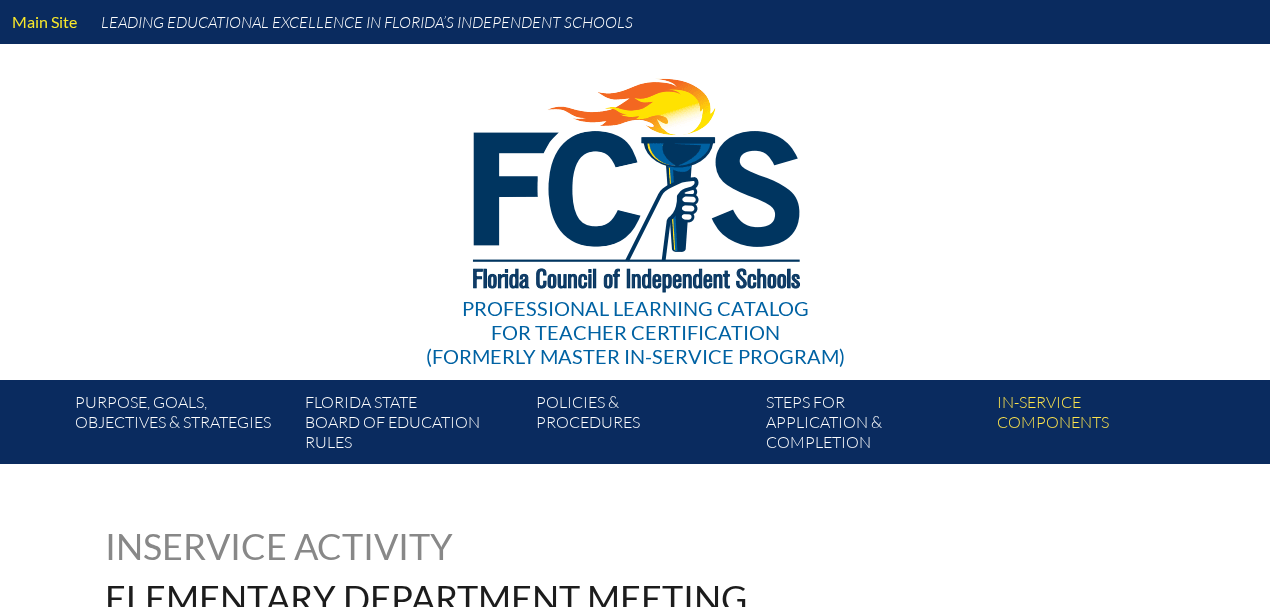 scroll, scrollTop: 0, scrollLeft: 0, axis: both 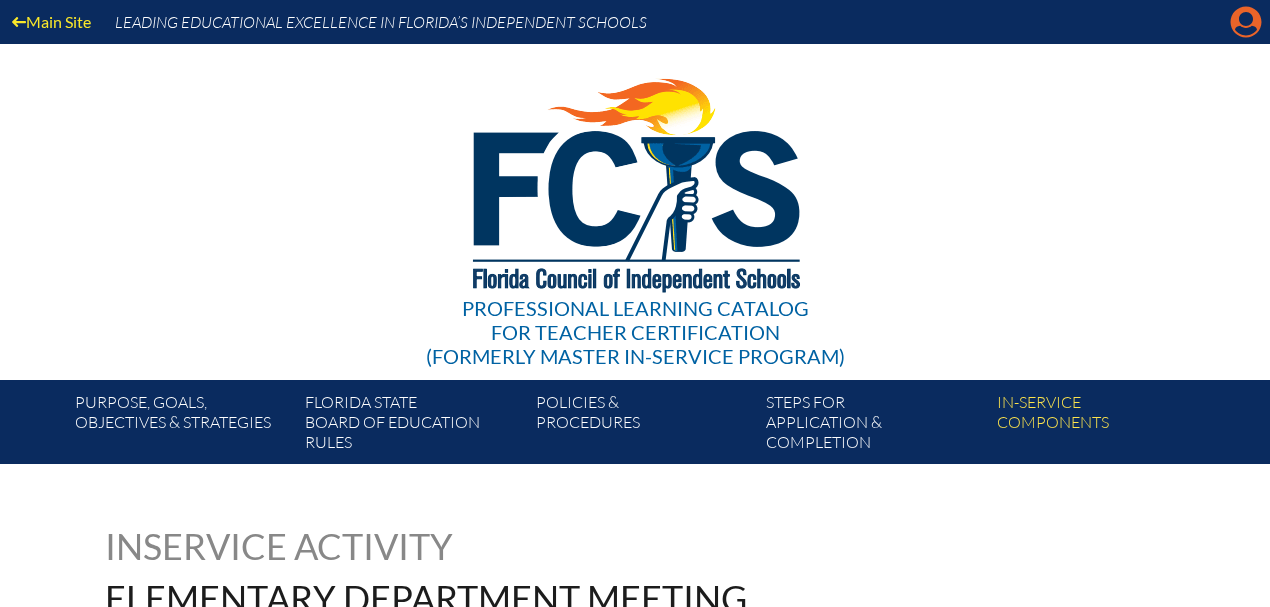 click 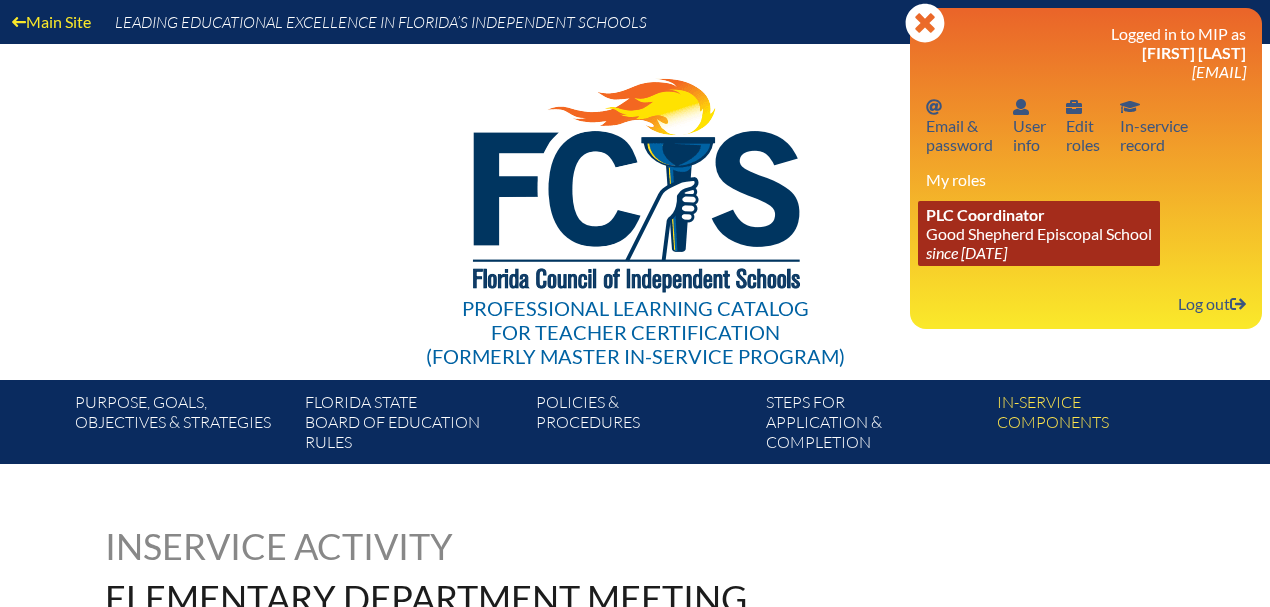 click on "PLC Coordinator
Good Shepherd Episcopal School
since 2021 Jul 1" at bounding box center [1039, 233] 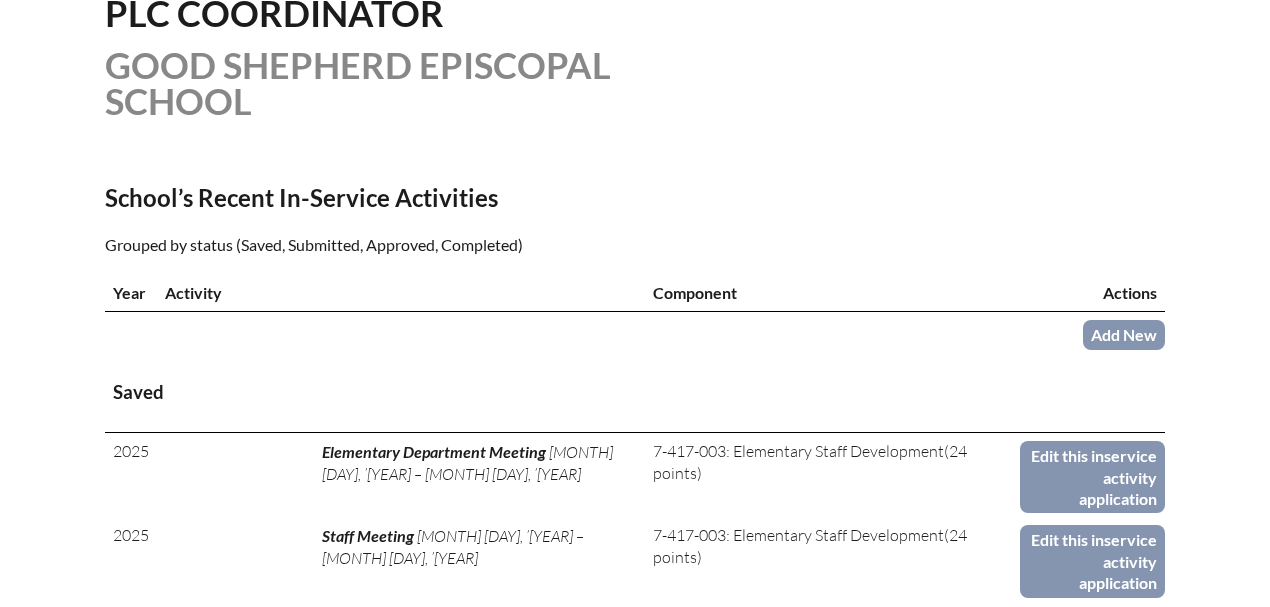 scroll, scrollTop: 666, scrollLeft: 0, axis: vertical 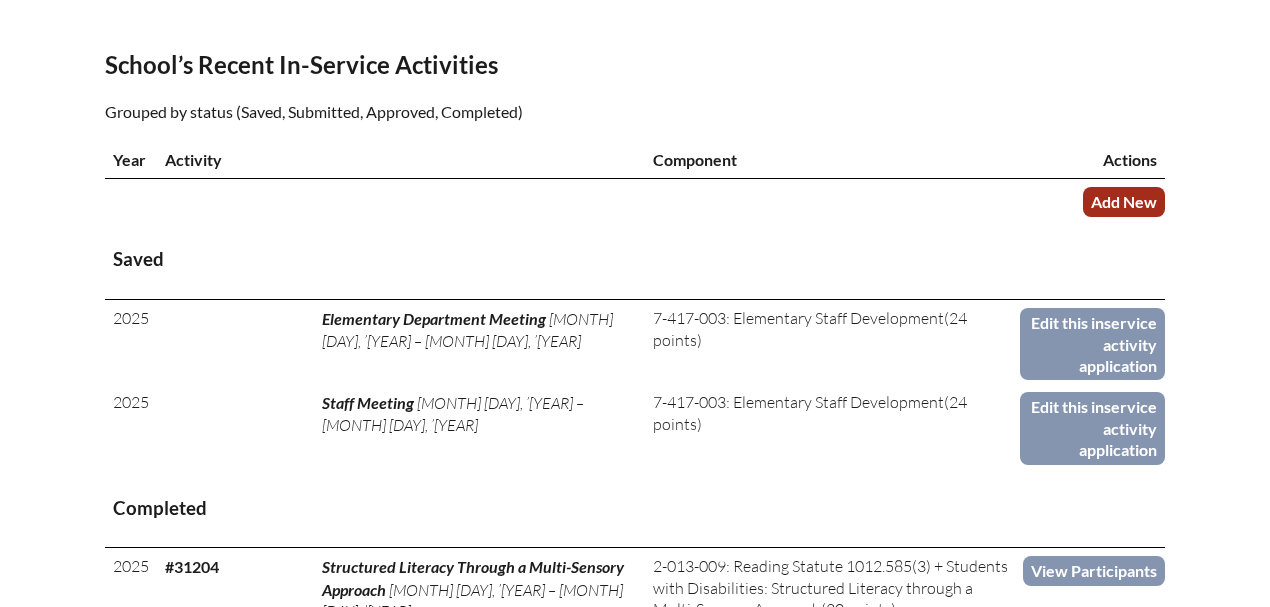 click on "Add New" at bounding box center (1124, 201) 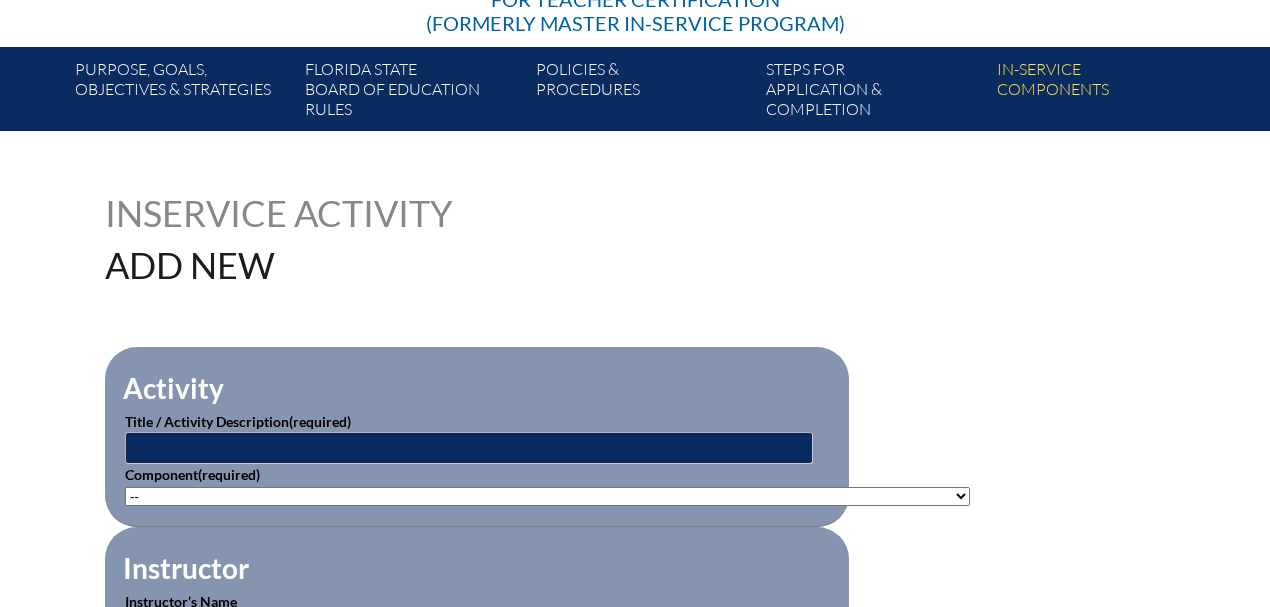 scroll, scrollTop: 400, scrollLeft: 0, axis: vertical 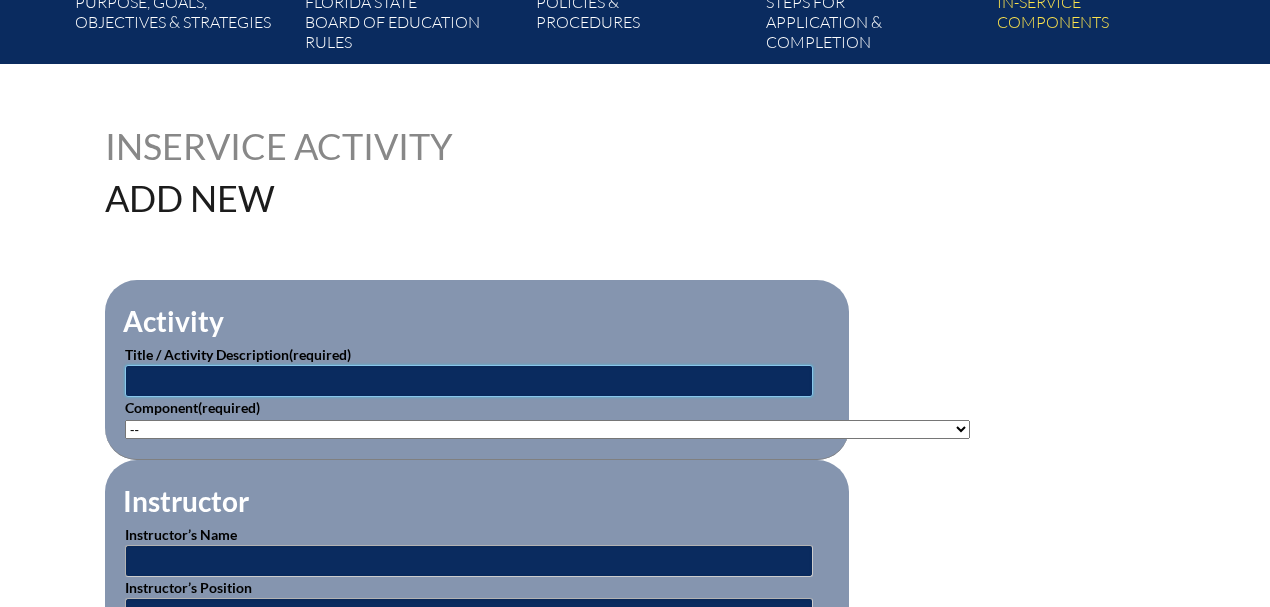 click at bounding box center [469, 381] 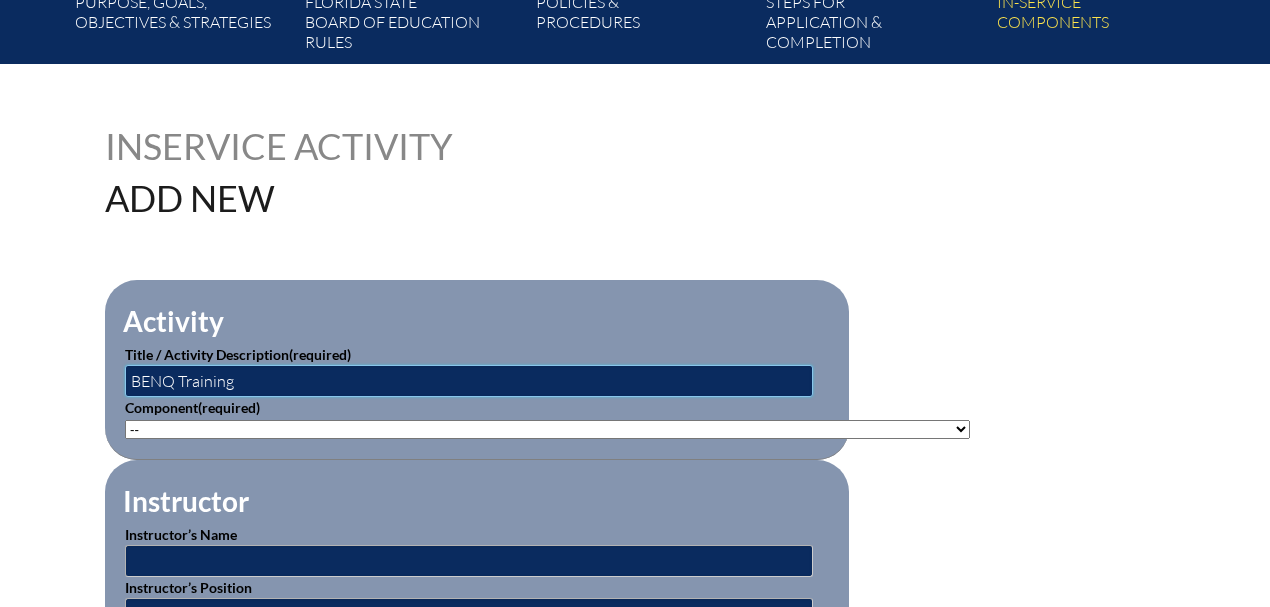 type on "BENQ Training" 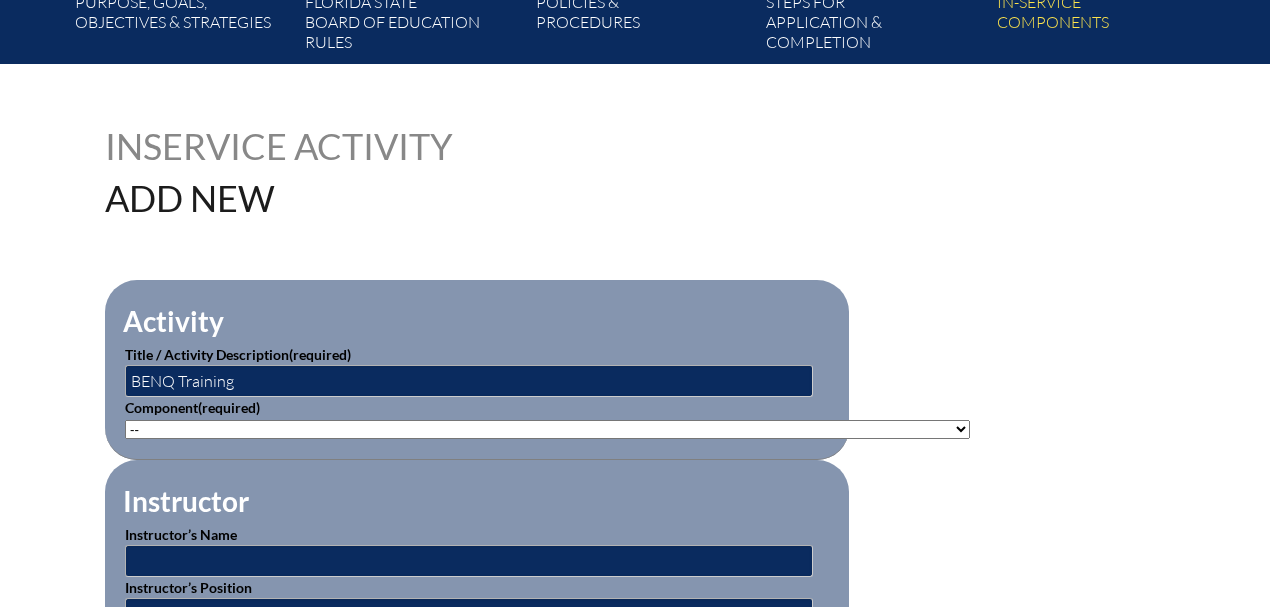 click on "--
1-000-001: Appropriate Art Activities
1-000-002: Concept and Art Process for Art
1-000-003:  Enriching the Performing Arts
1-004-001: Latin
1-005-001: Health Issues for Educators
1-006-001: Fine Arts in Language Arts
1-008-001: English Grammar Course I
1-008-002: English Grammar Course II
1-009-001: Topics in Mathematics
1-009-002: Elementary Mathematics
1-009-003: Metric Education
1-009-004: Achieving Mathematical Excellence
1-010-001: Topics in Music Education
1-011-001: Strategies in Physical Ed
1-013-001: Children's Literature for Elem Teachers
1-015-001: Topics in General Science
1-016-001: American Government
1-016-002: State & Local Government
1-016-003: World History
1-016-004: American History
1-016-005: Bible in History
1-016-006:  World War II Specialty
1-017-001: Composition I
1-017-002: Expository & Creative Writing
2-004-001: Foreign Lang. Teaching Strategy
2-007-001: Instructional Strategies
2-007-002: Brain-Based Research & Curriculum" at bounding box center (547, 429) 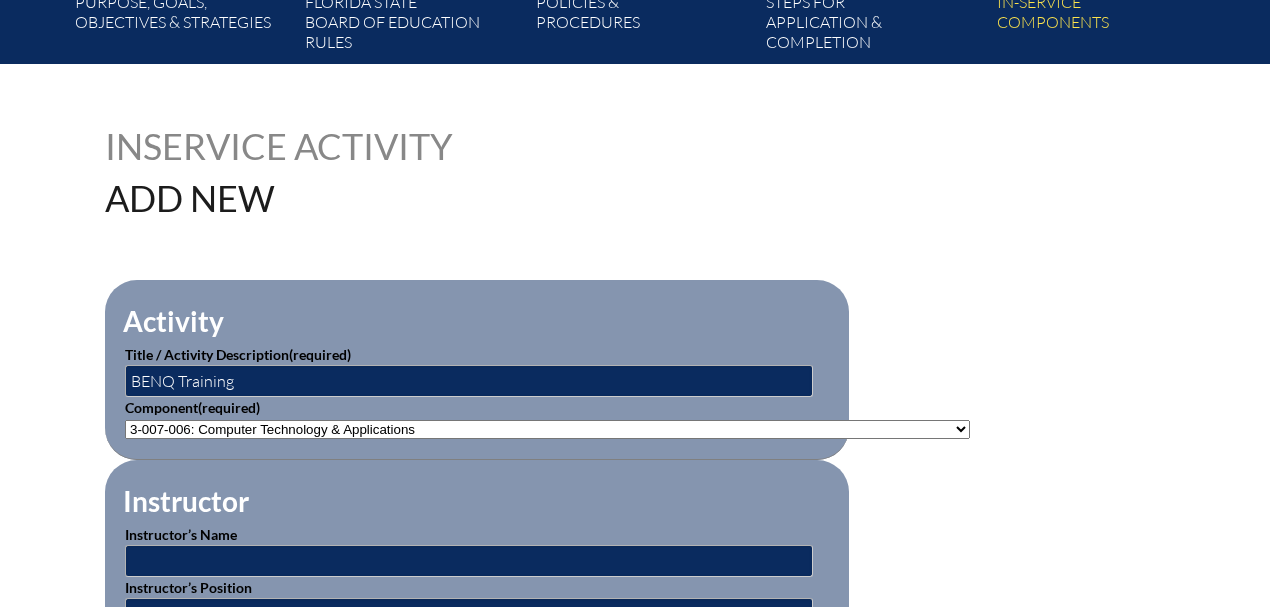 scroll, scrollTop: 600, scrollLeft: 0, axis: vertical 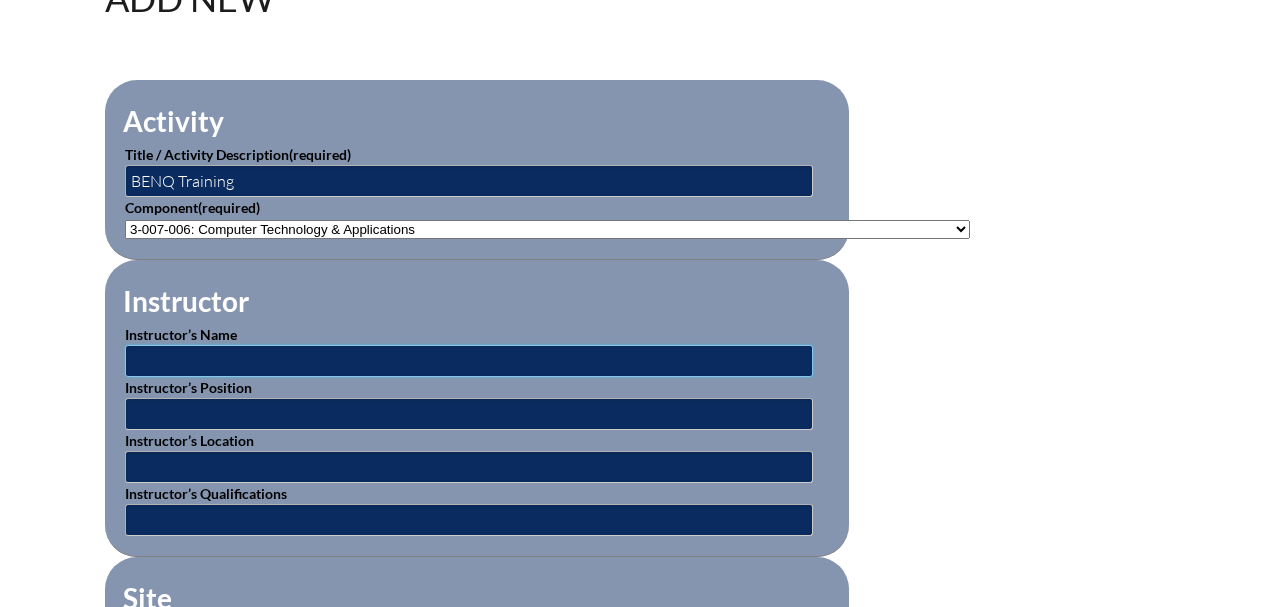 click at bounding box center [469, 361] 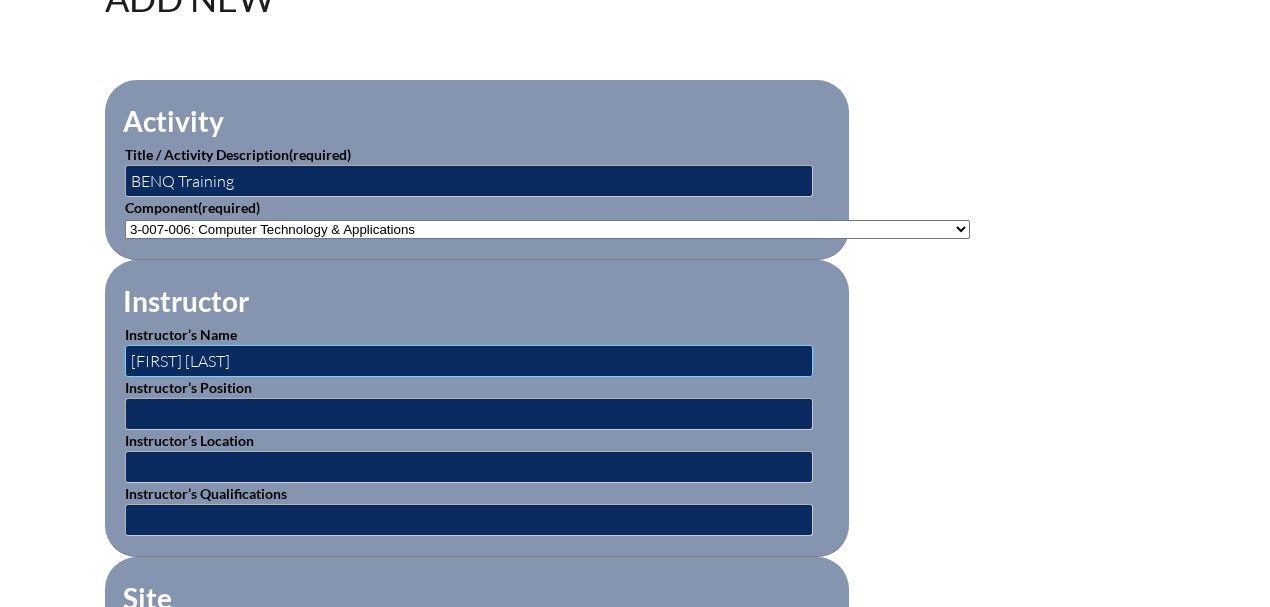 type on "Chuck Wright" 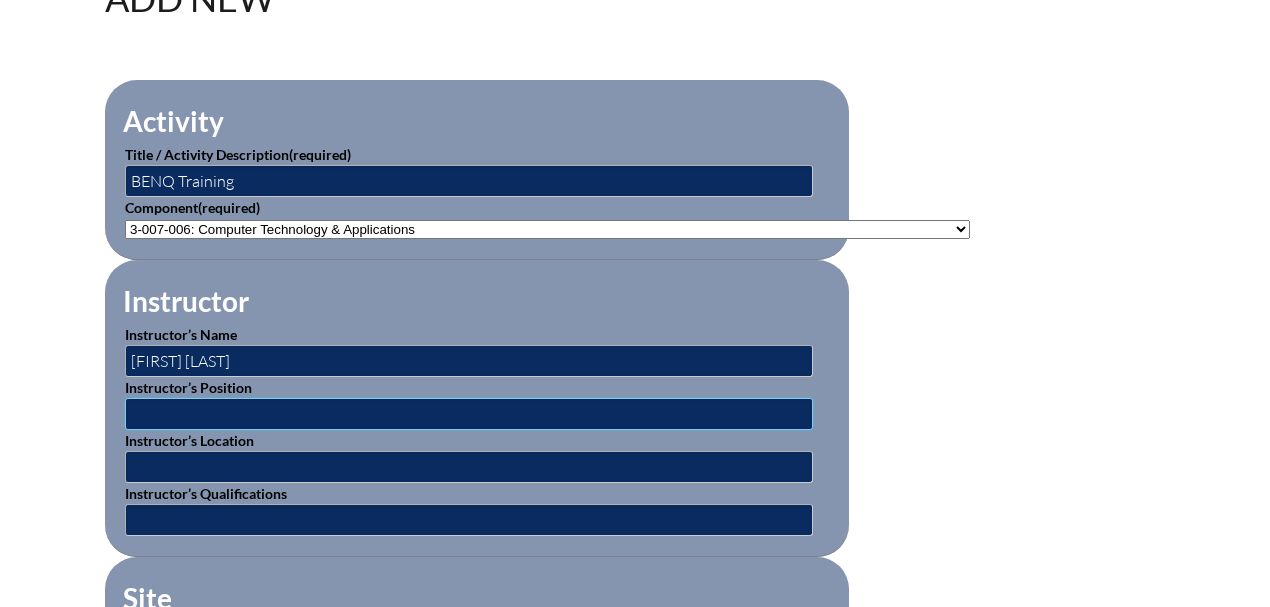 click at bounding box center (469, 414) 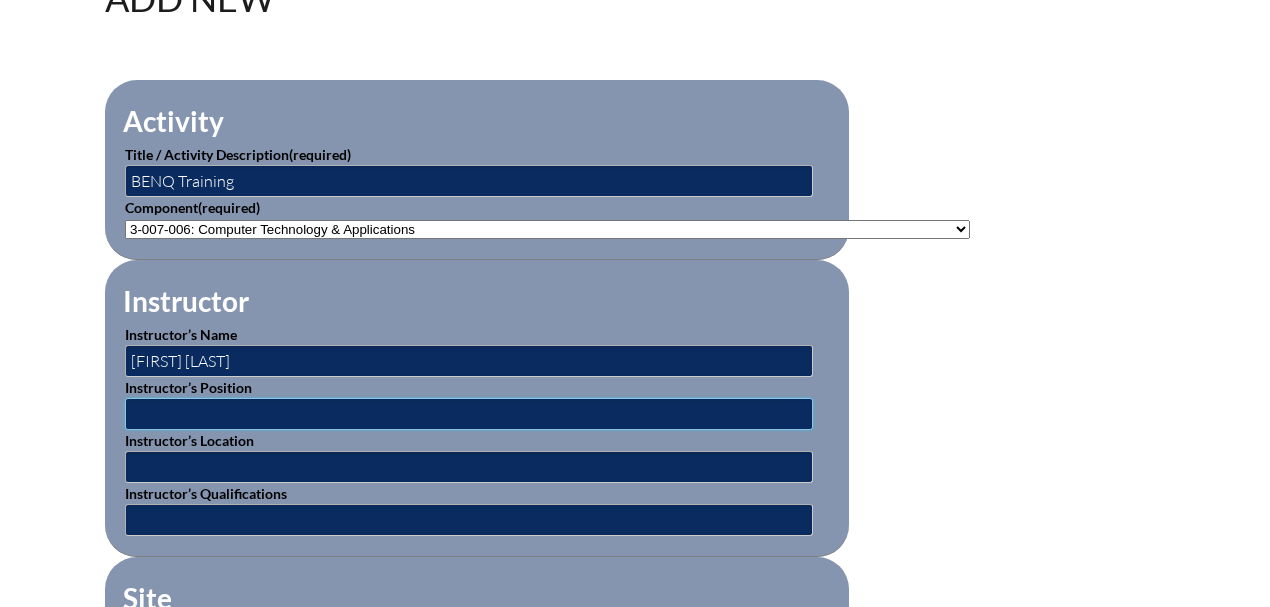 type on "Professional Learning Consultant" 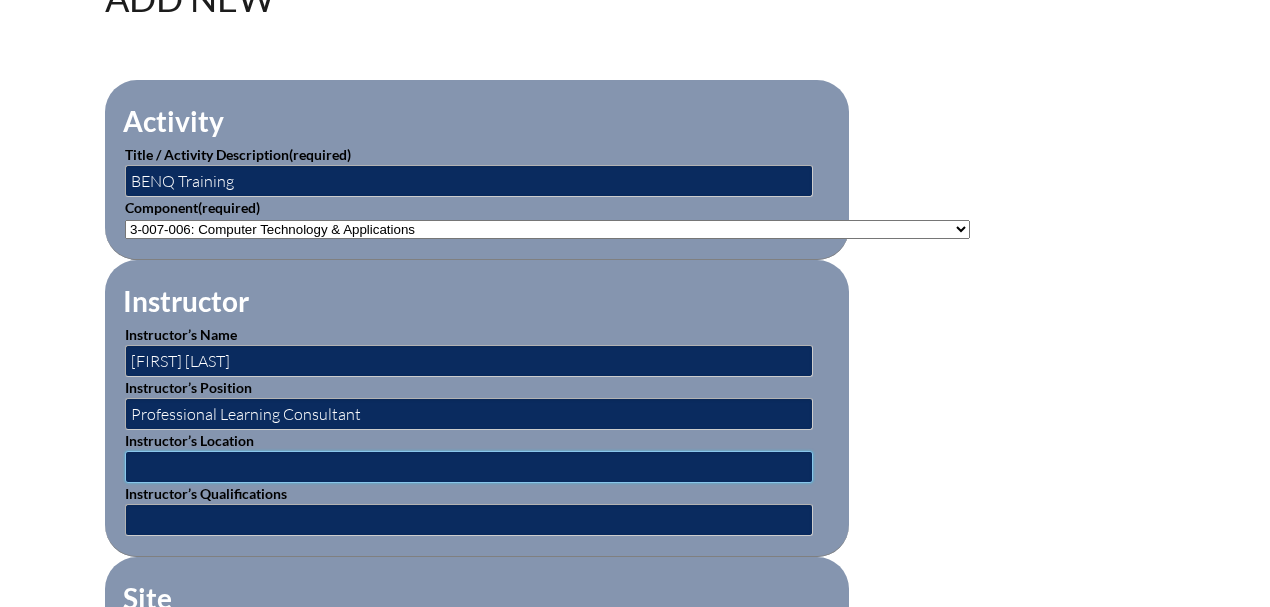 click at bounding box center (469, 467) 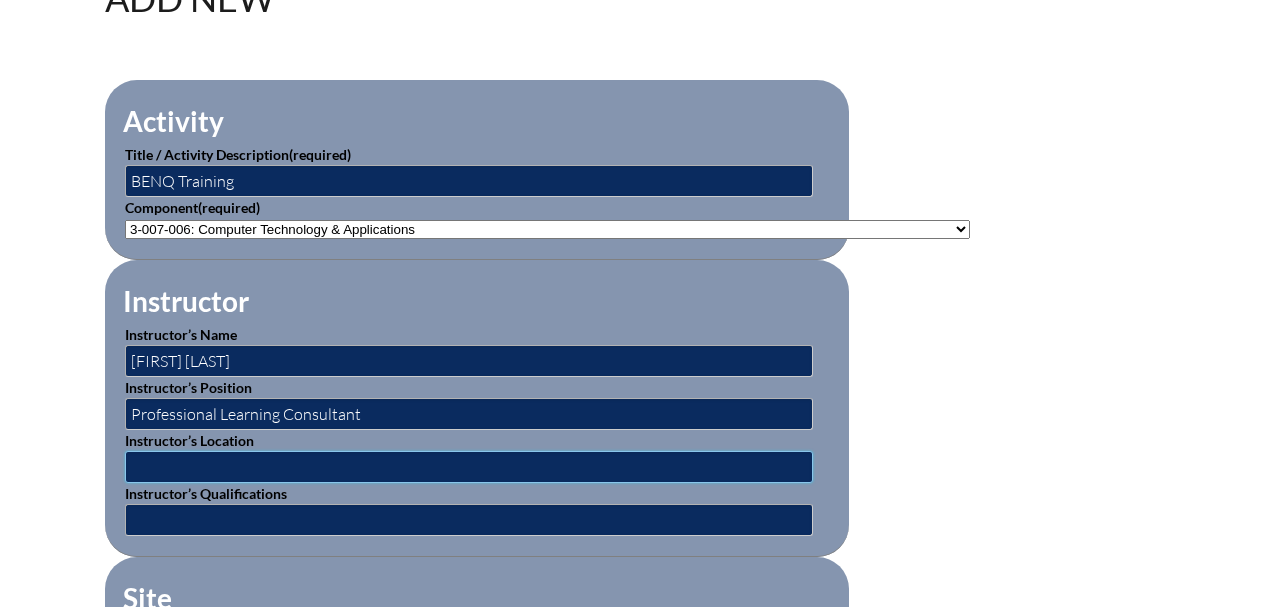 type on "Good Shepherd Episcopal School" 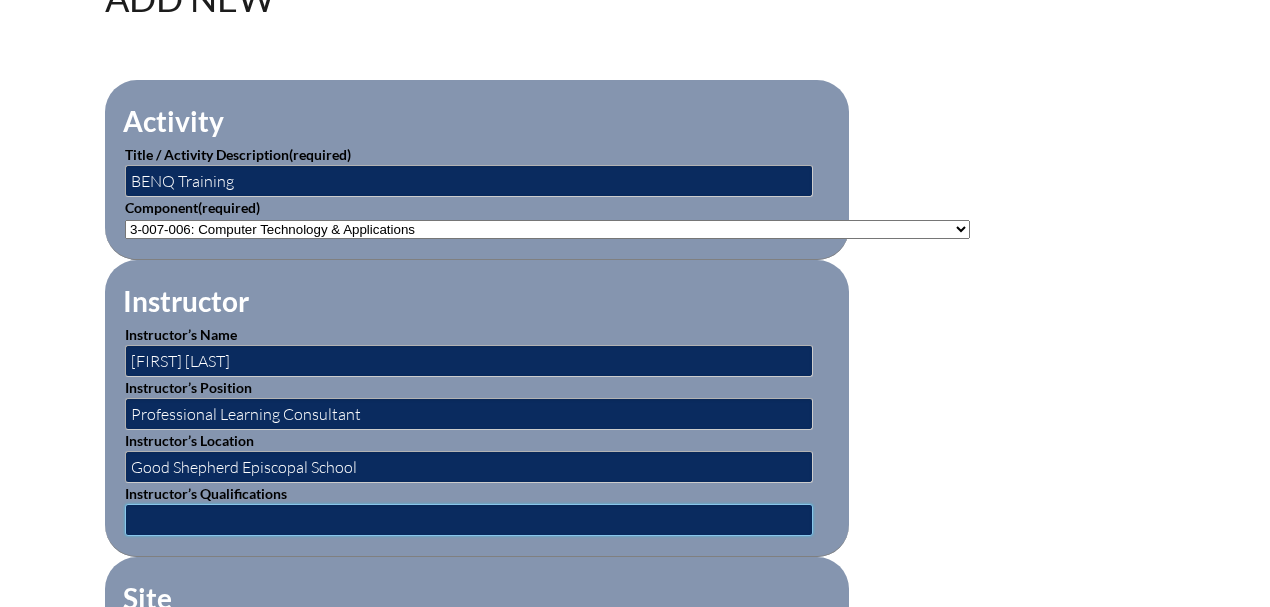 click at bounding box center (469, 520) 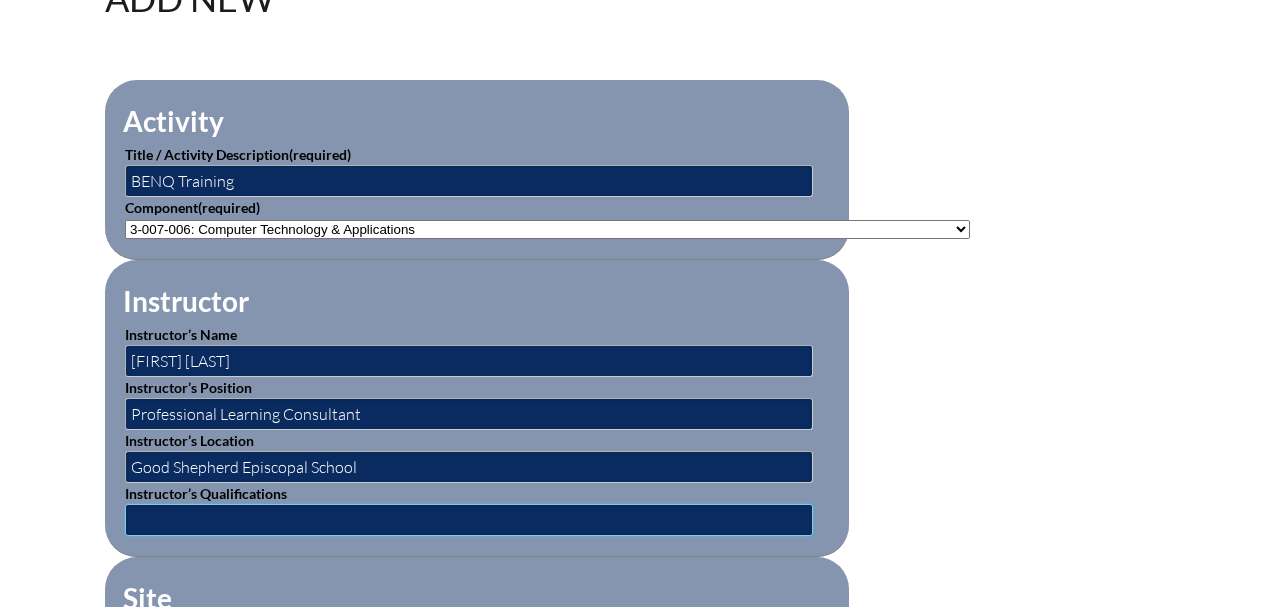 type on "Coordinator" 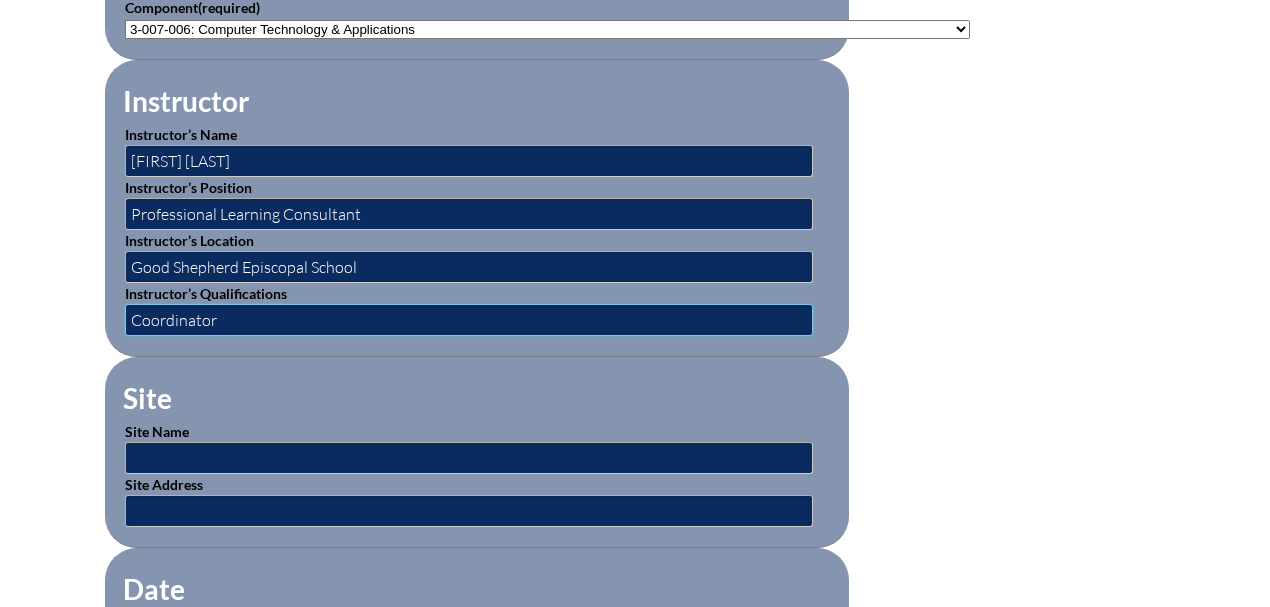 scroll, scrollTop: 933, scrollLeft: 0, axis: vertical 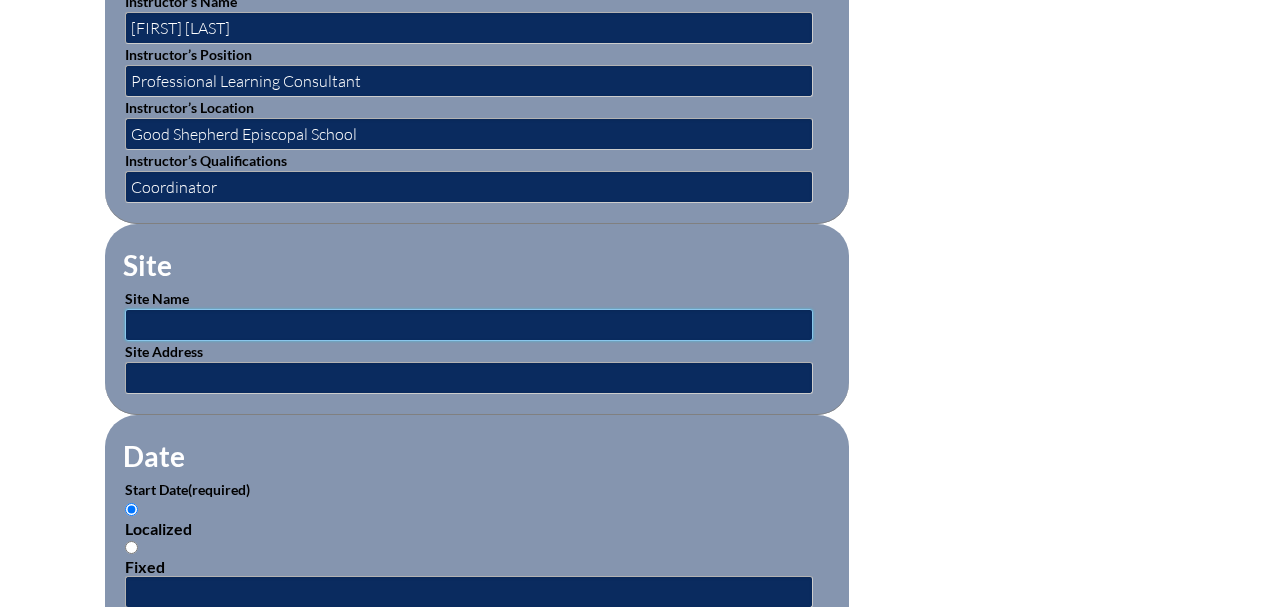 click at bounding box center (469, 325) 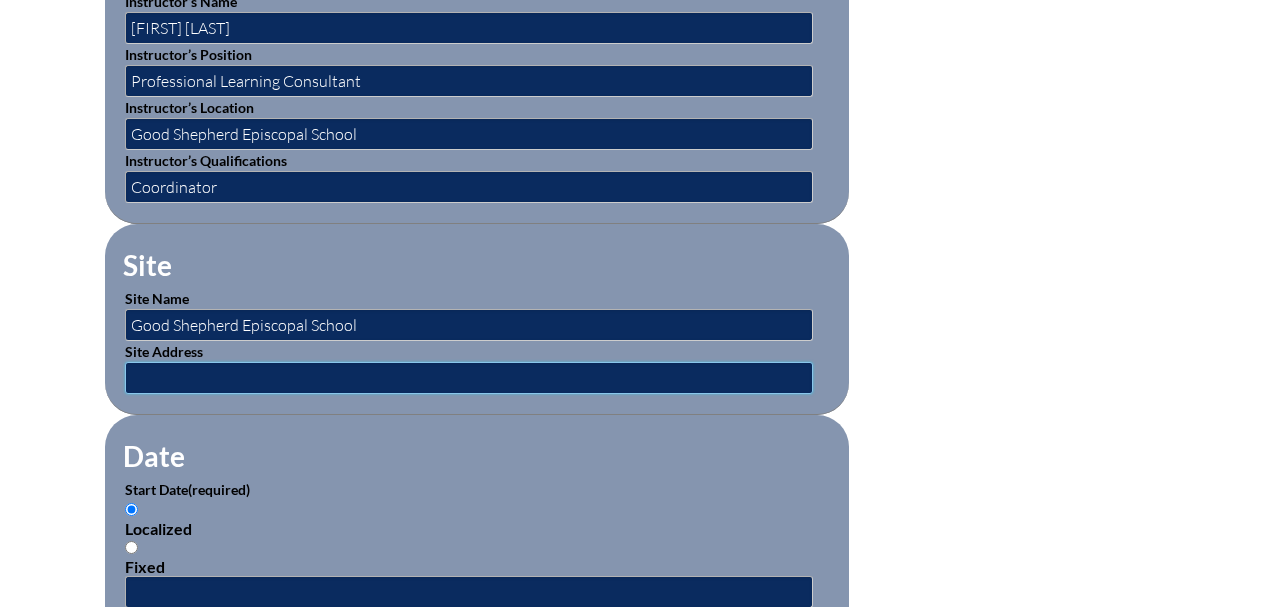 click at bounding box center (469, 378) 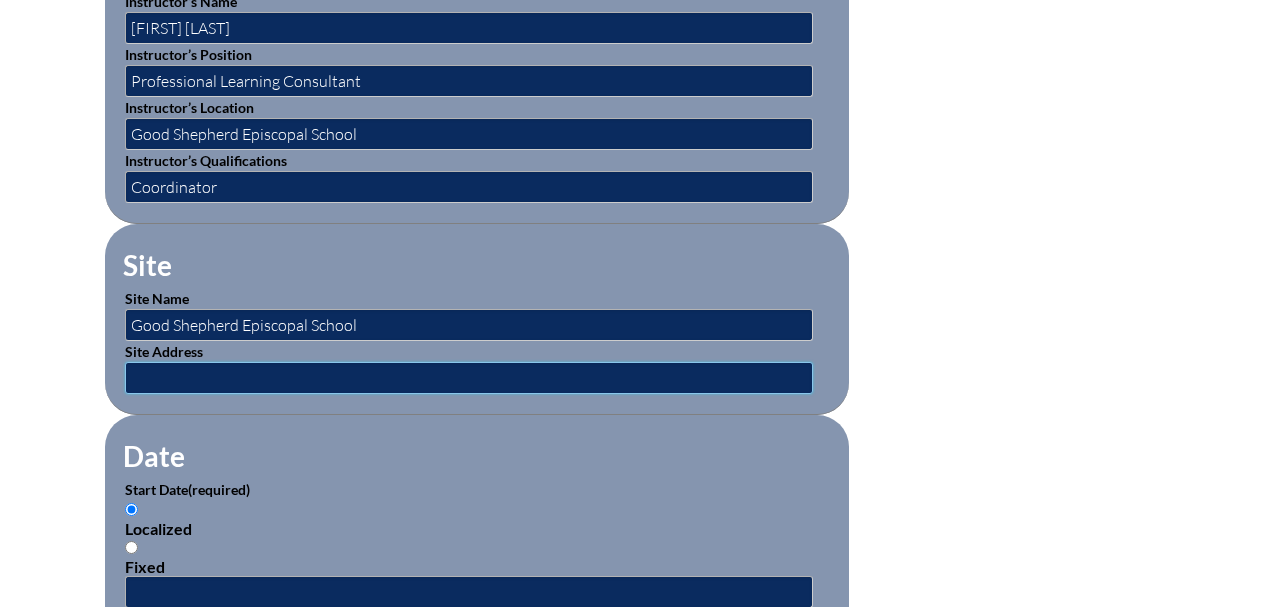 type on "402 Seabrook Rd. Tequesta, Fl. 33469" 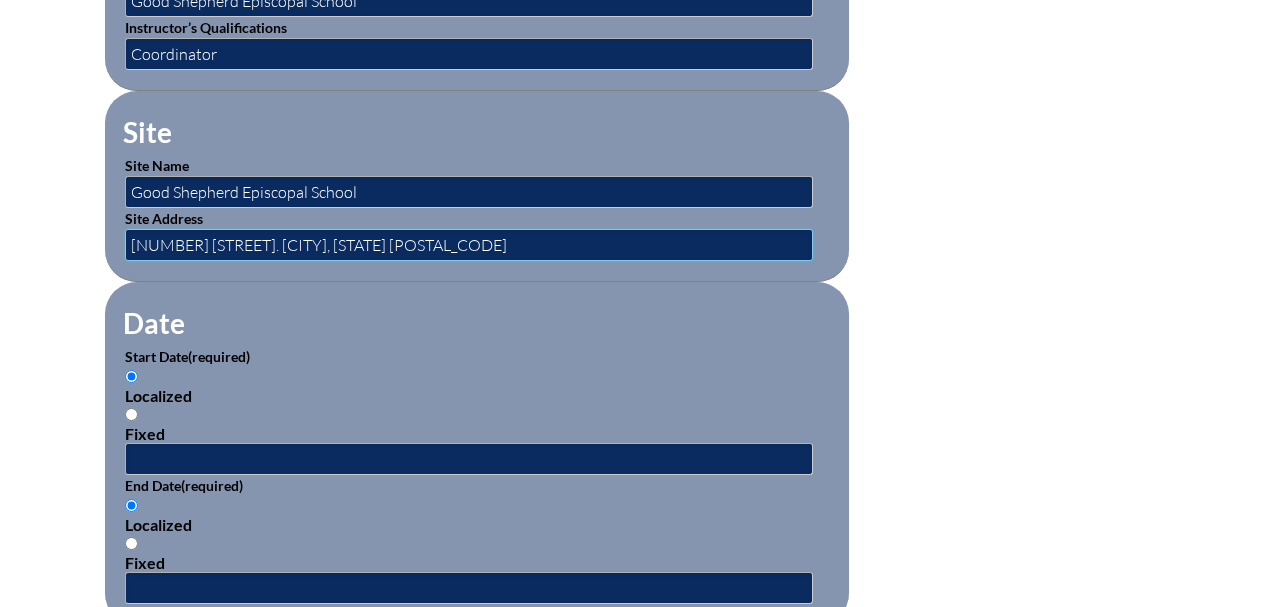 scroll, scrollTop: 1133, scrollLeft: 0, axis: vertical 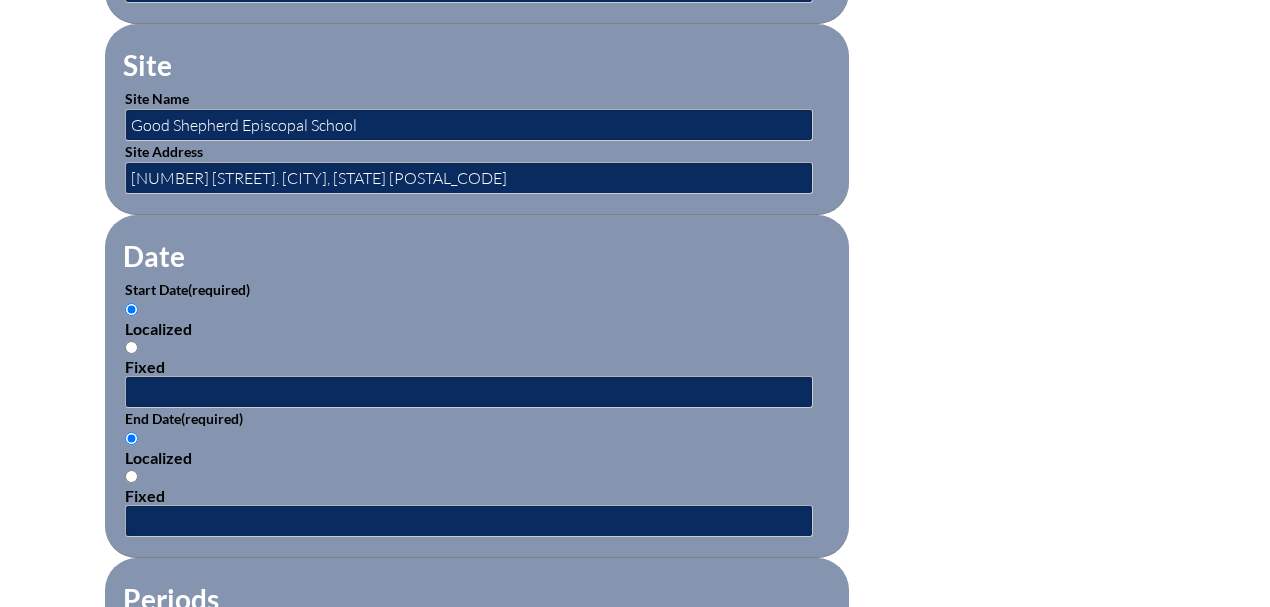 click on "End Date  (required)" at bounding box center (477, 418) 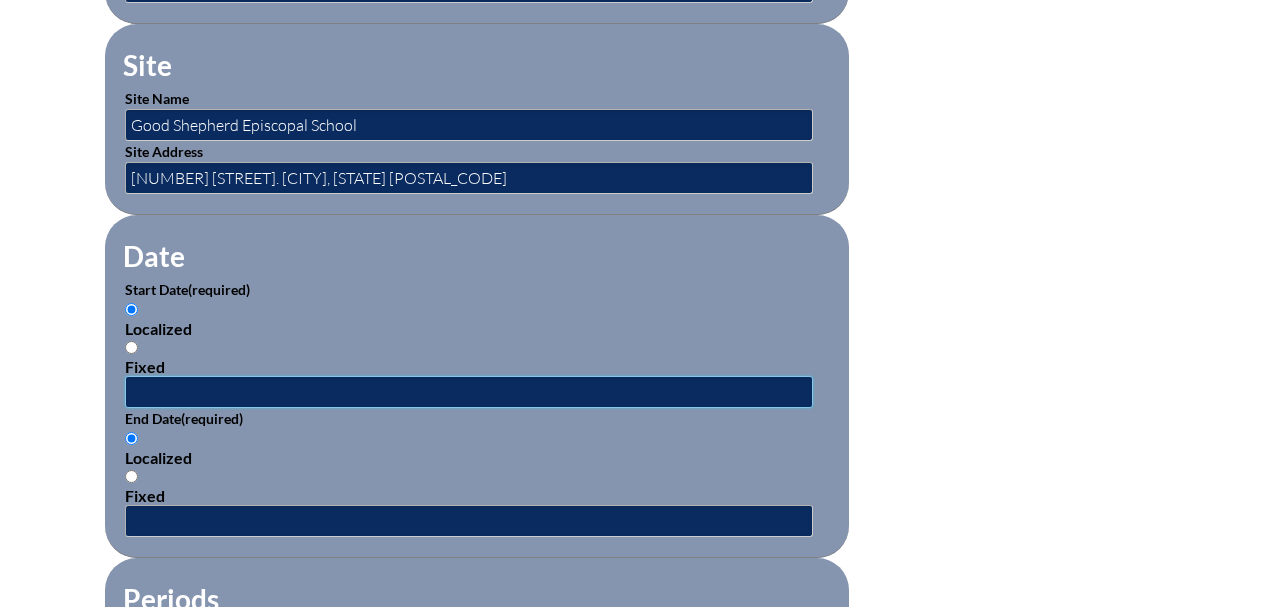 click at bounding box center (469, 392) 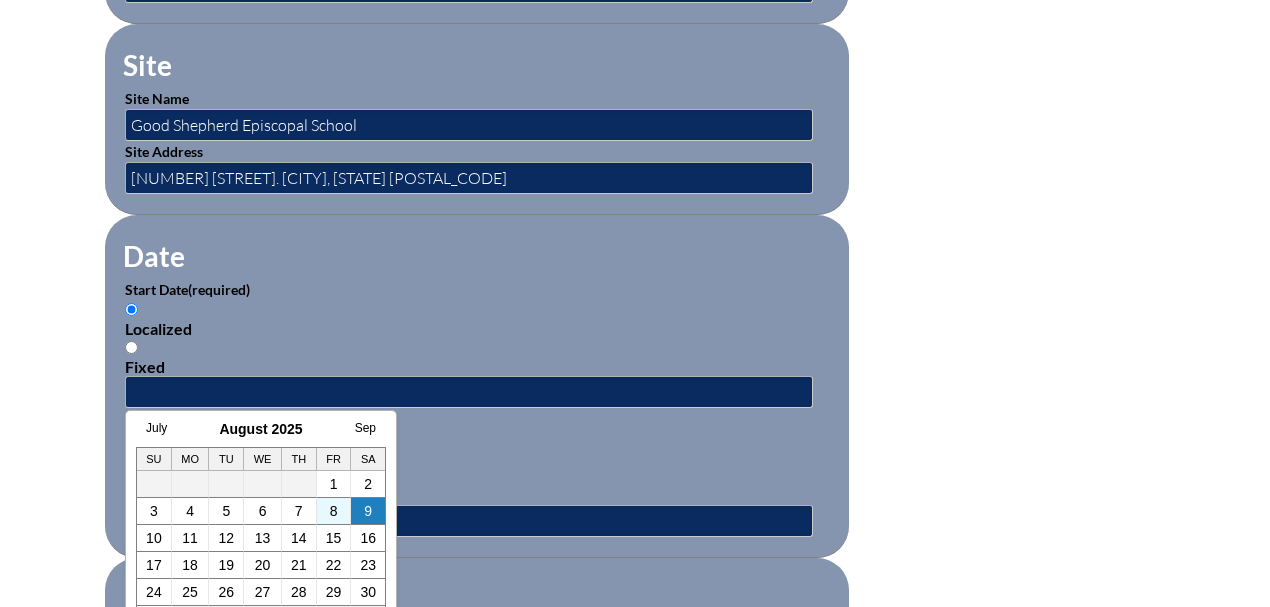 click on "8" at bounding box center (334, 511) 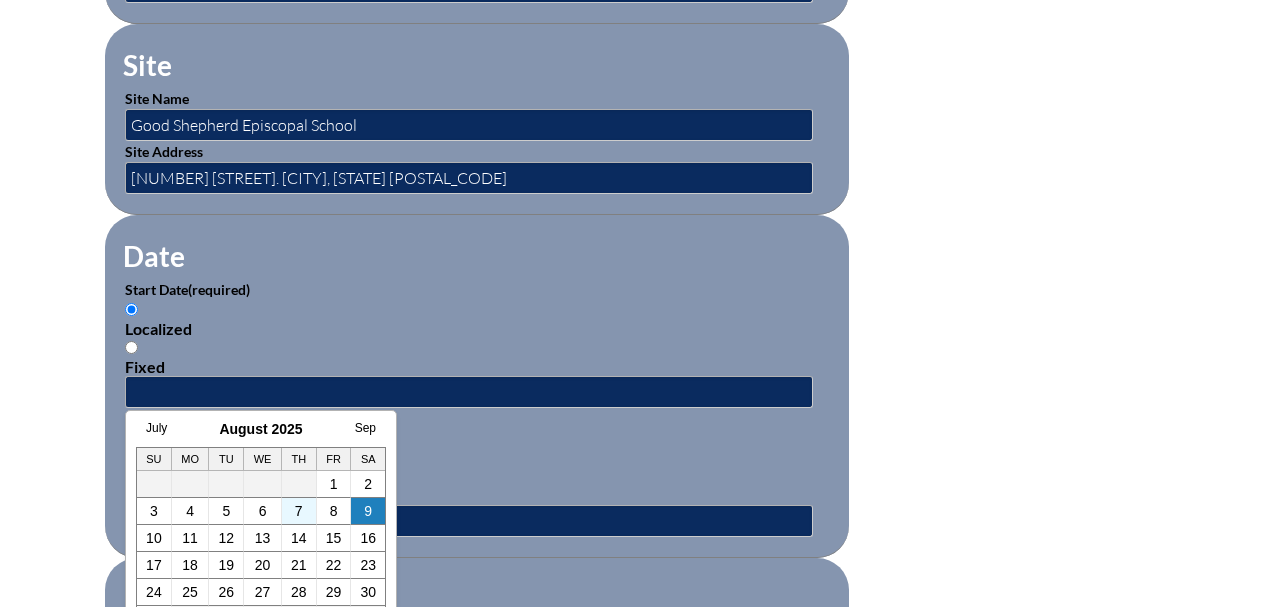 click on "7" at bounding box center [299, 511] 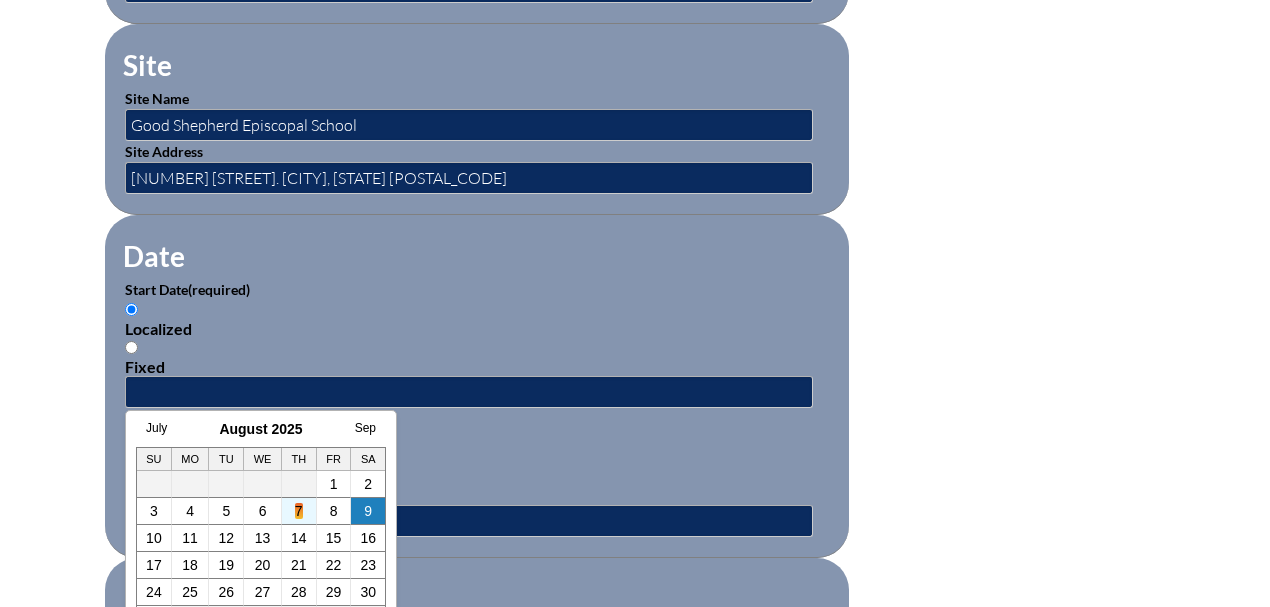 click on "7" at bounding box center [299, 511] 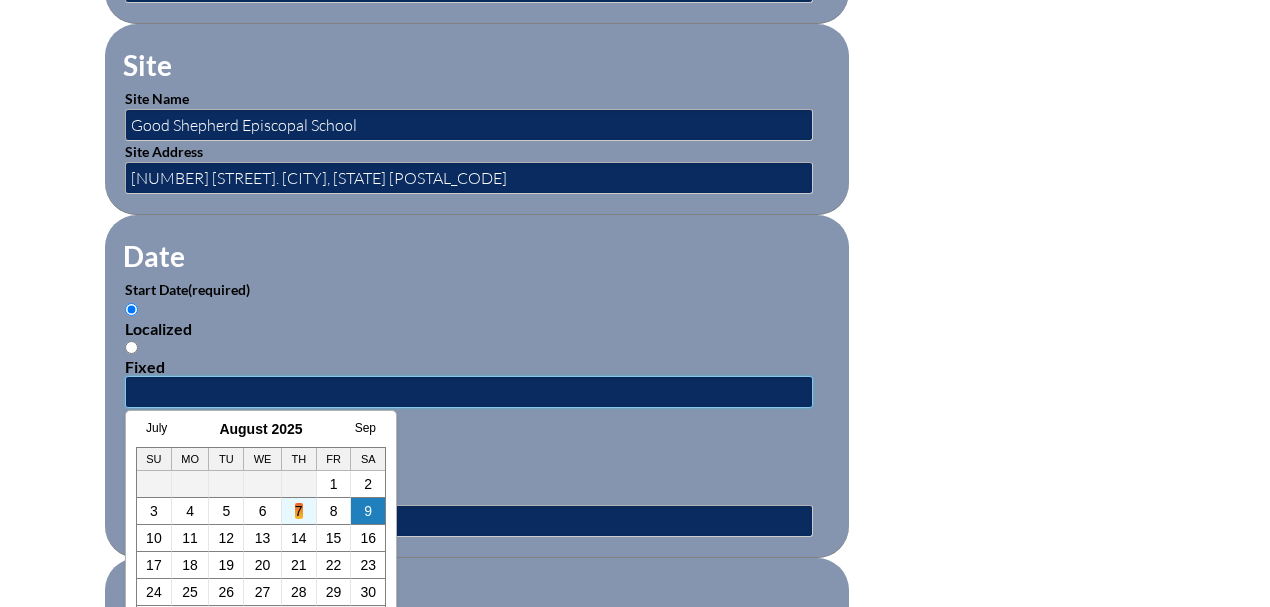 type on "2025-08-07 5:42 AM" 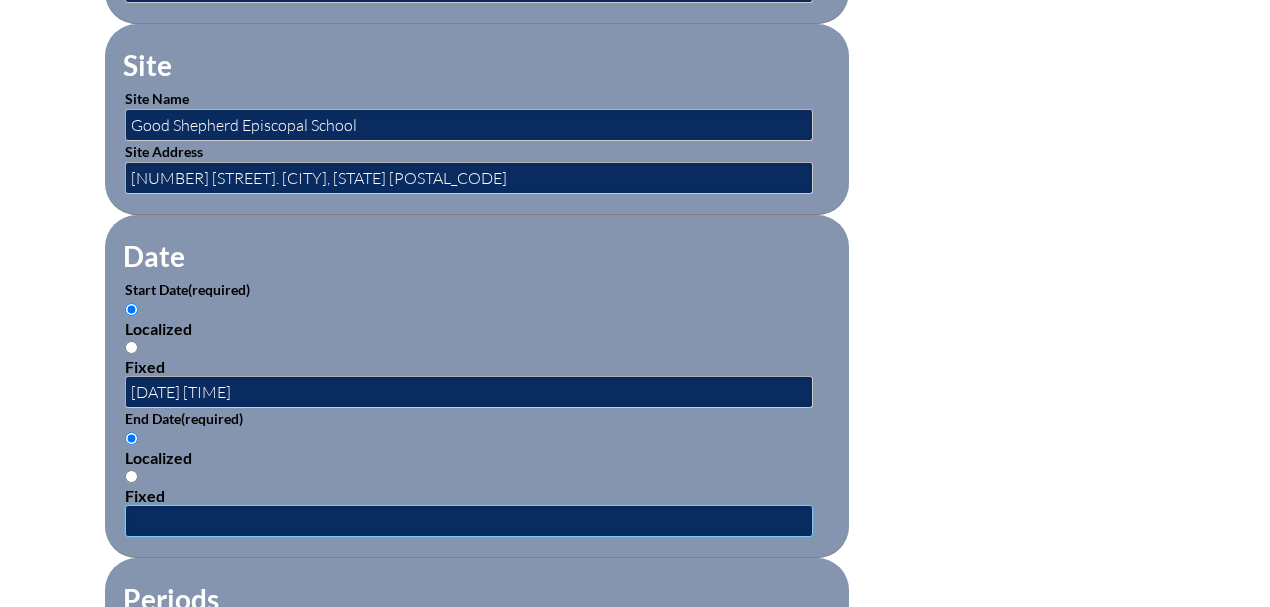 click at bounding box center (469, 521) 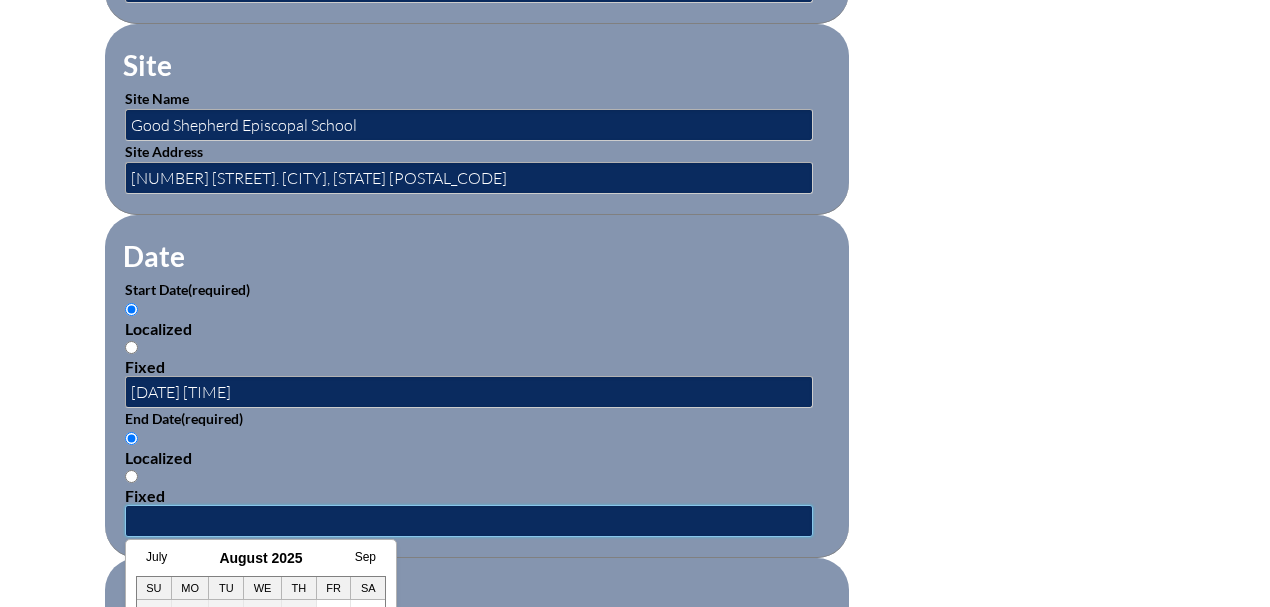 scroll, scrollTop: 1266, scrollLeft: 0, axis: vertical 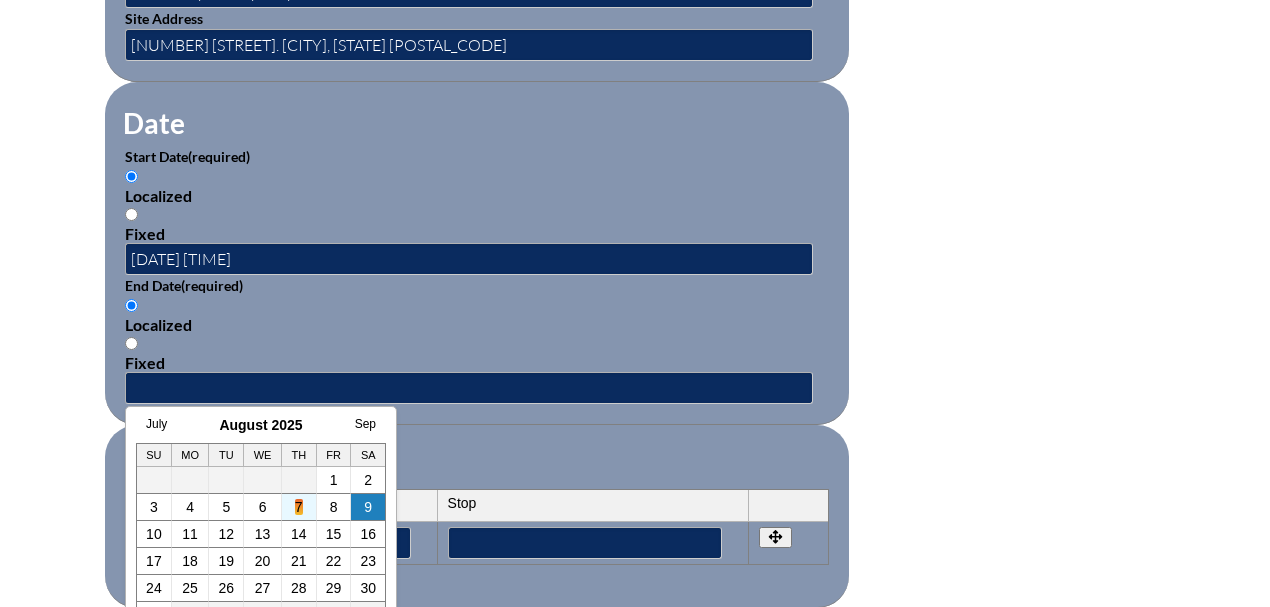 click on "7" at bounding box center (299, 507) 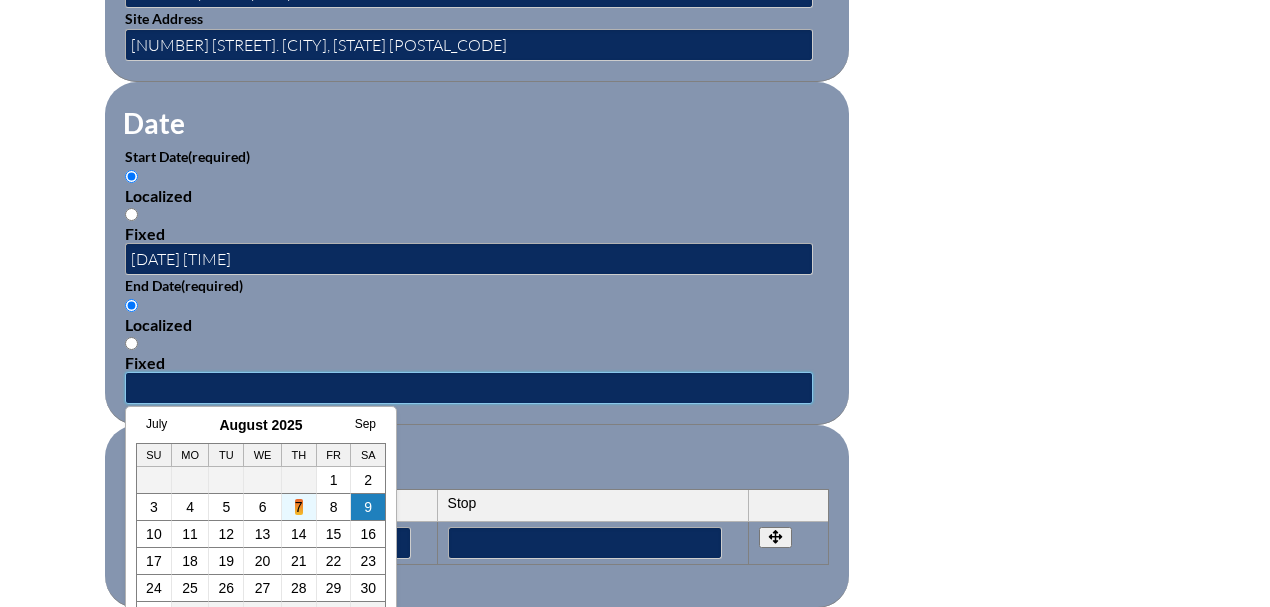 type on "2025-08-07 5:42 AM" 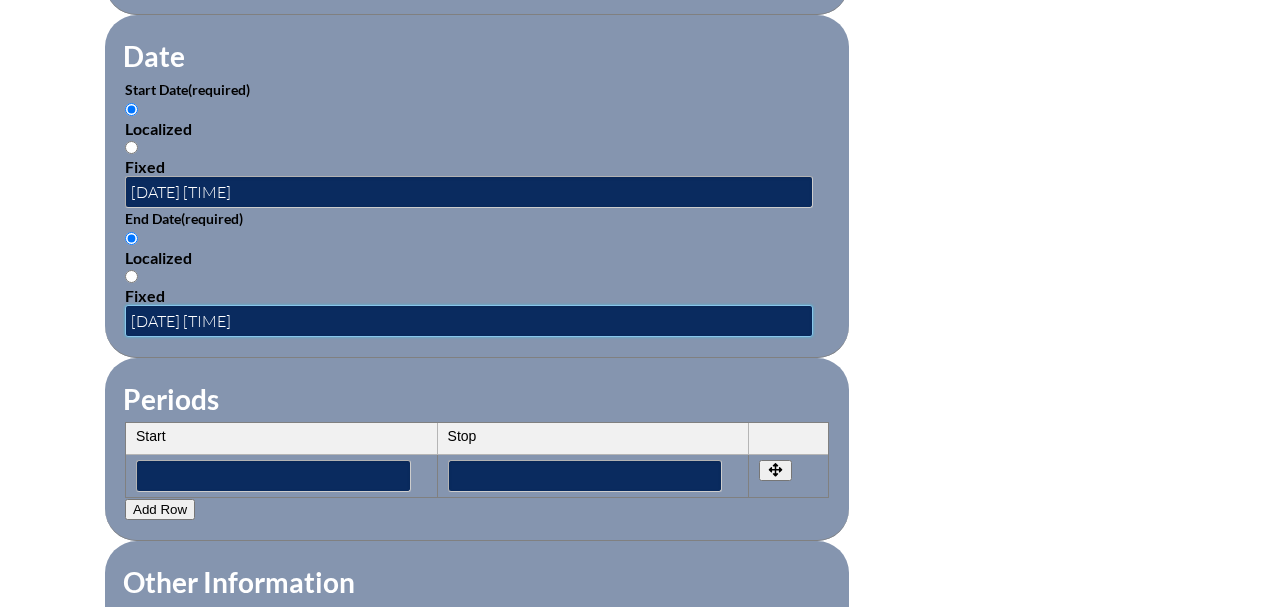 scroll, scrollTop: 1400, scrollLeft: 0, axis: vertical 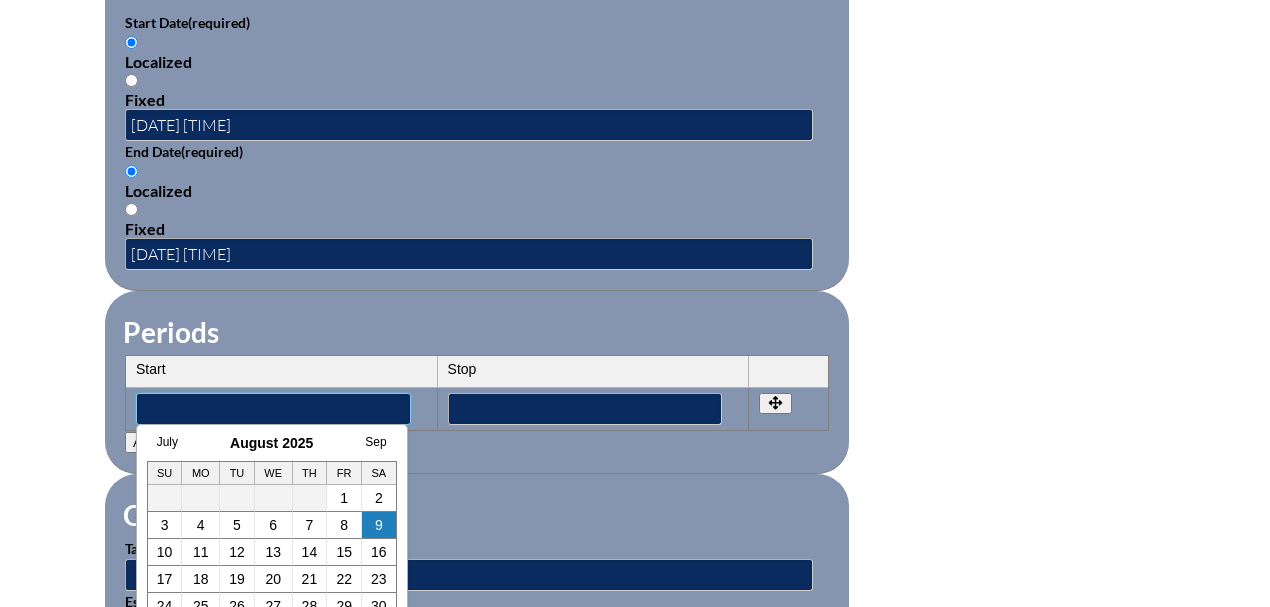click at bounding box center [273, 409] 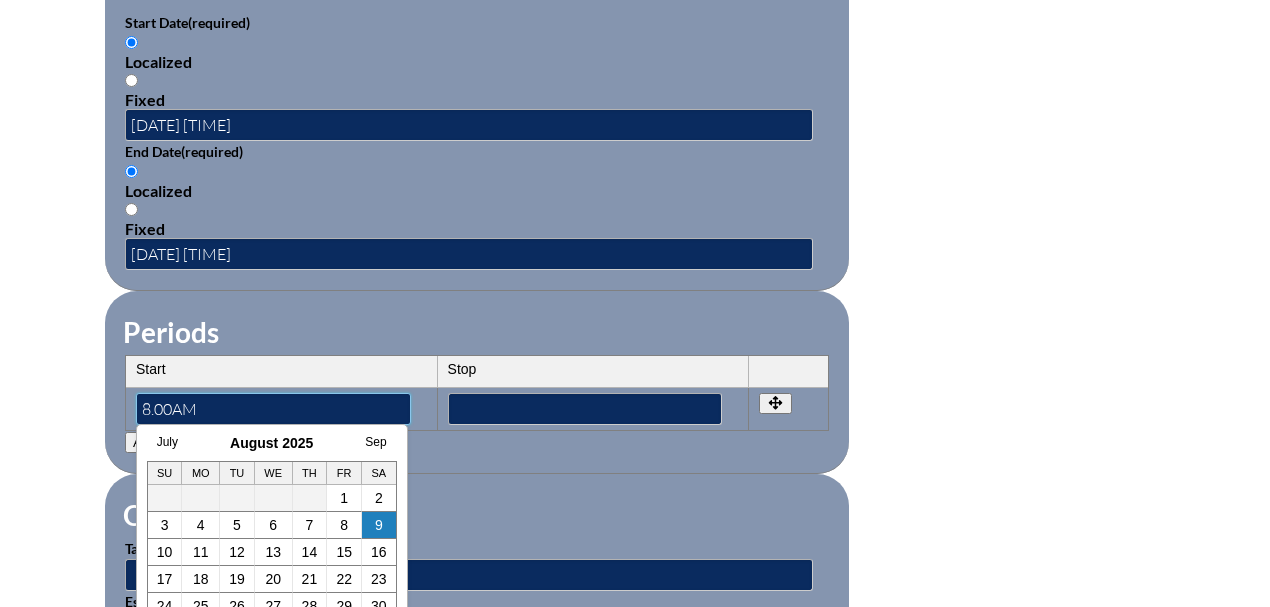type on "8.00AM" 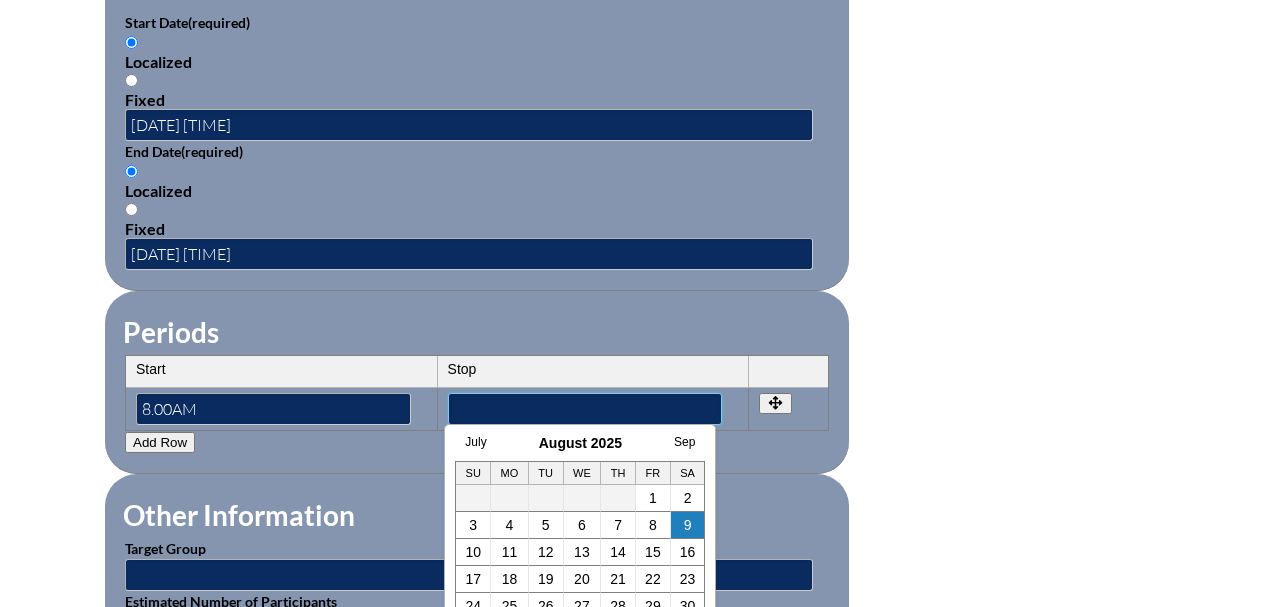 click at bounding box center [585, 409] 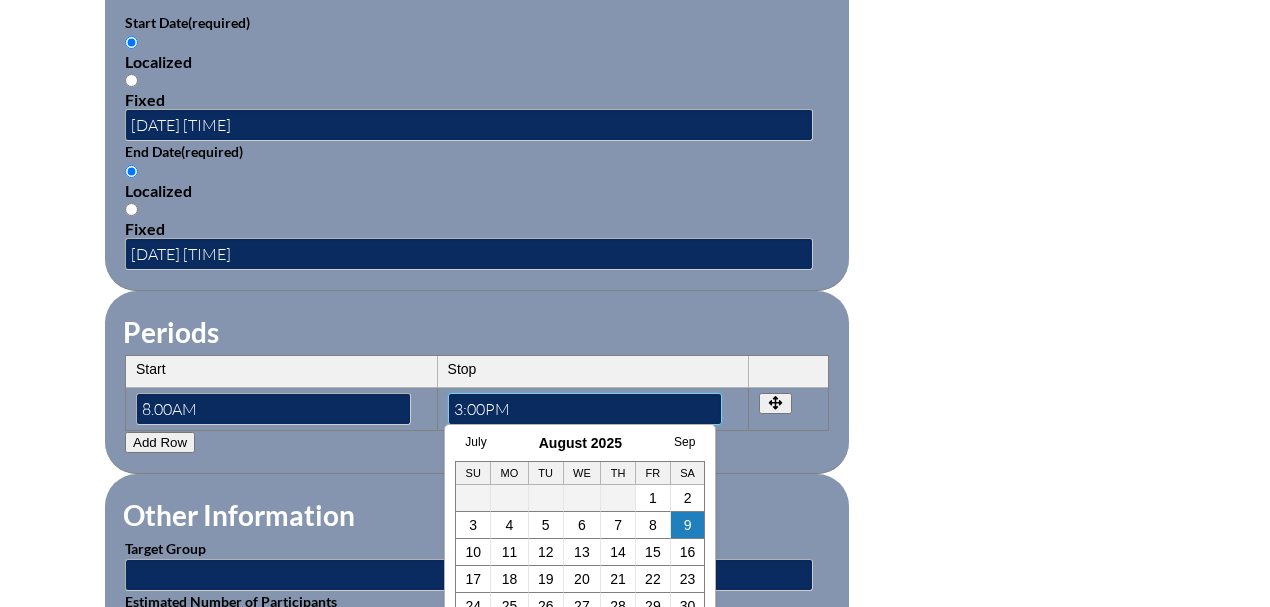 scroll, scrollTop: 1466, scrollLeft: 0, axis: vertical 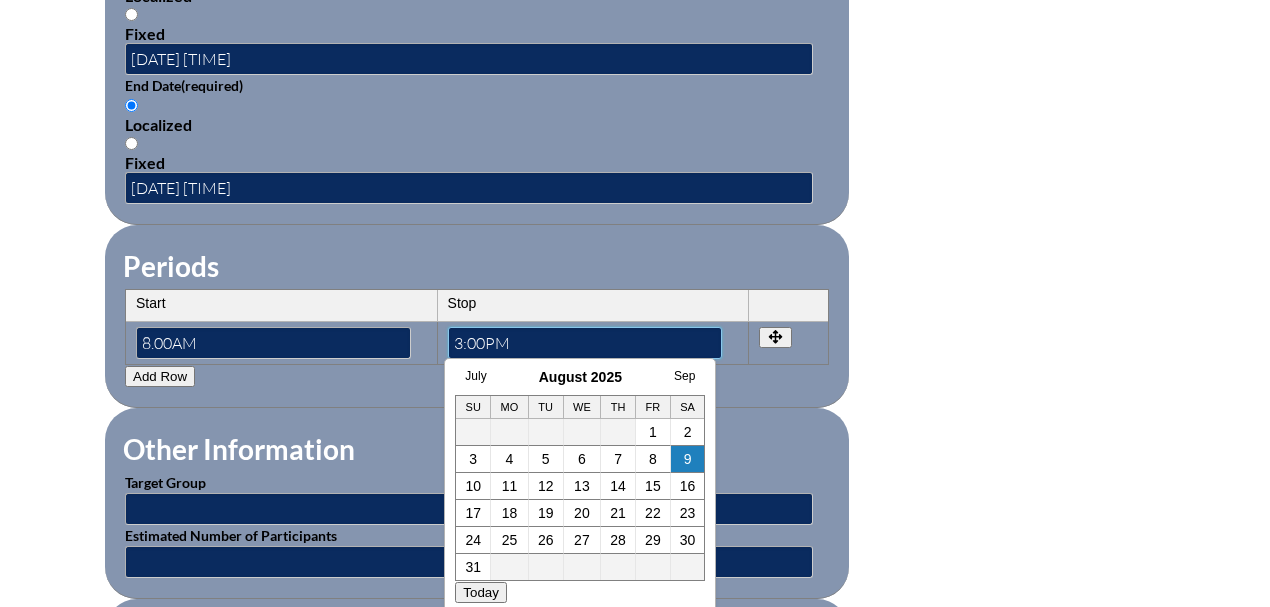 type on "3:00PM" 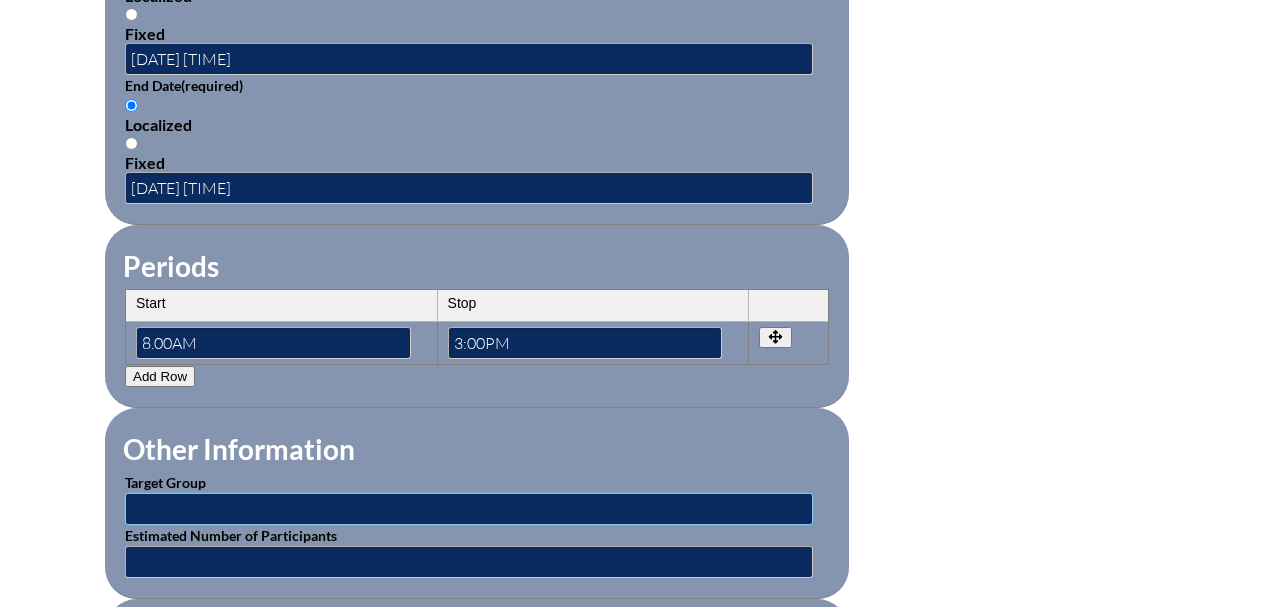 click at bounding box center (469, 509) 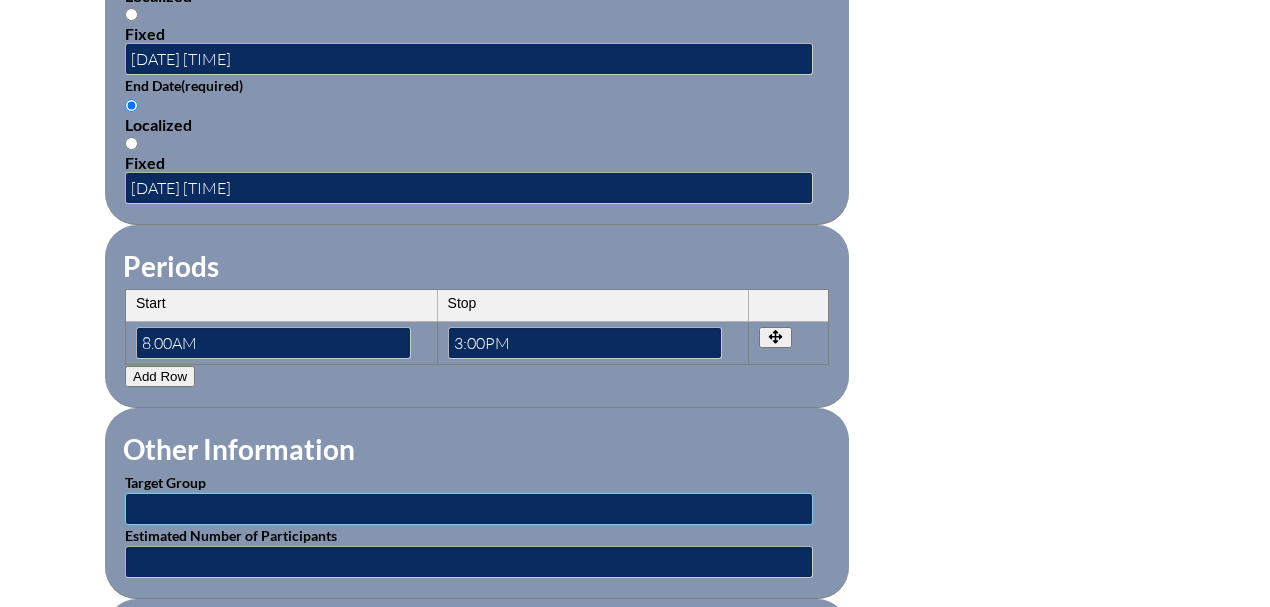 type on "Staff" 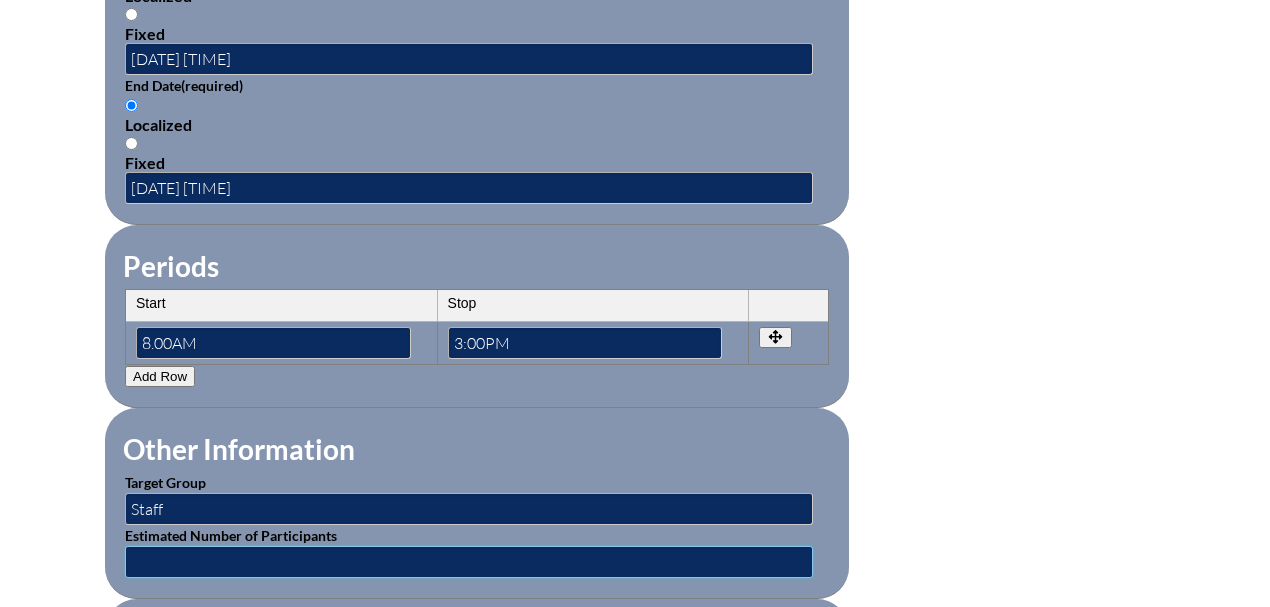 click at bounding box center (469, 562) 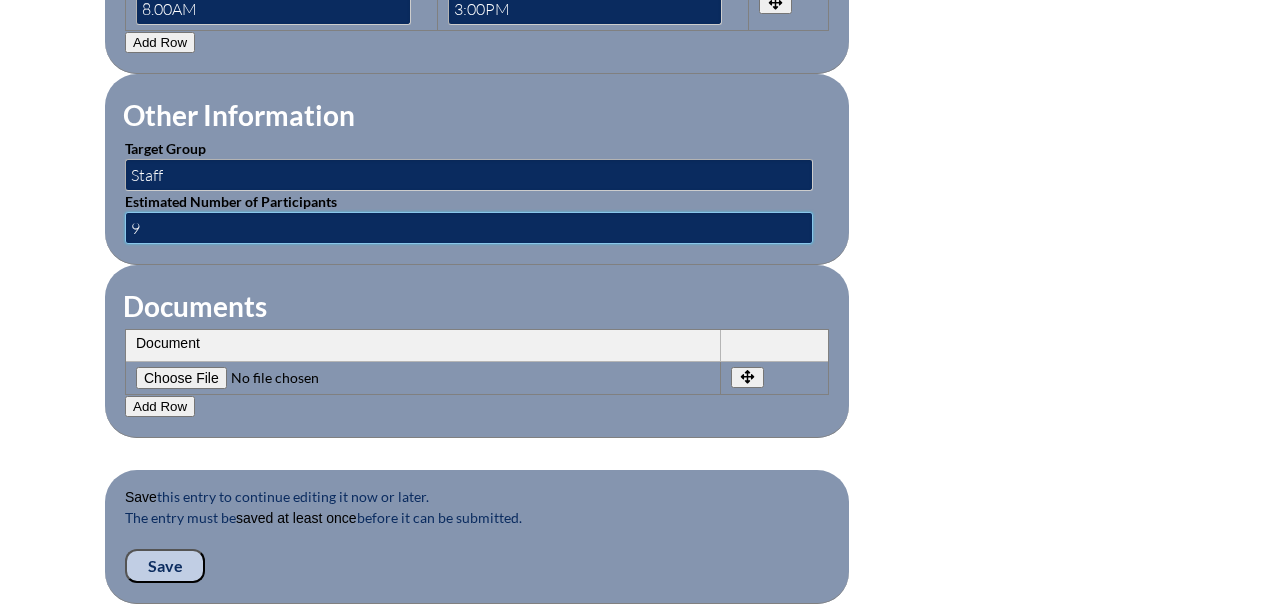 scroll, scrollTop: 1933, scrollLeft: 0, axis: vertical 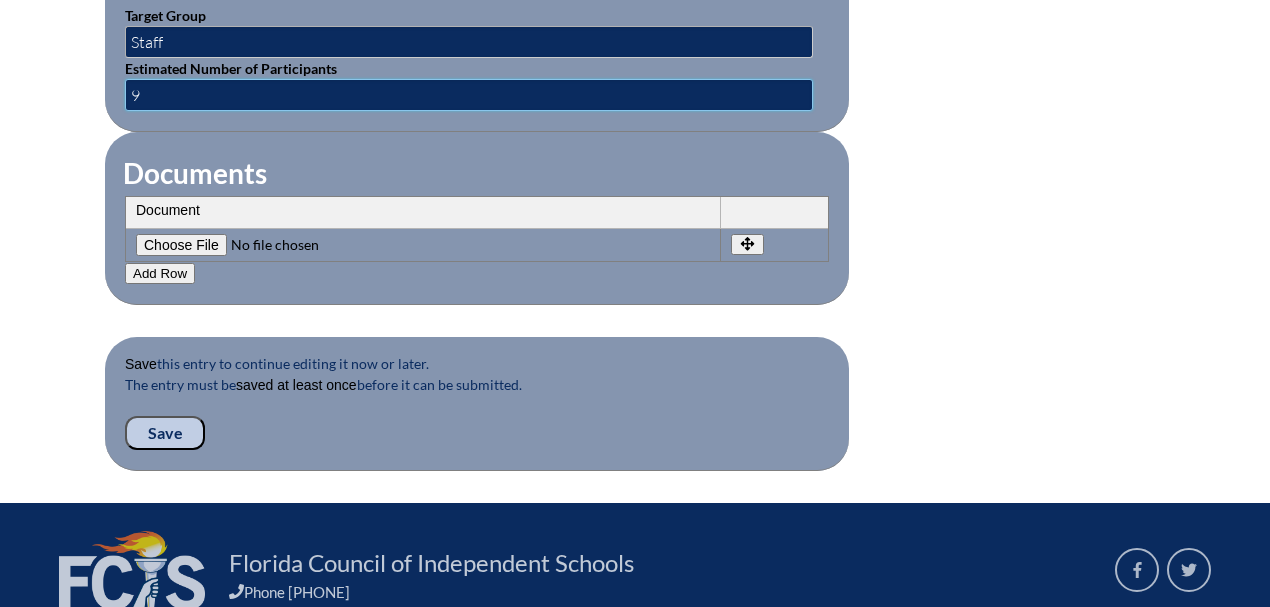 type on "9" 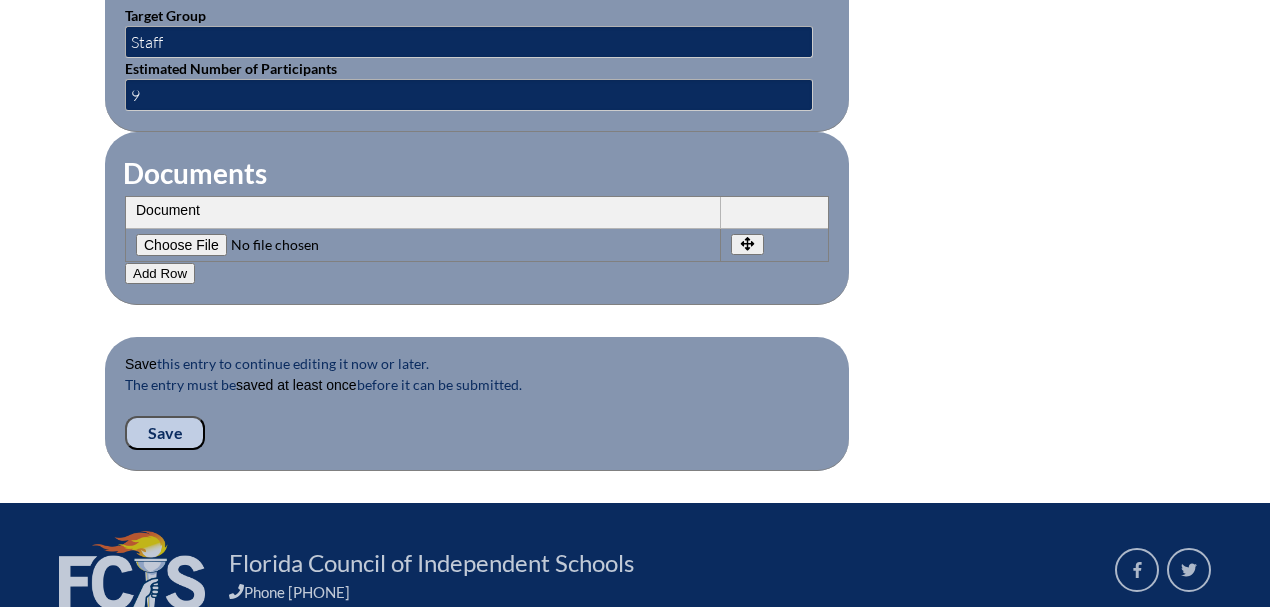 click on "Save" at bounding box center (165, 433) 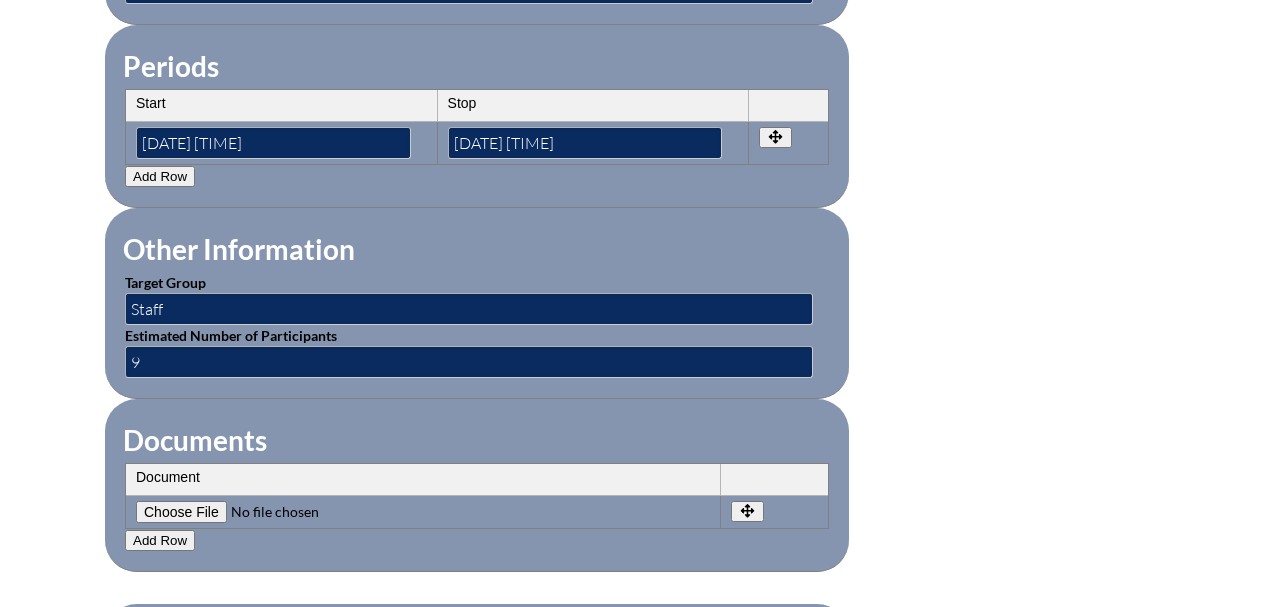 scroll, scrollTop: 1866, scrollLeft: 0, axis: vertical 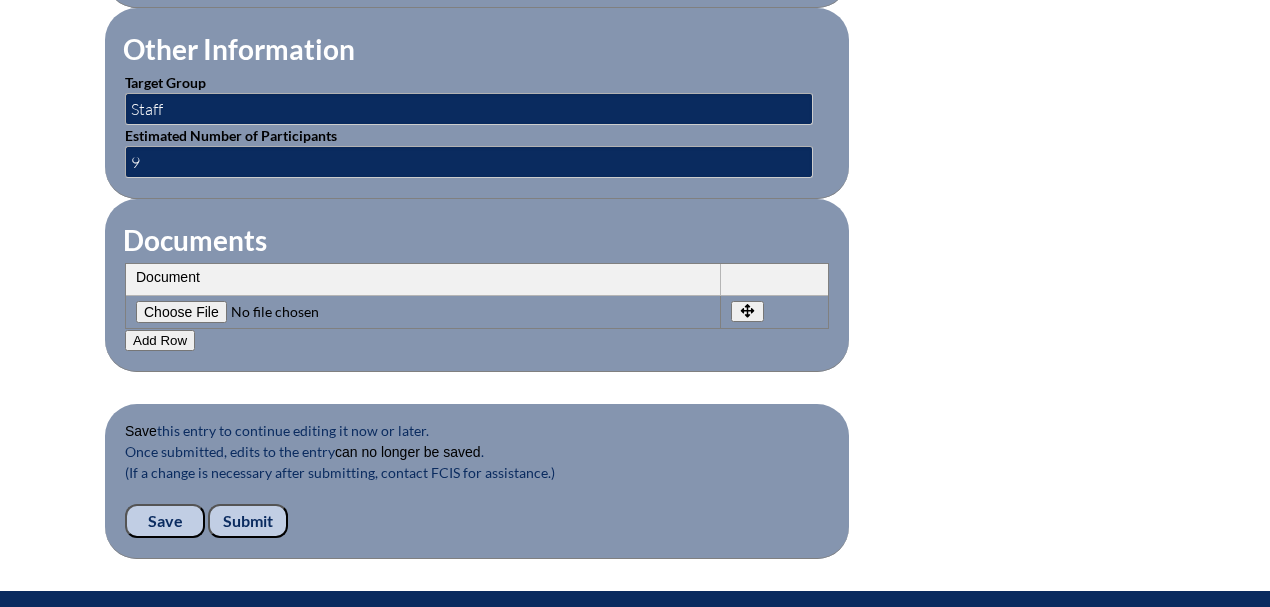 click on "Save" at bounding box center (165, 521) 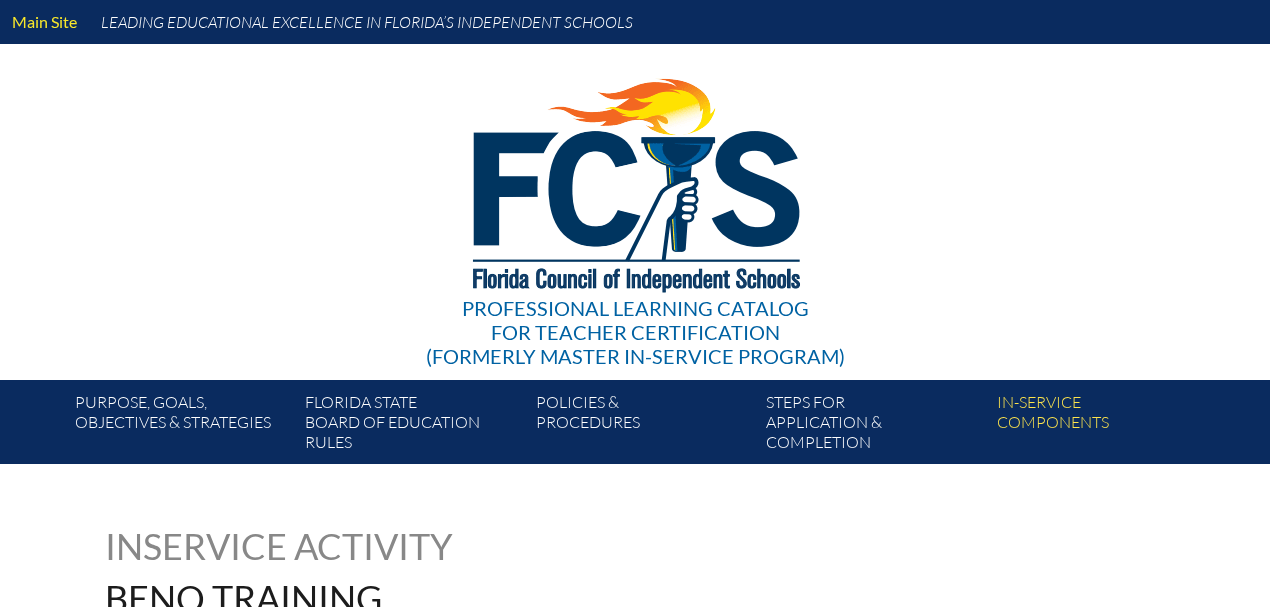 scroll, scrollTop: 0, scrollLeft: 0, axis: both 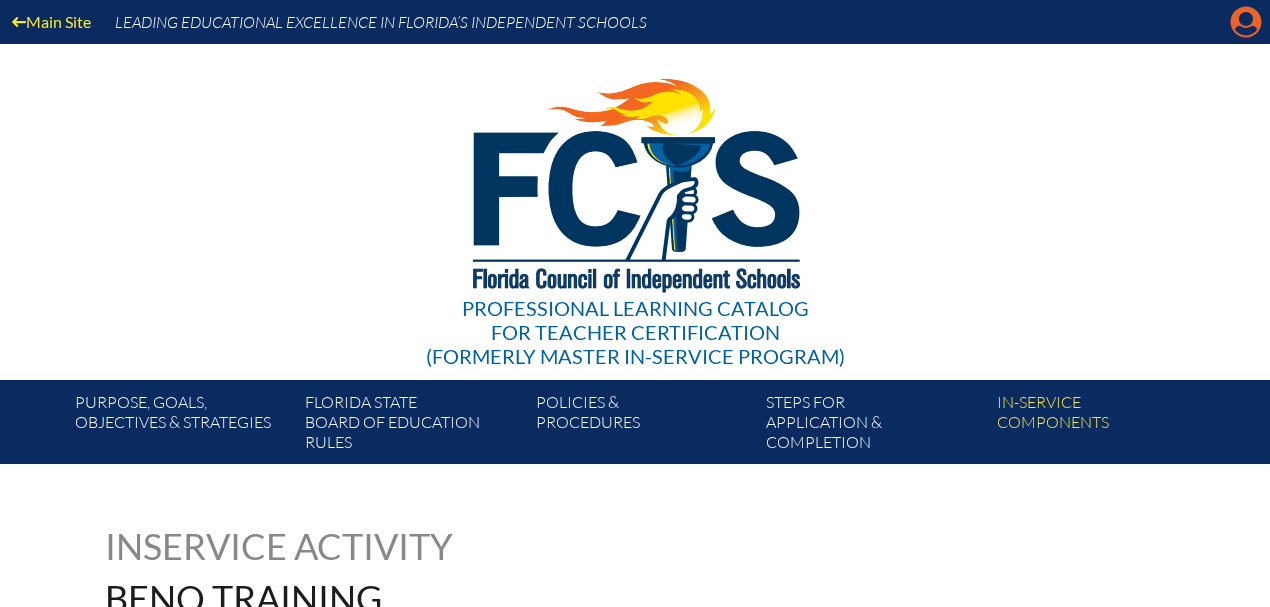 click 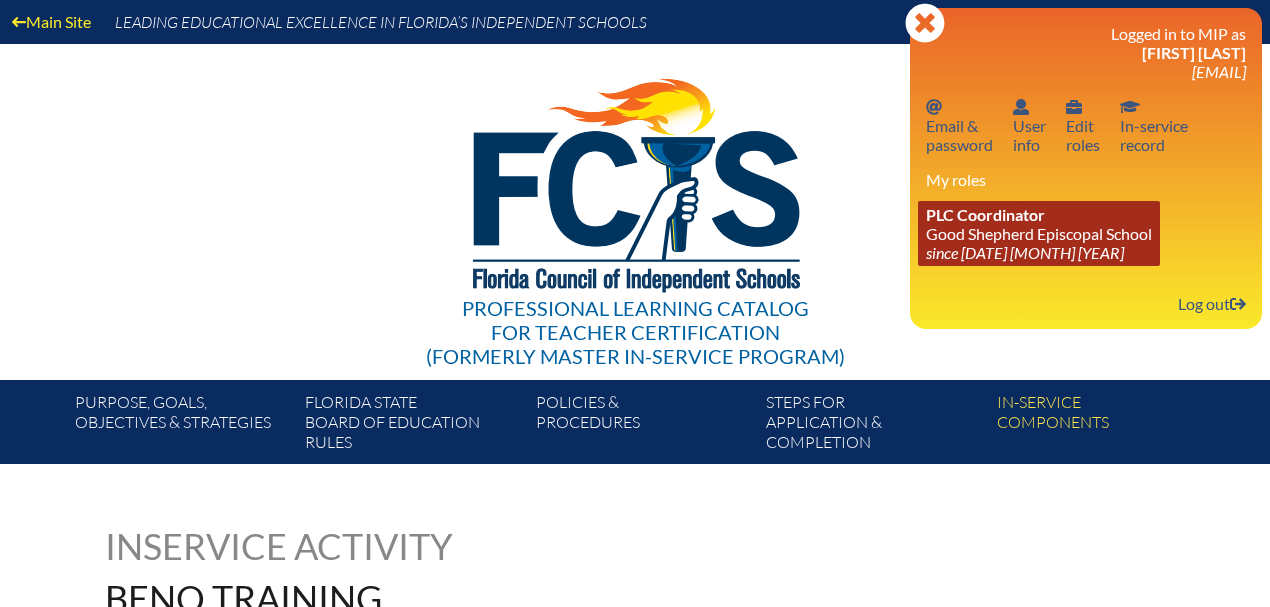 click on "PLC Coordinator" at bounding box center [985, 214] 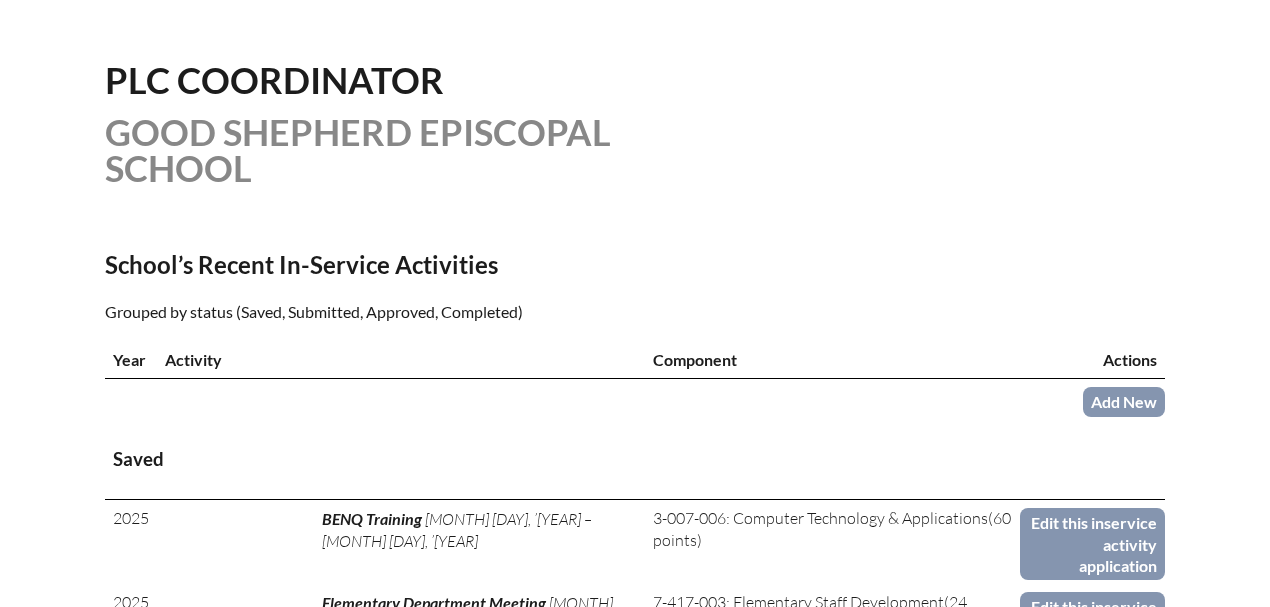 scroll, scrollTop: 600, scrollLeft: 0, axis: vertical 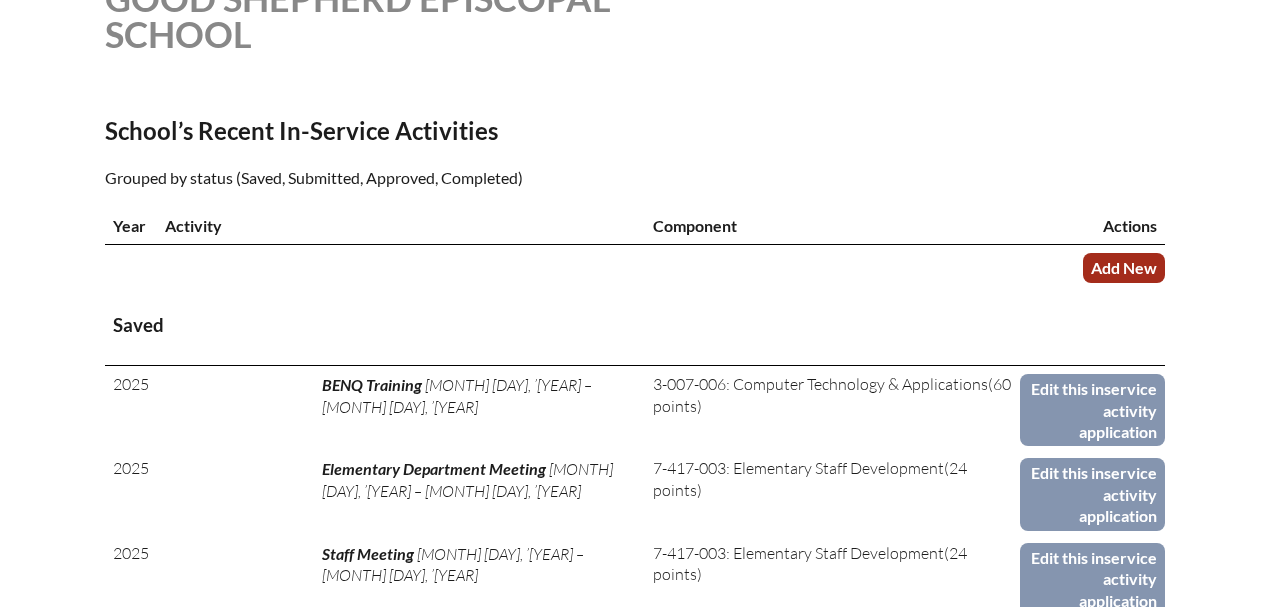 click on "Add New" at bounding box center (1124, 267) 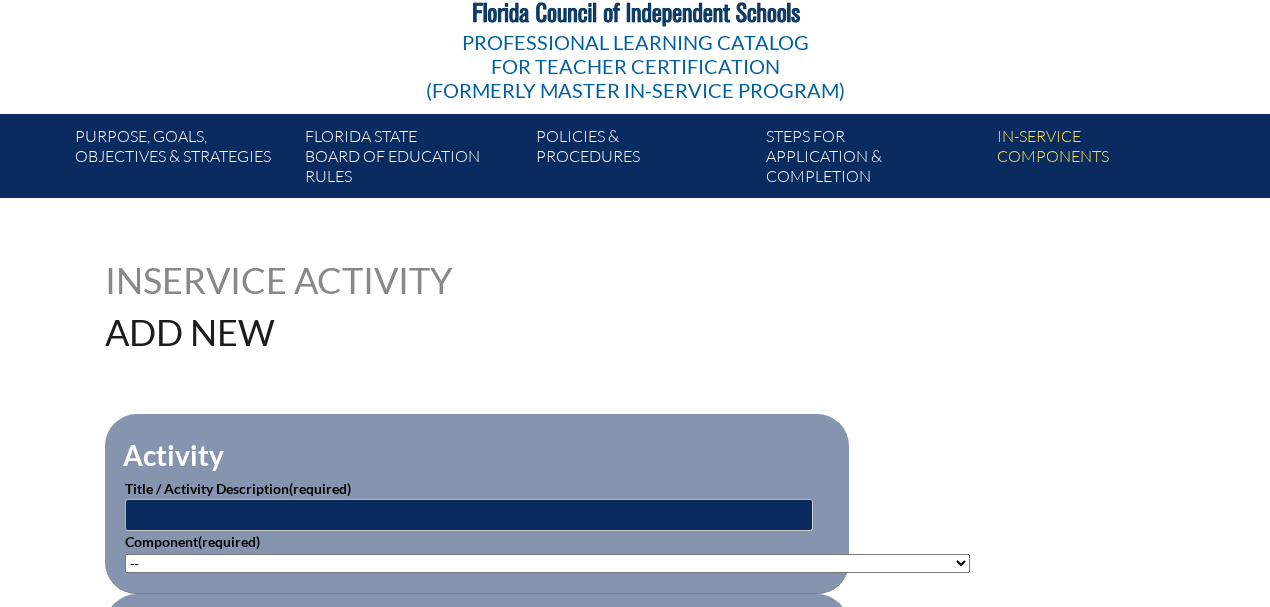 scroll, scrollTop: 533, scrollLeft: 0, axis: vertical 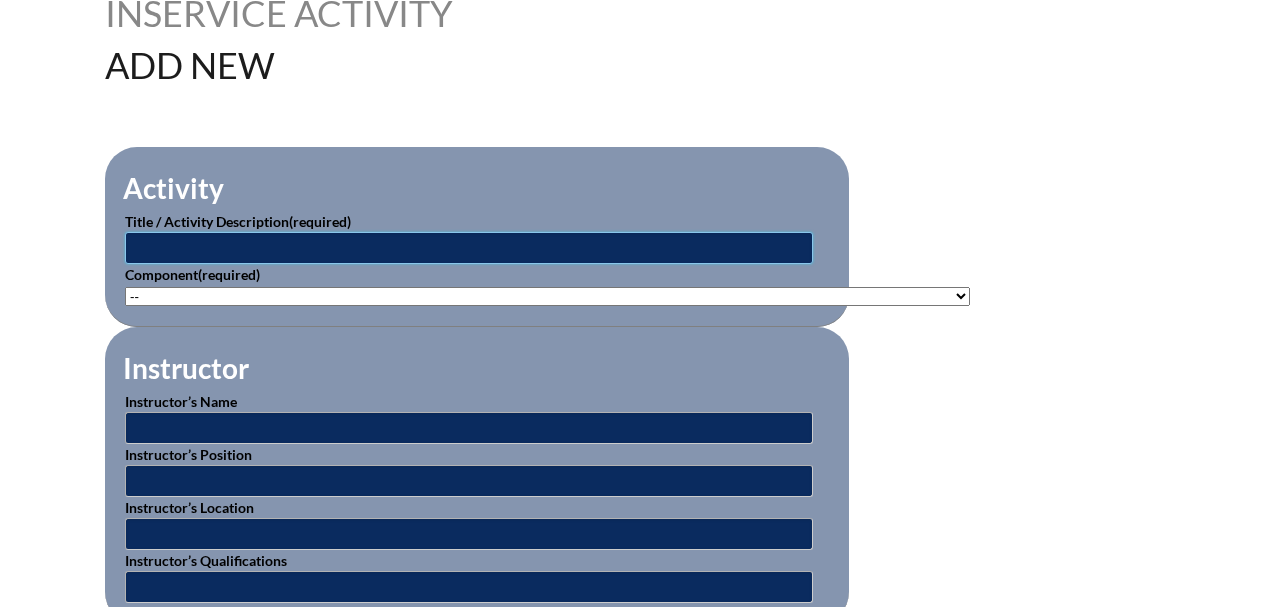 click at bounding box center (469, 248) 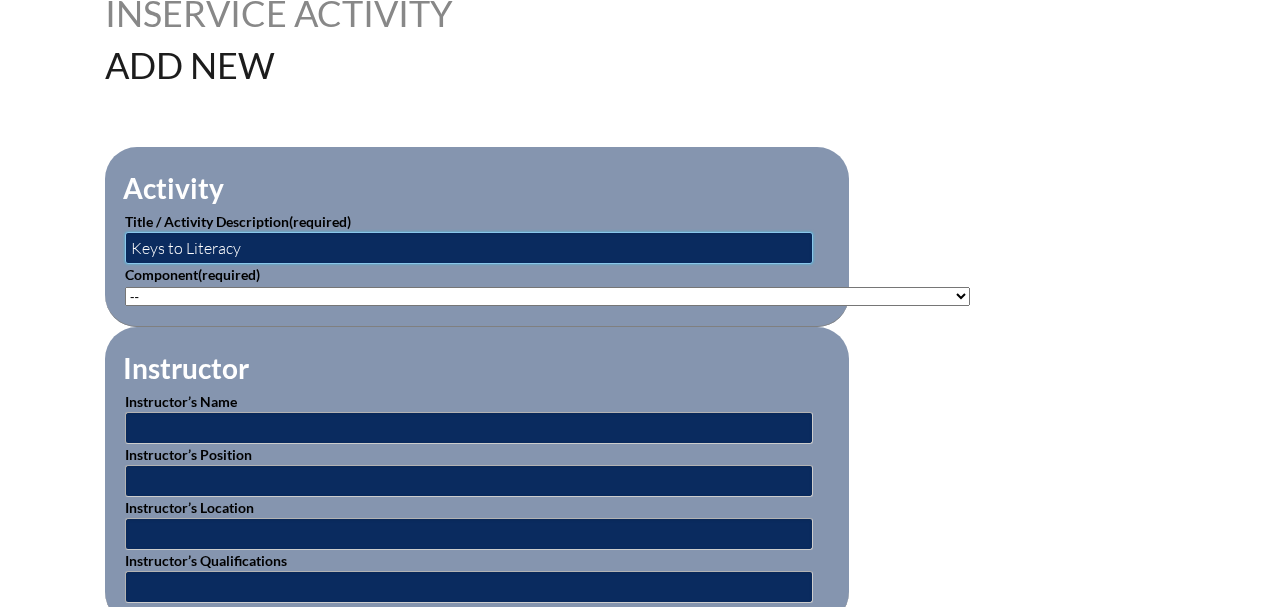 type on "Keys to Literacy" 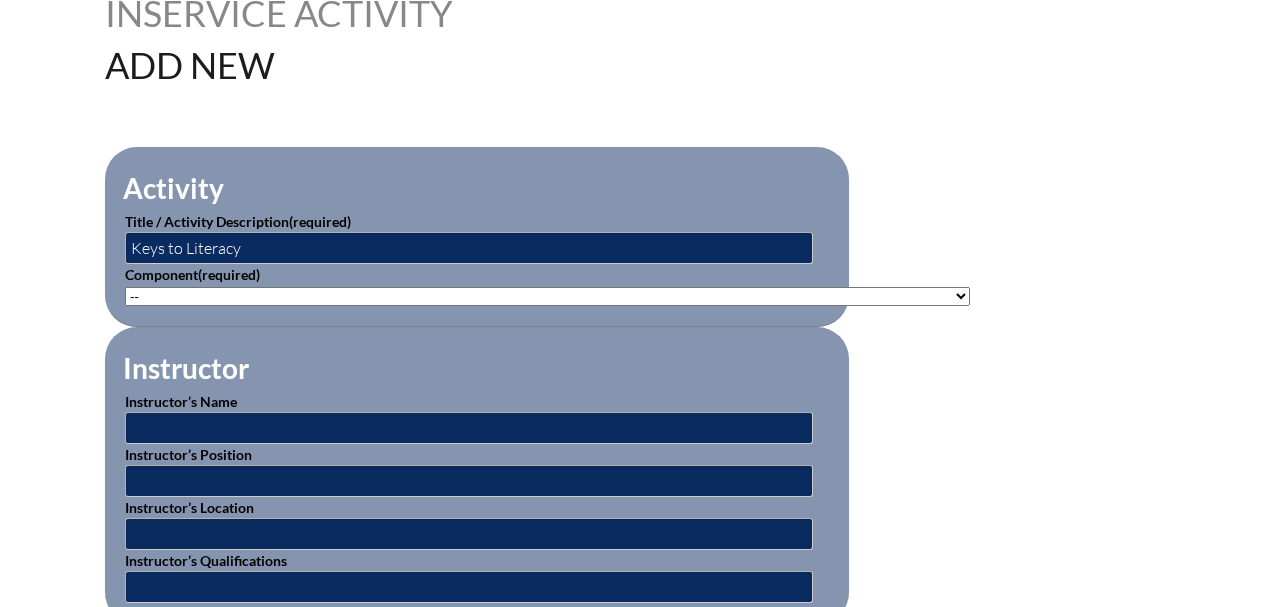 click on "--
1-000-001: Appropriate Art Activities
1-000-002: Concept and Art Process for Art
1-000-003:  Enriching the Performing Arts
1-004-001: Latin
1-005-001: Health Issues for Educators
1-006-001: Fine Arts in Language Arts
1-008-001: English Grammar Course I
1-008-002: English Grammar Course II
1-009-001: Topics in Mathematics
1-009-002: Elementary Mathematics
1-009-003: Metric Education
1-009-004: Achieving Mathematical Excellence
1-010-001: Topics in Music Education
1-011-001: Strategies in Physical Ed
1-013-001: Children's Literature for Elem Teachers
1-015-001: Topics in General Science
1-016-001: American Government
1-016-002: State & Local Government
1-016-003: World History
1-016-004: American History
1-016-005: Bible in History
1-016-006:  World War II Specialty
1-017-001: Composition I
1-017-002: Expository & Creative Writing
2-004-001: Foreign Lang. Teaching Strategy
2-007-001: Instructional Strategies
2-007-002: Brain-Based Research & Curriculum" at bounding box center (547, 296) 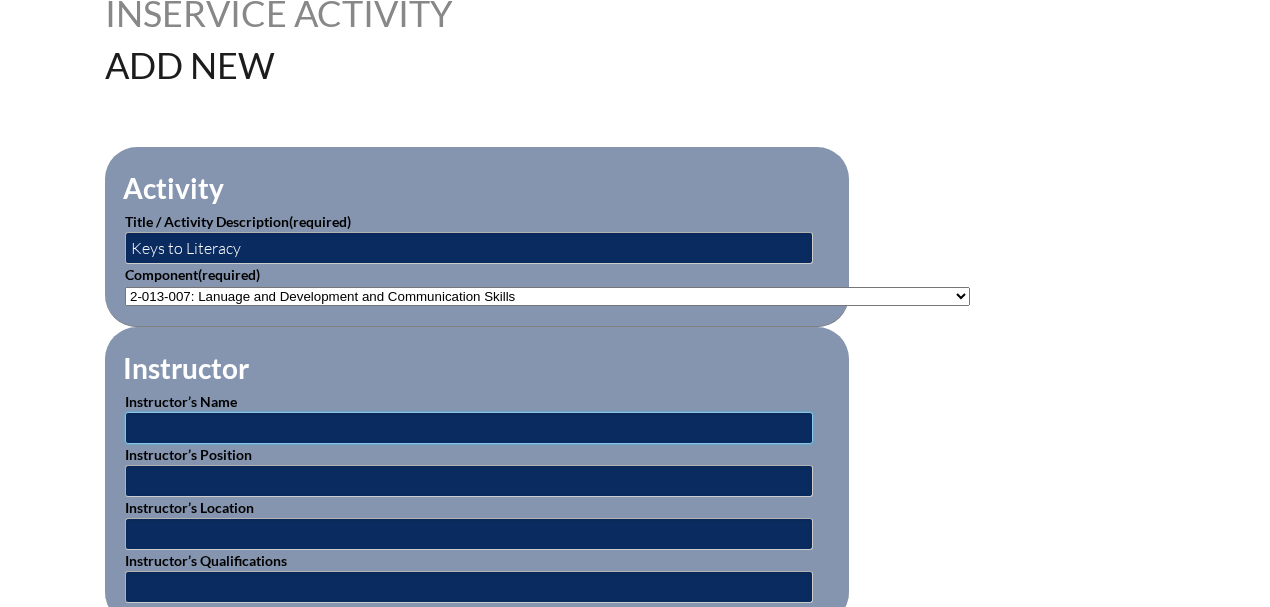 click at bounding box center [469, 428] 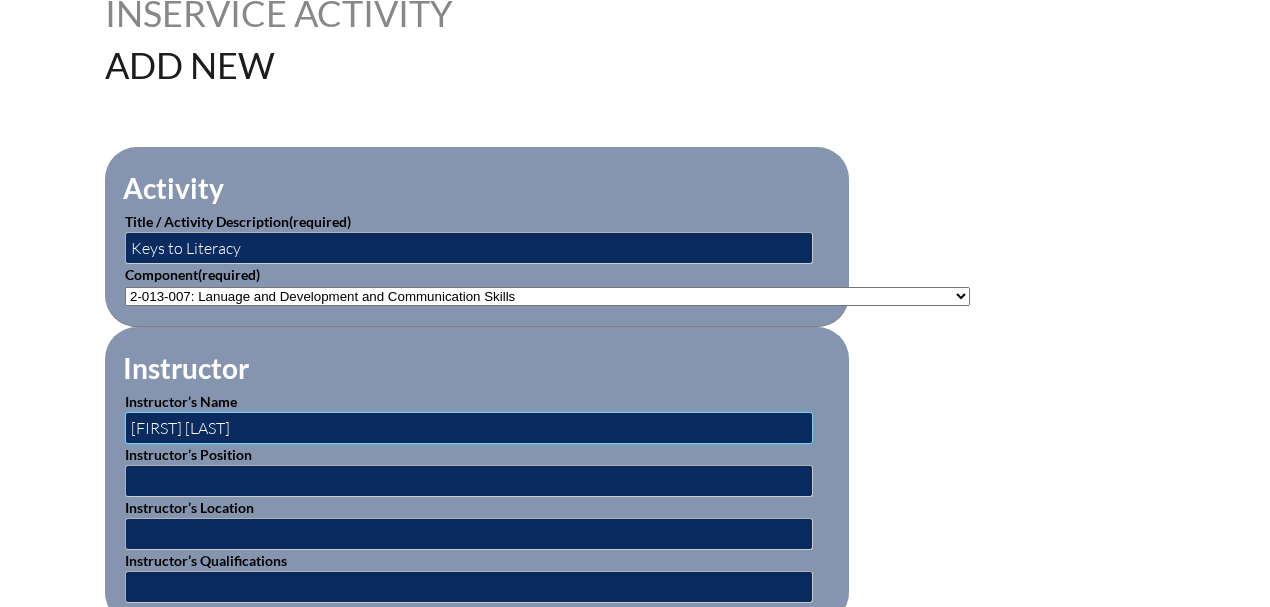 type on "Joan Sedita" 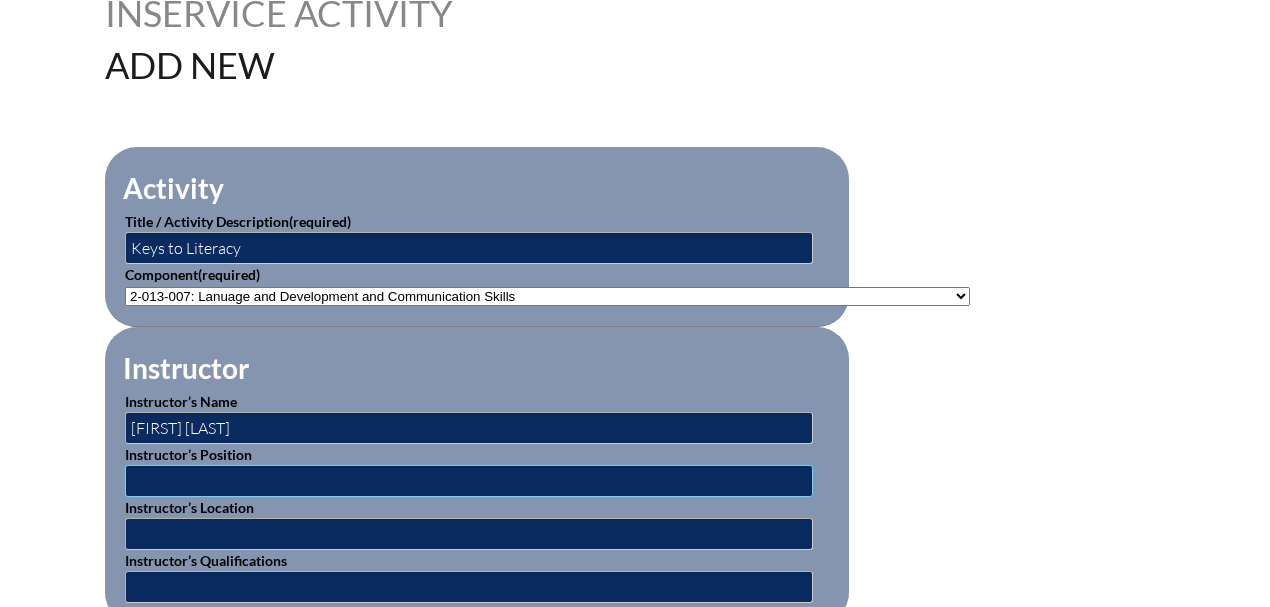click at bounding box center [469, 481] 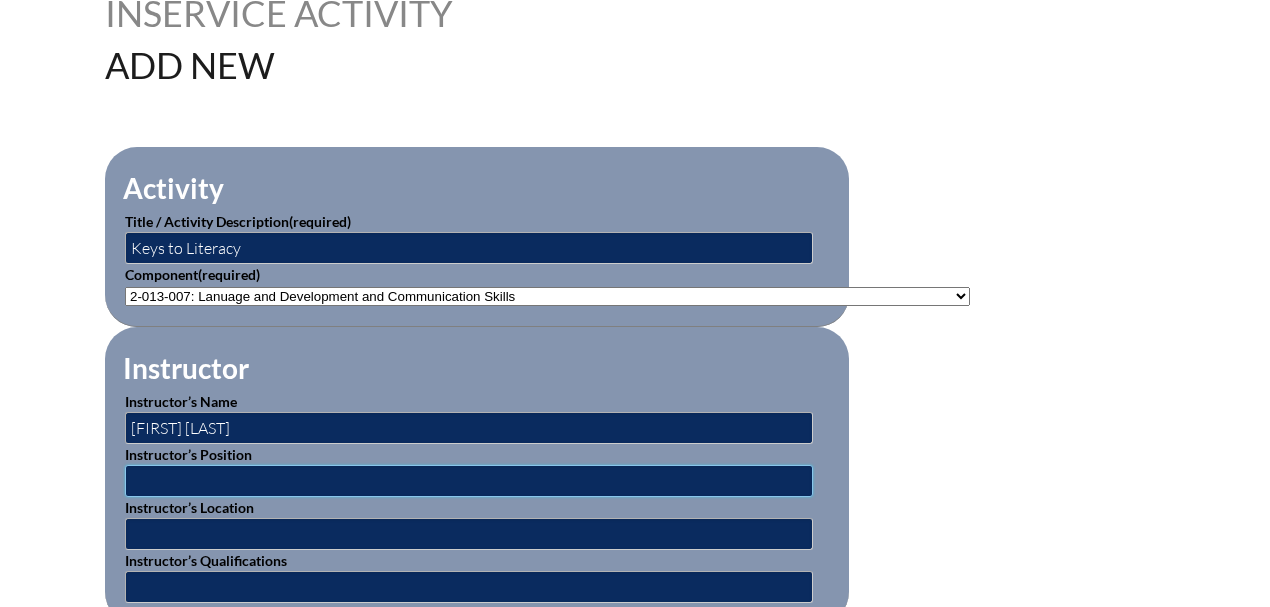 type on "Professional Learning Consultant" 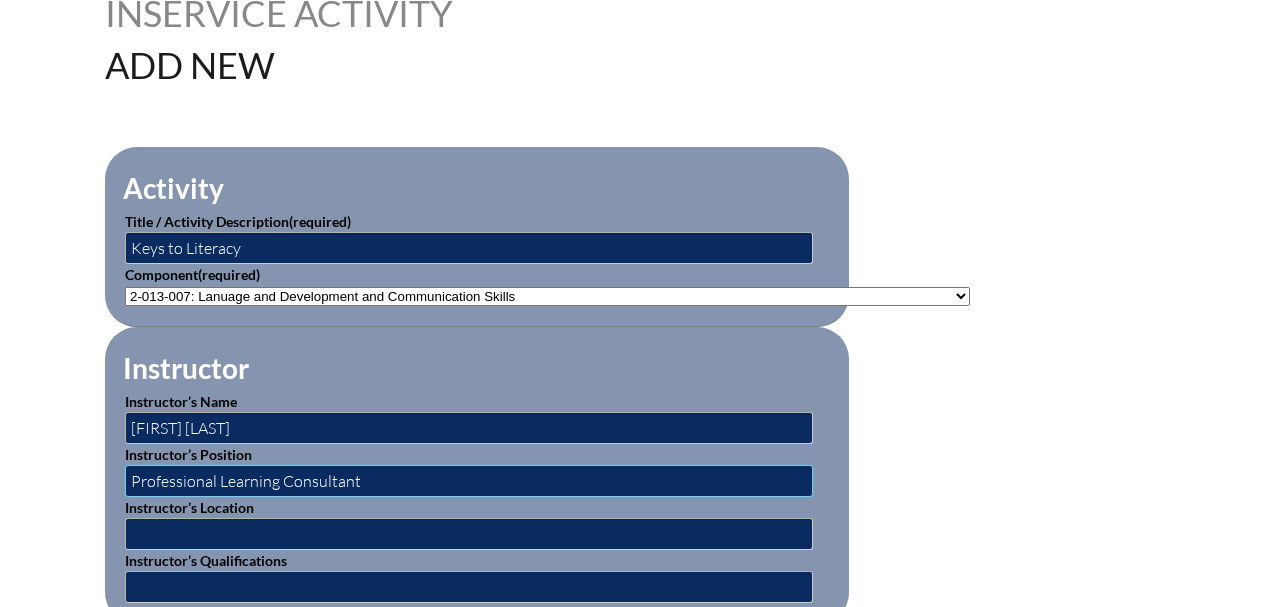 scroll, scrollTop: 666, scrollLeft: 0, axis: vertical 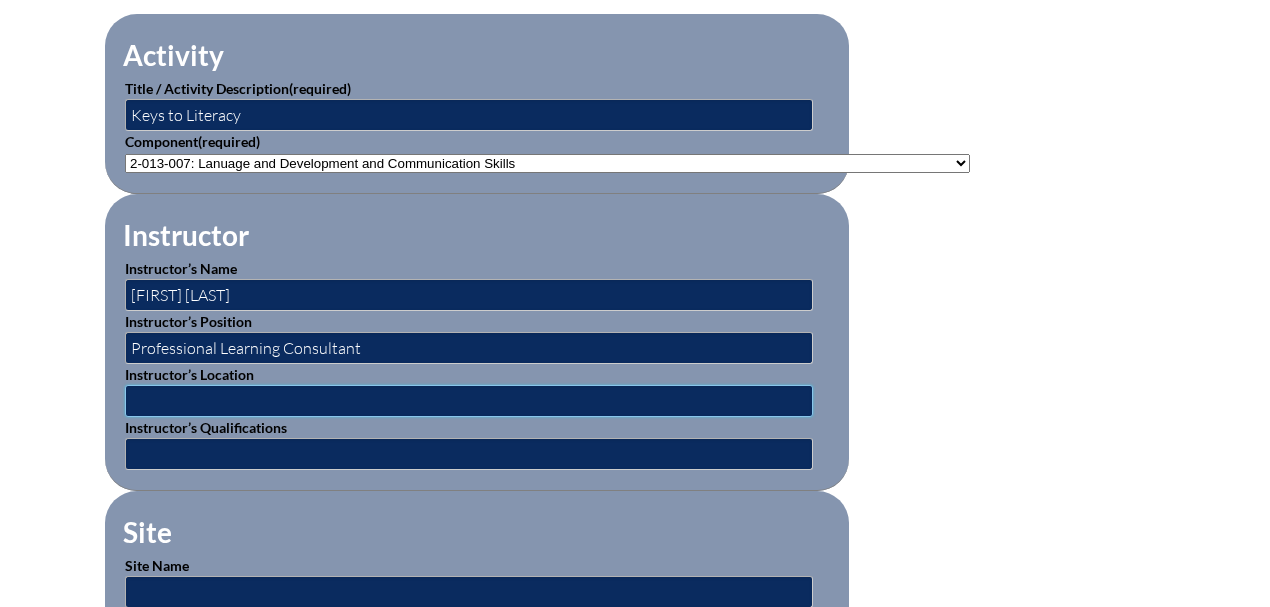 click at bounding box center [469, 401] 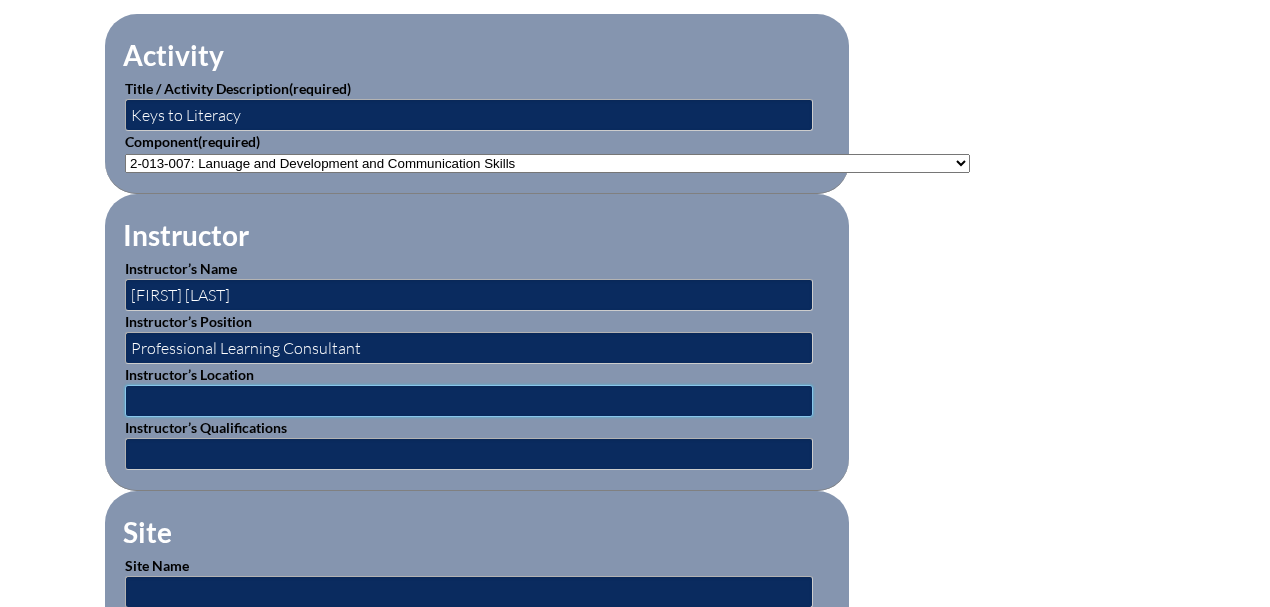 type on "On Line" 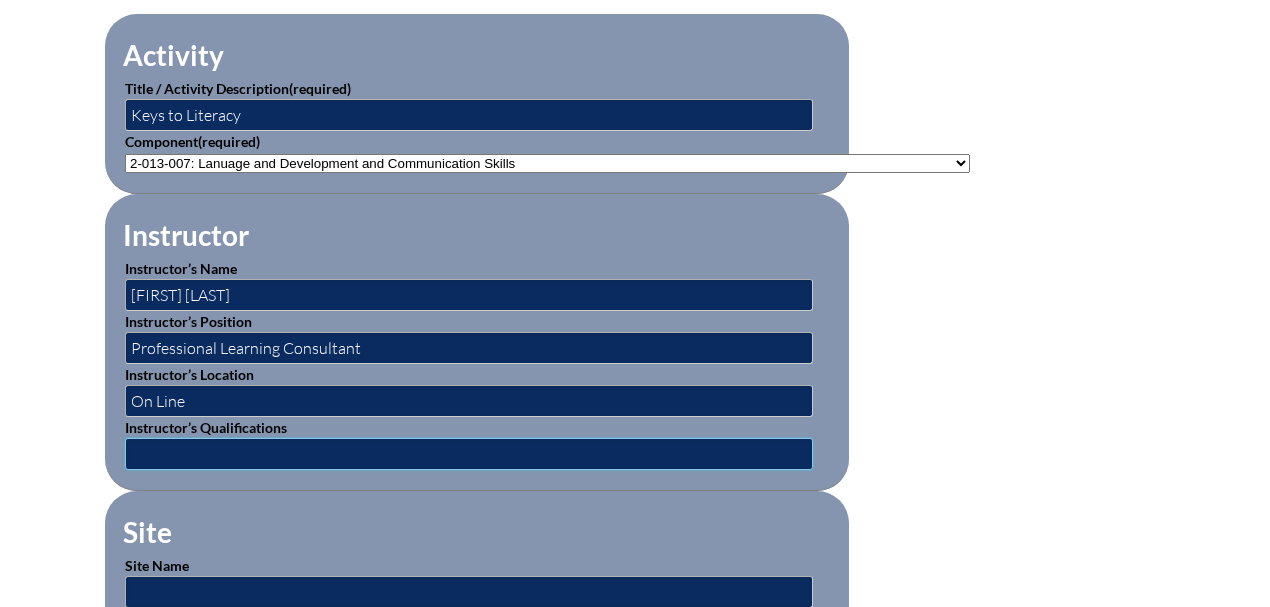 click at bounding box center (469, 454) 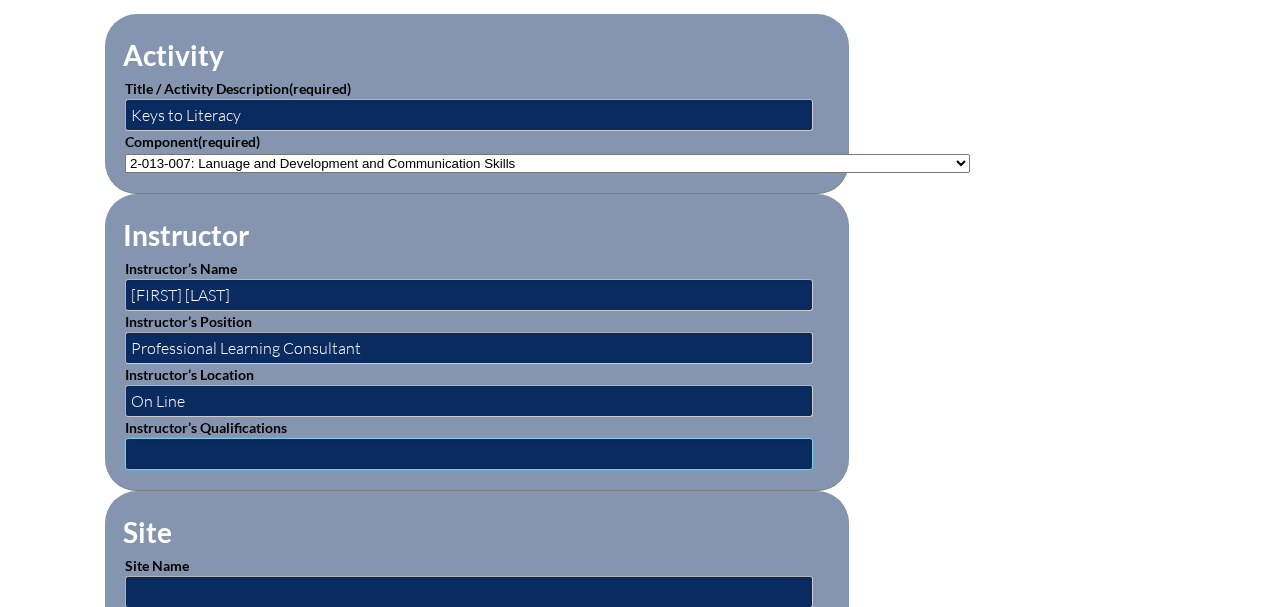 type on "Coordinator" 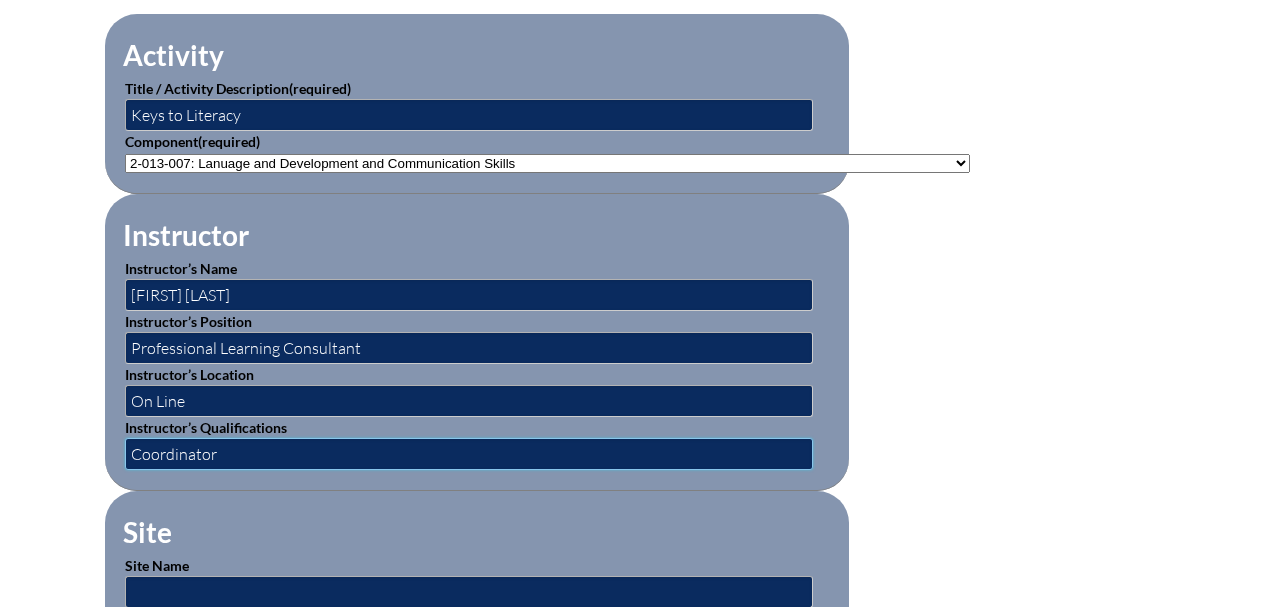 scroll, scrollTop: 933, scrollLeft: 0, axis: vertical 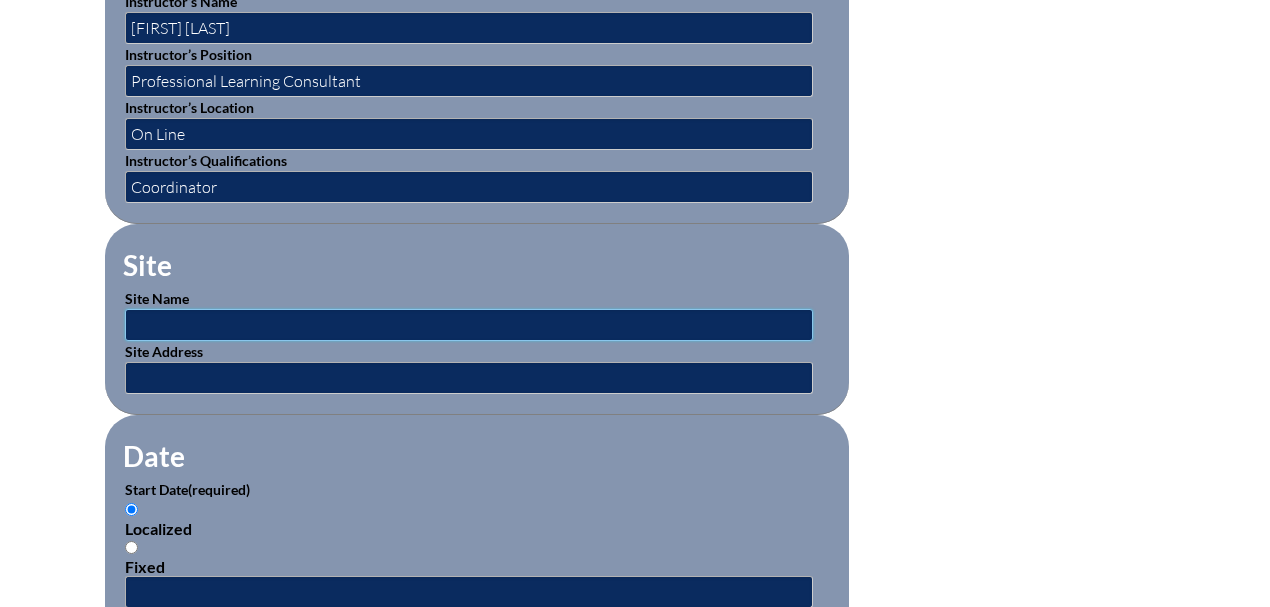 click at bounding box center (469, 325) 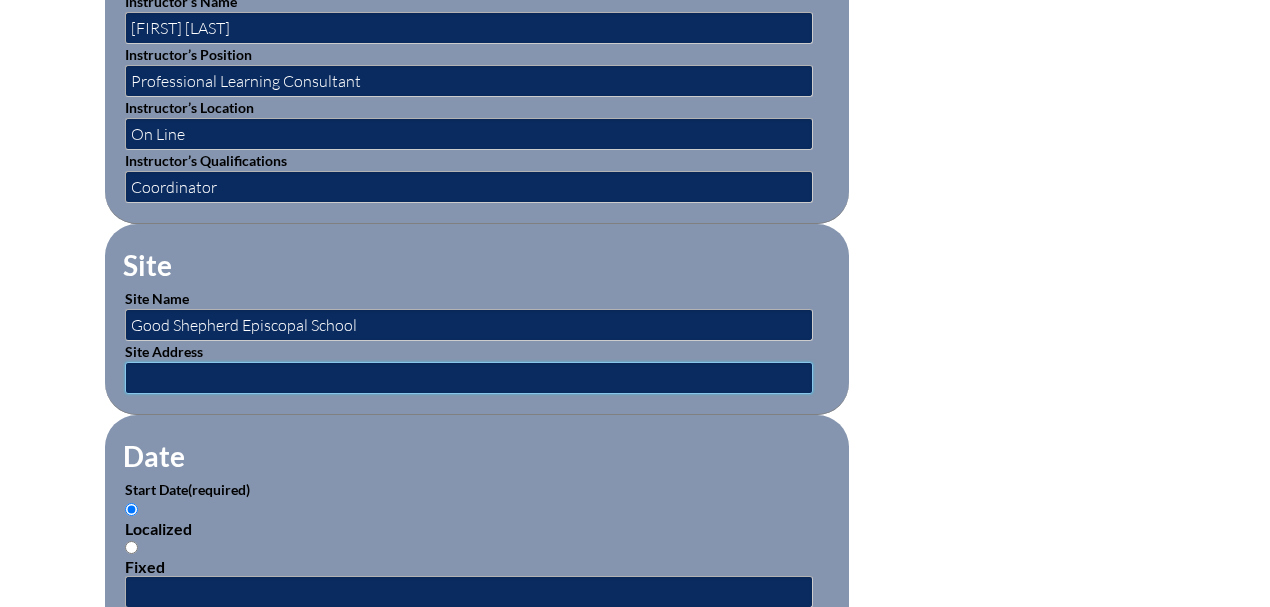 click at bounding box center [469, 378] 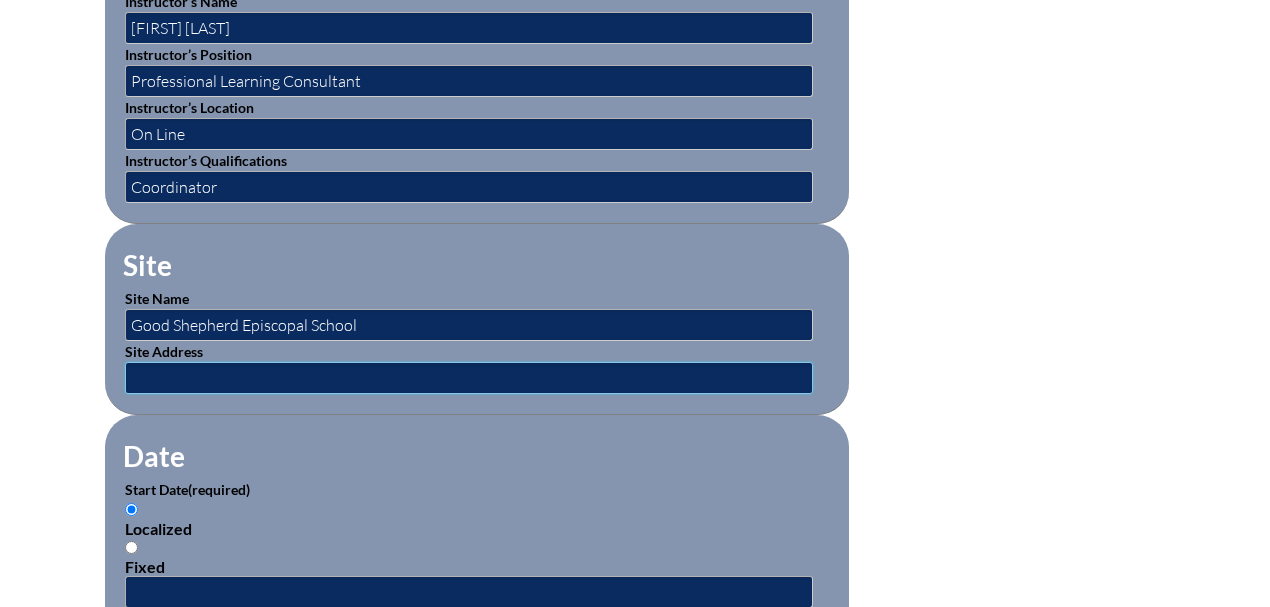 type on "402 Seabrook Rd. Tequesta, Fl. 33469" 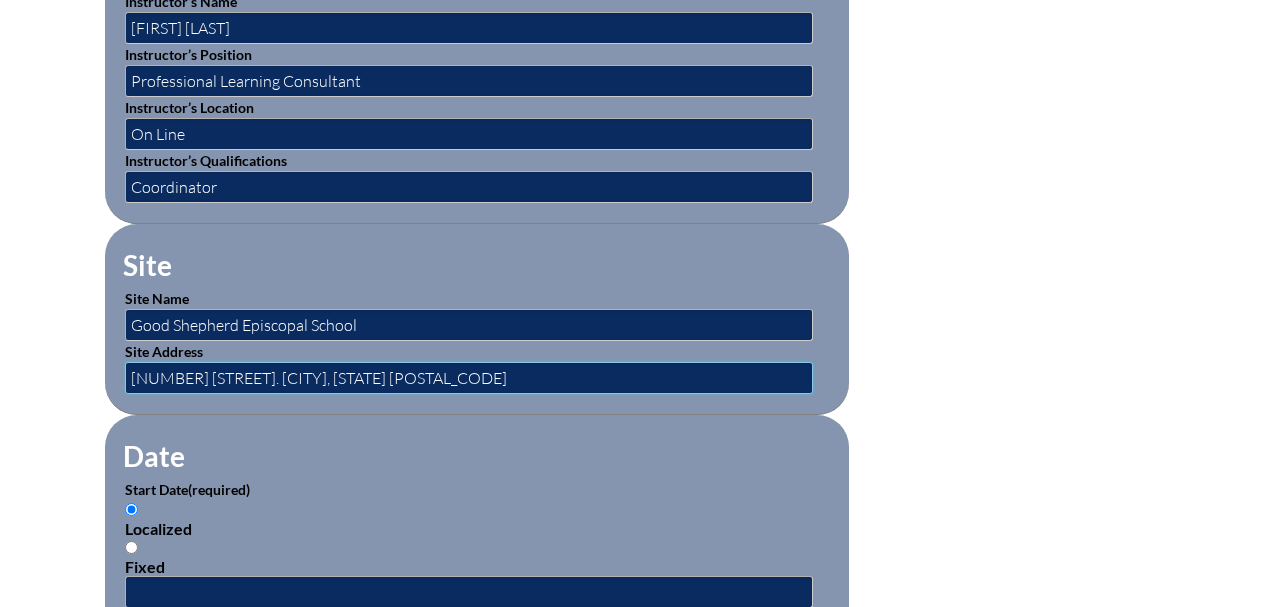 scroll, scrollTop: 1133, scrollLeft: 0, axis: vertical 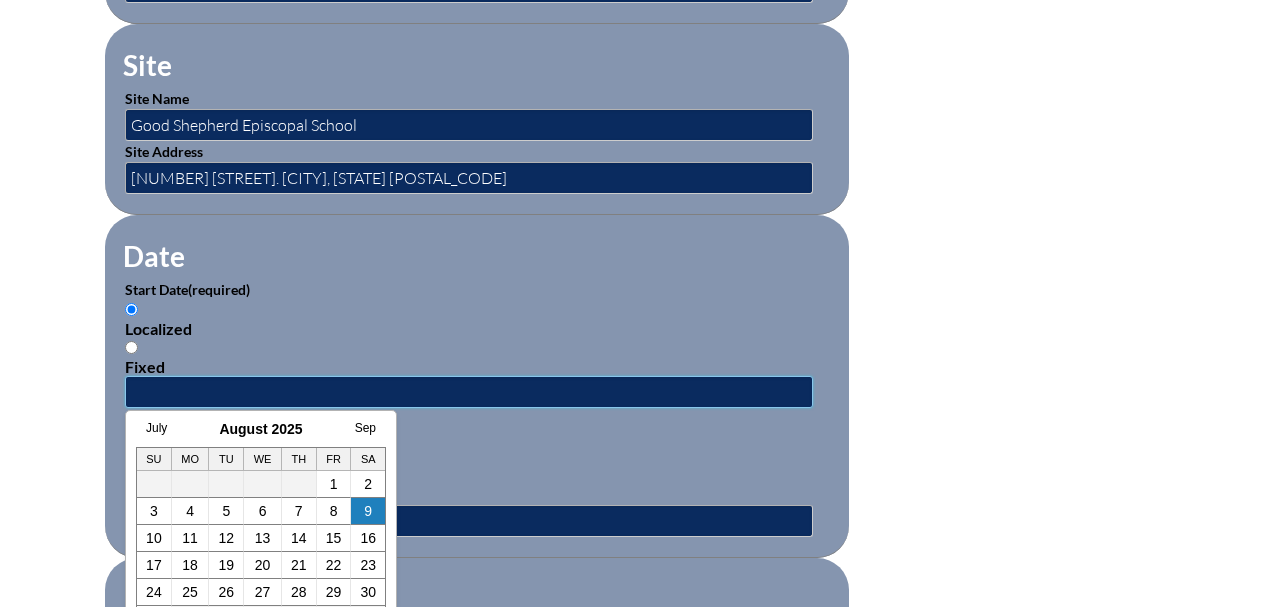 click at bounding box center (469, 392) 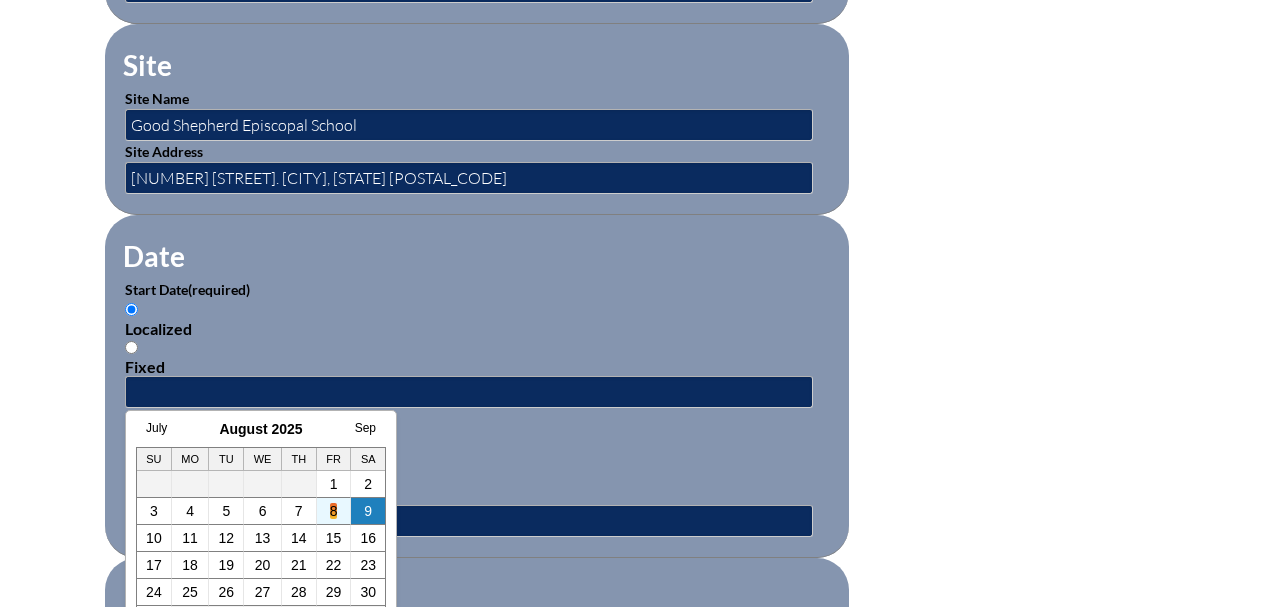 click on "8" at bounding box center (334, 511) 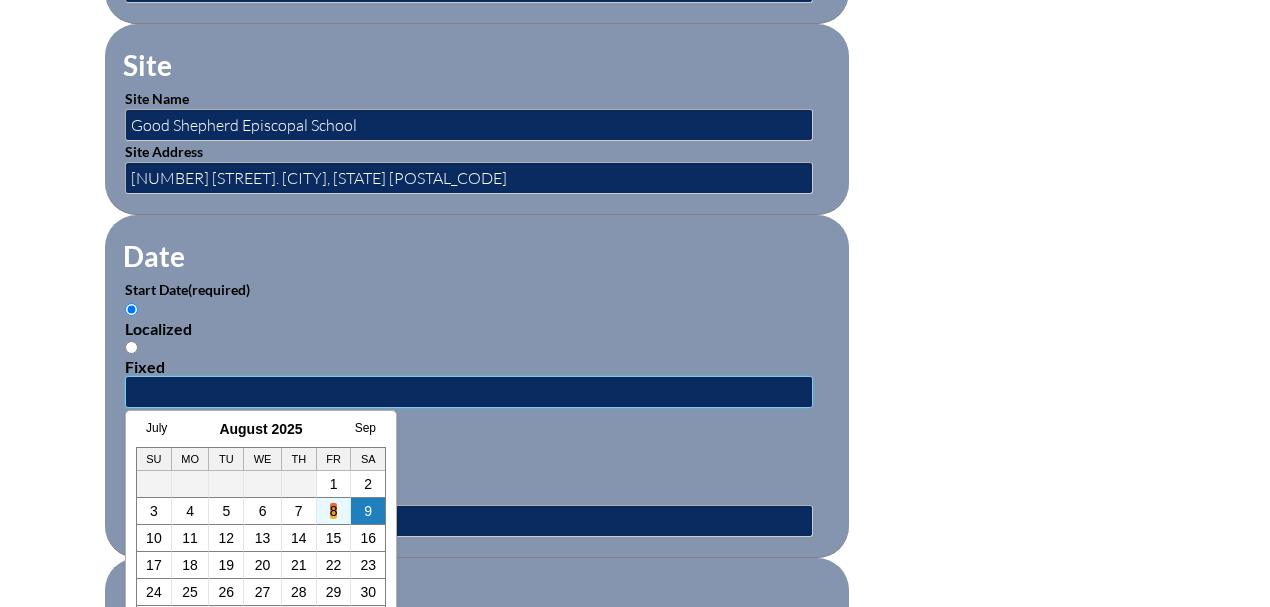 type on "[DATE] [TIME]" 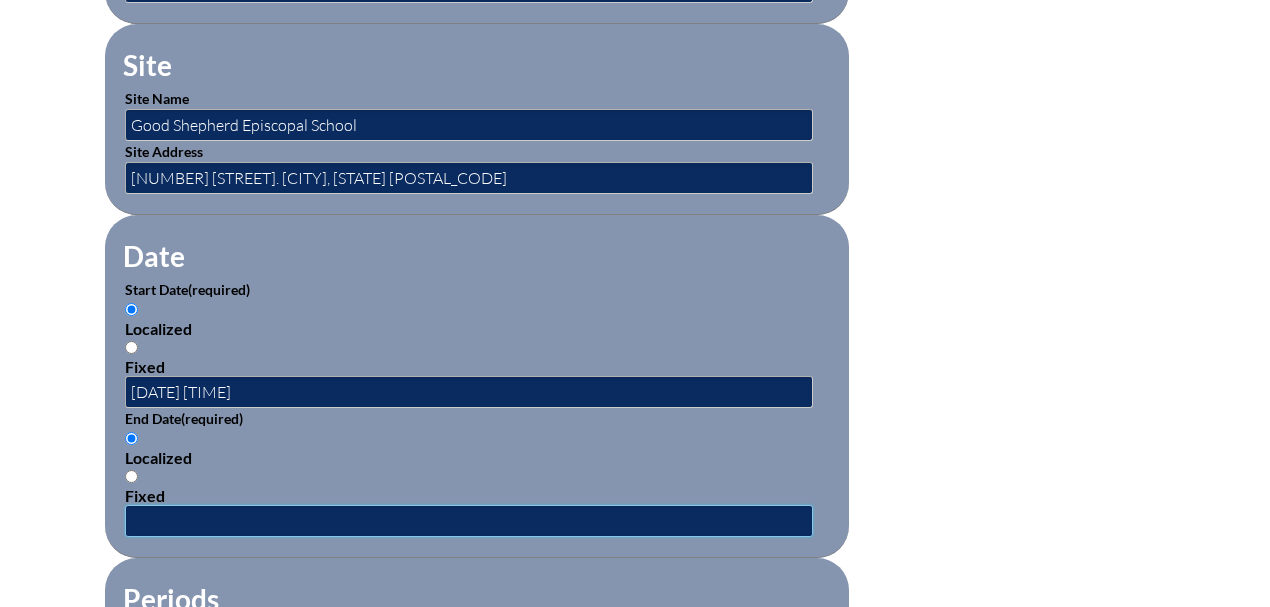 click at bounding box center (469, 521) 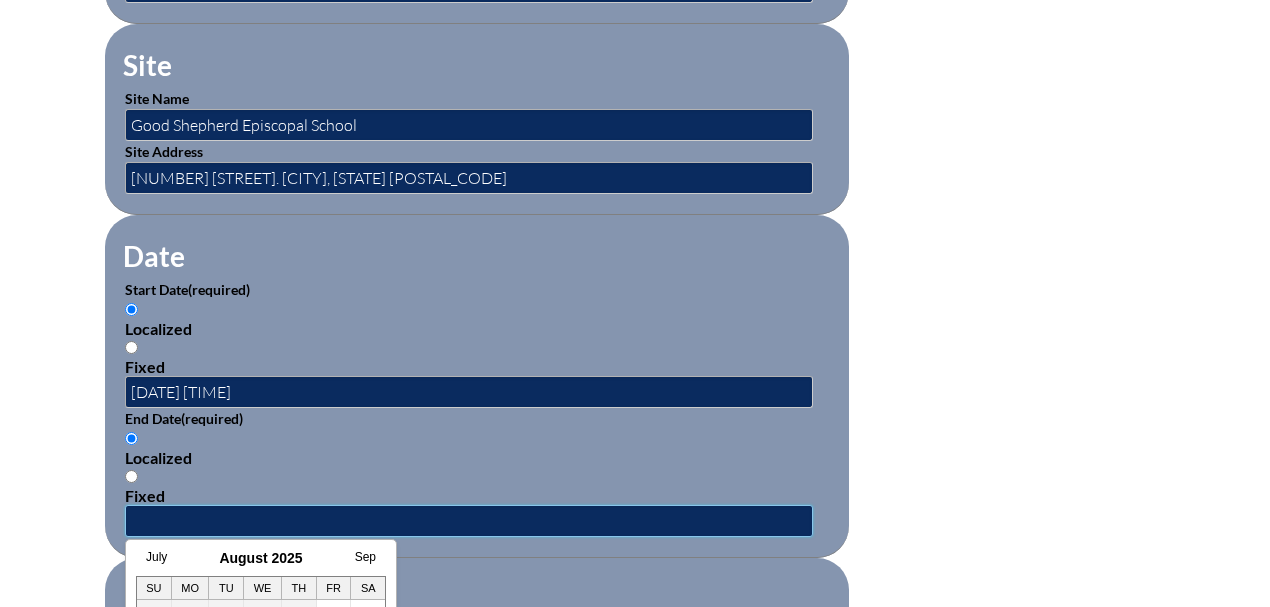 scroll, scrollTop: 1266, scrollLeft: 0, axis: vertical 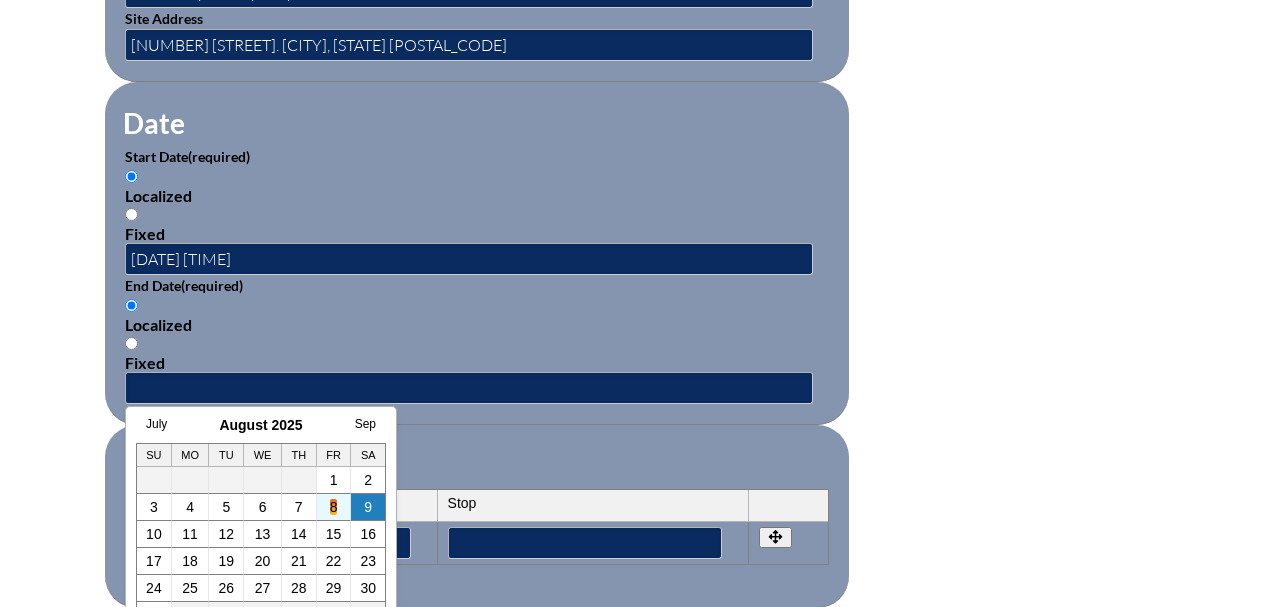 click on "8" at bounding box center (334, 507) 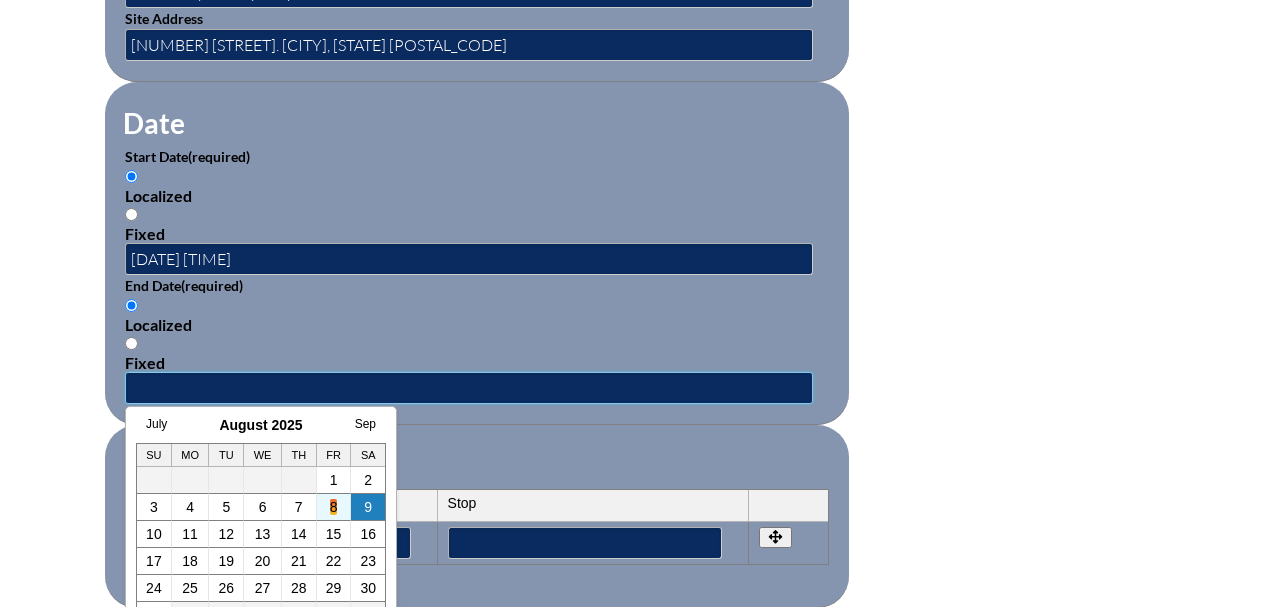 type on "[DATE] [TIME]" 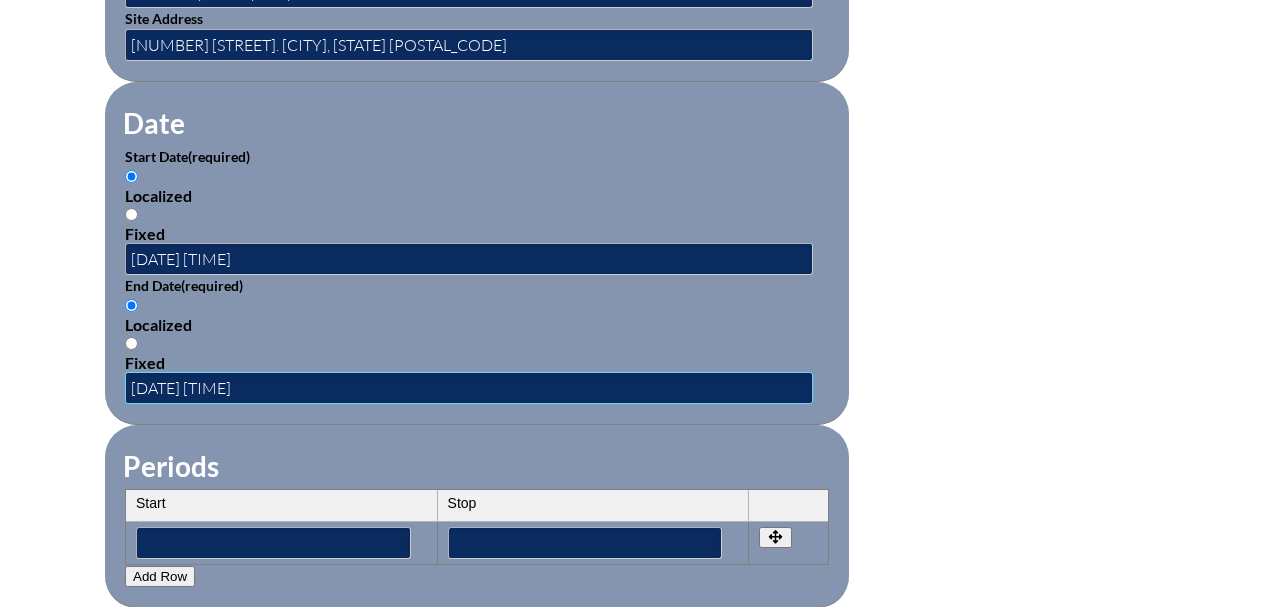 scroll, scrollTop: 1400, scrollLeft: 0, axis: vertical 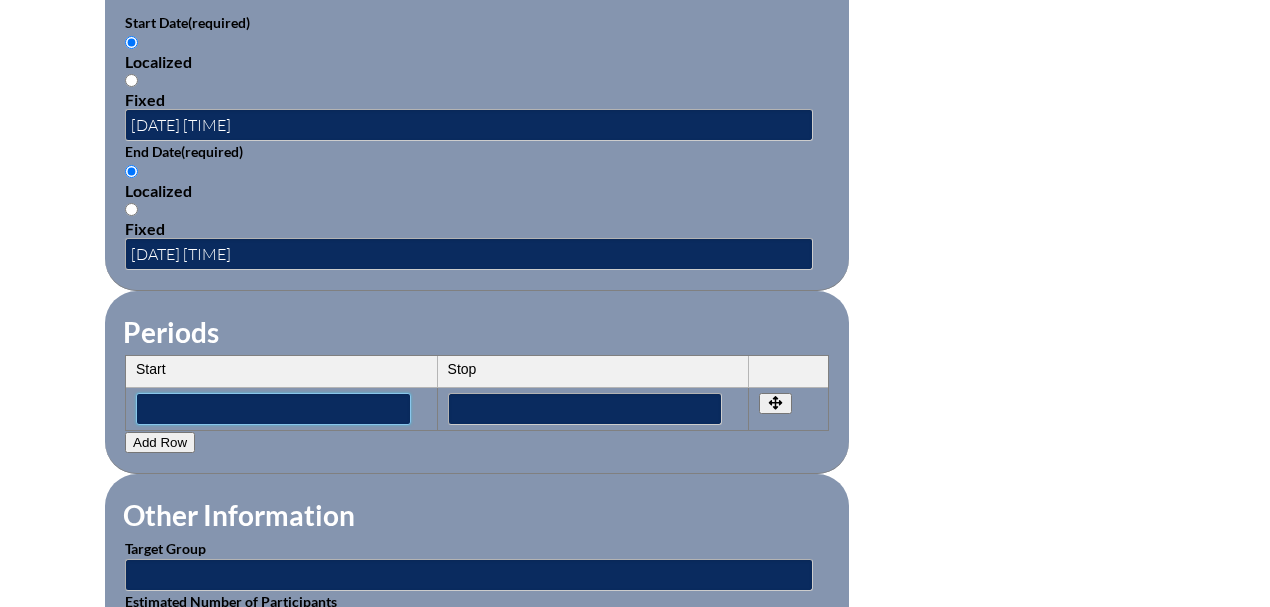 click at bounding box center (273, 409) 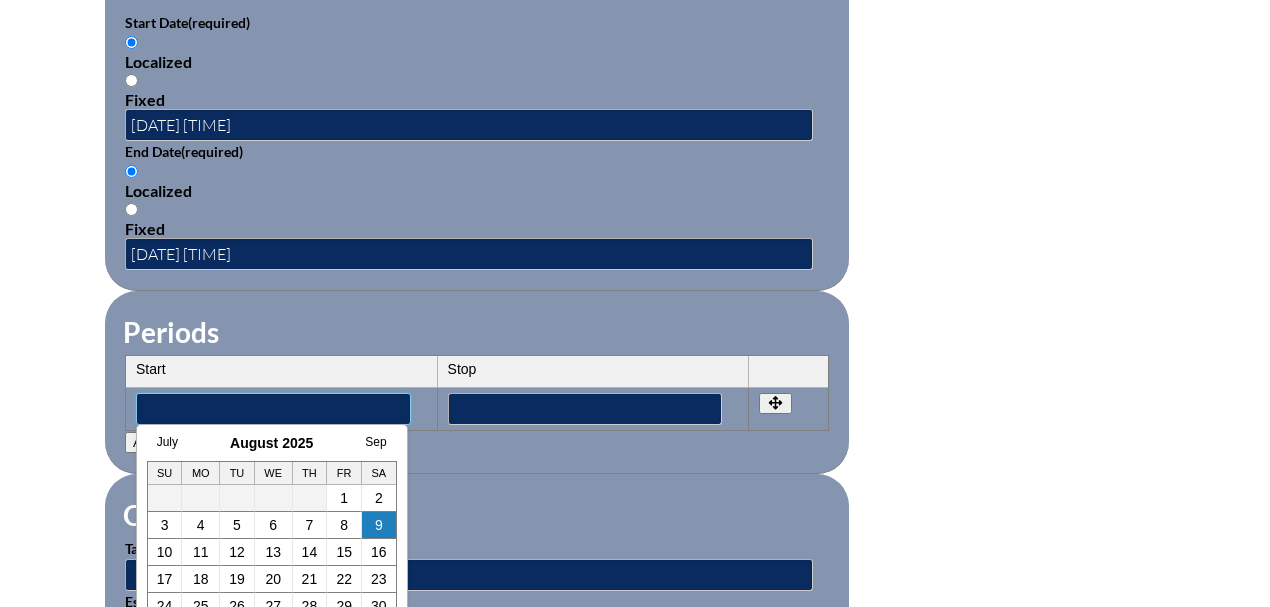 type on "8:00 AM" 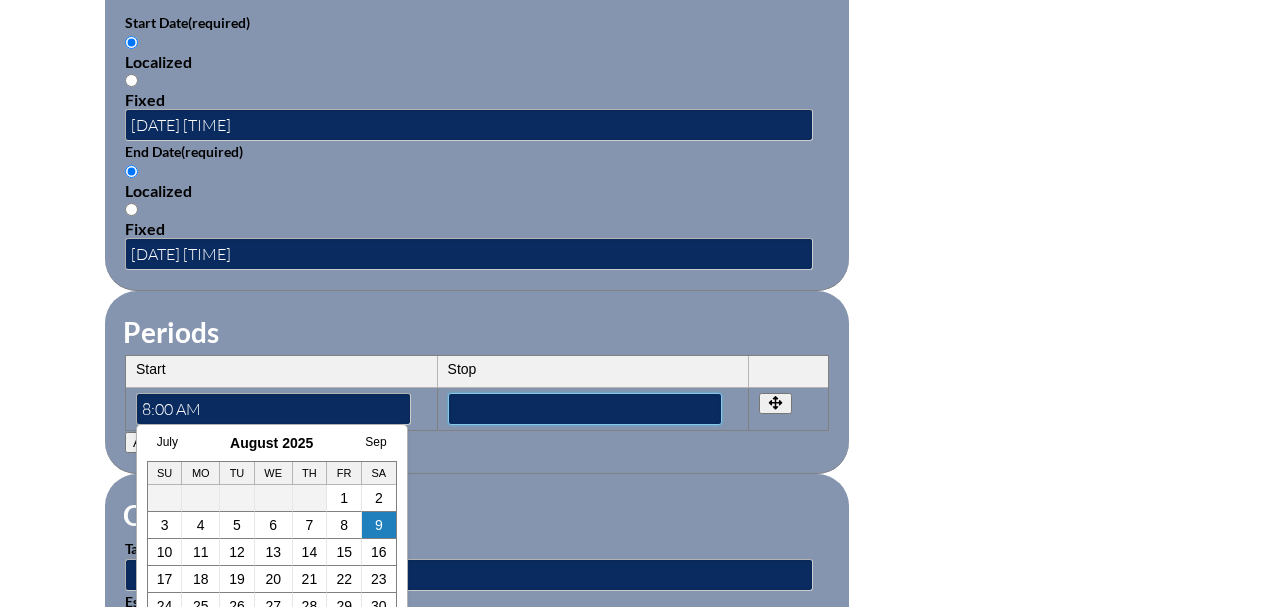 click at bounding box center [585, 409] 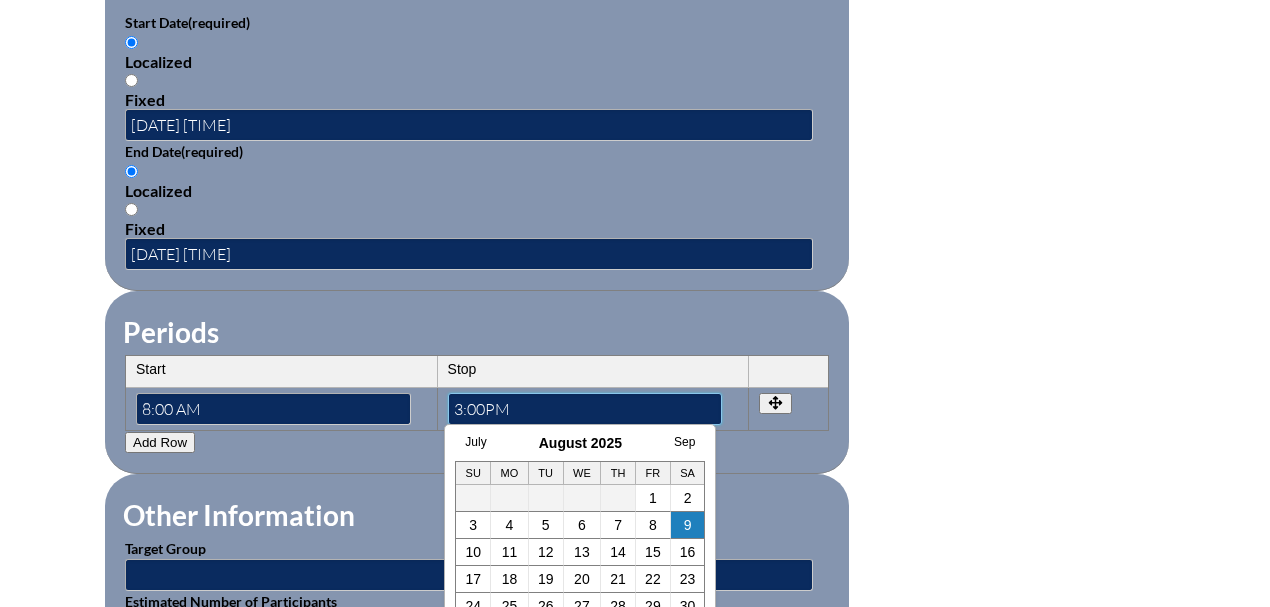 type on "3:00PM" 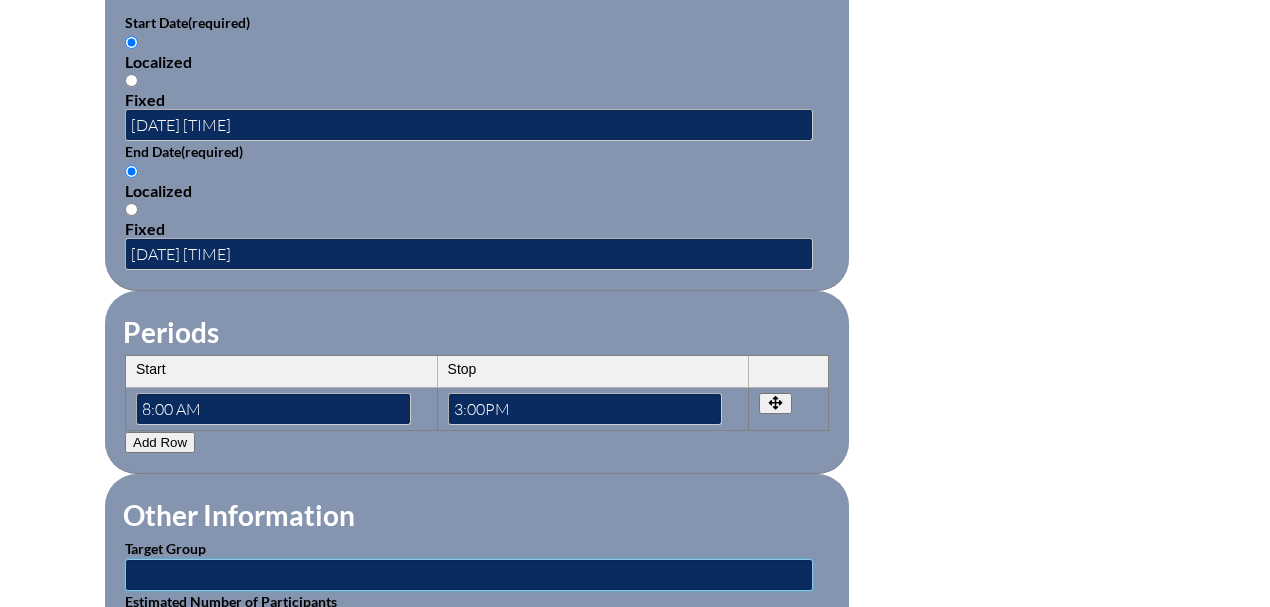 click at bounding box center [469, 575] 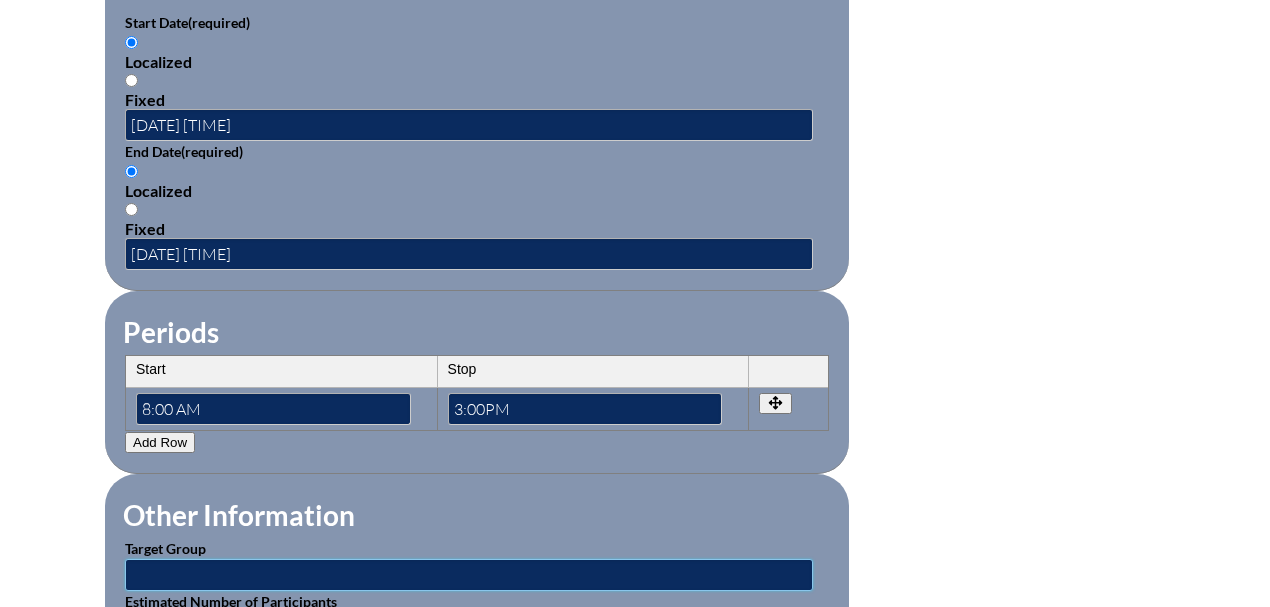 type on "Elementary Teachers" 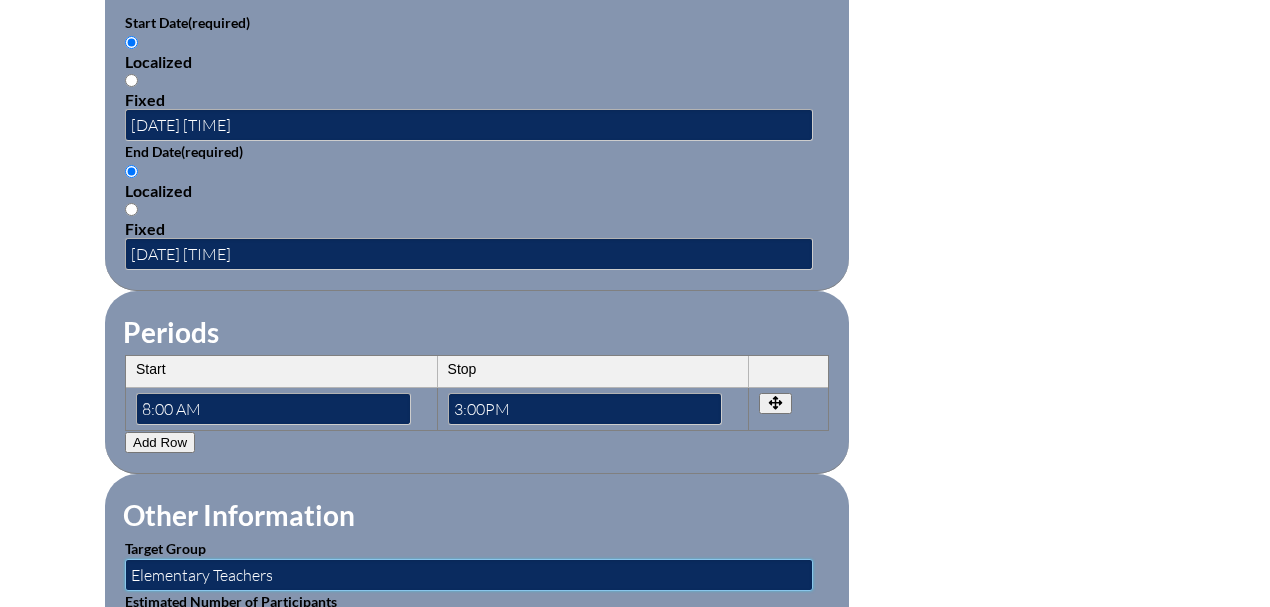 scroll, scrollTop: 1600, scrollLeft: 0, axis: vertical 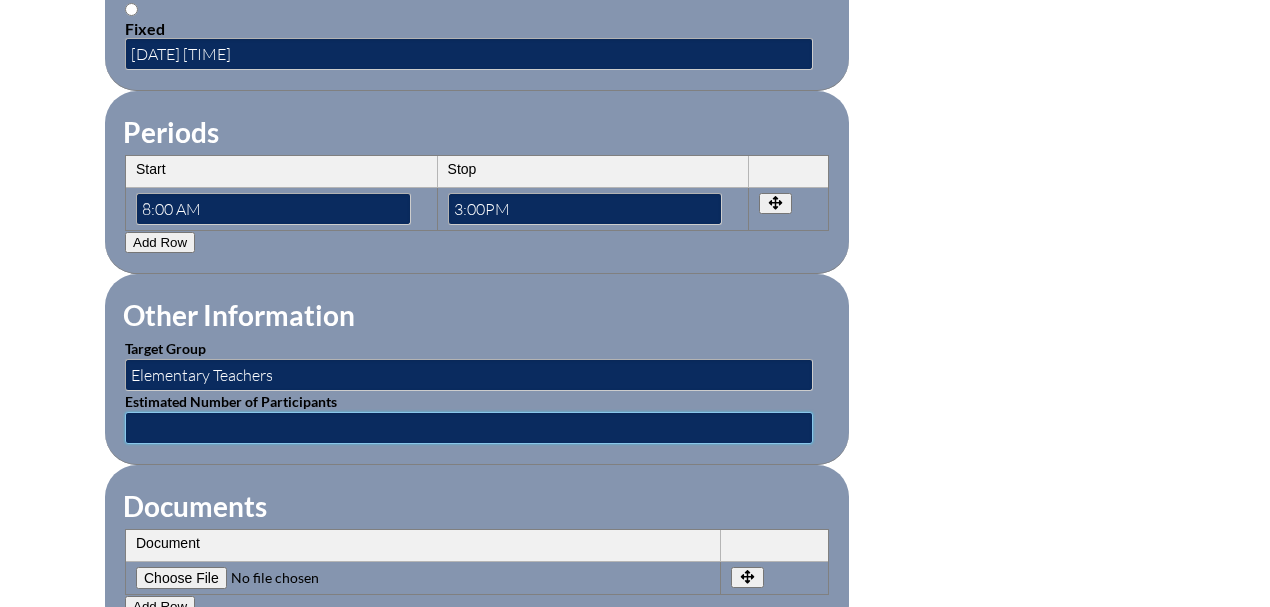 click at bounding box center (469, 428) 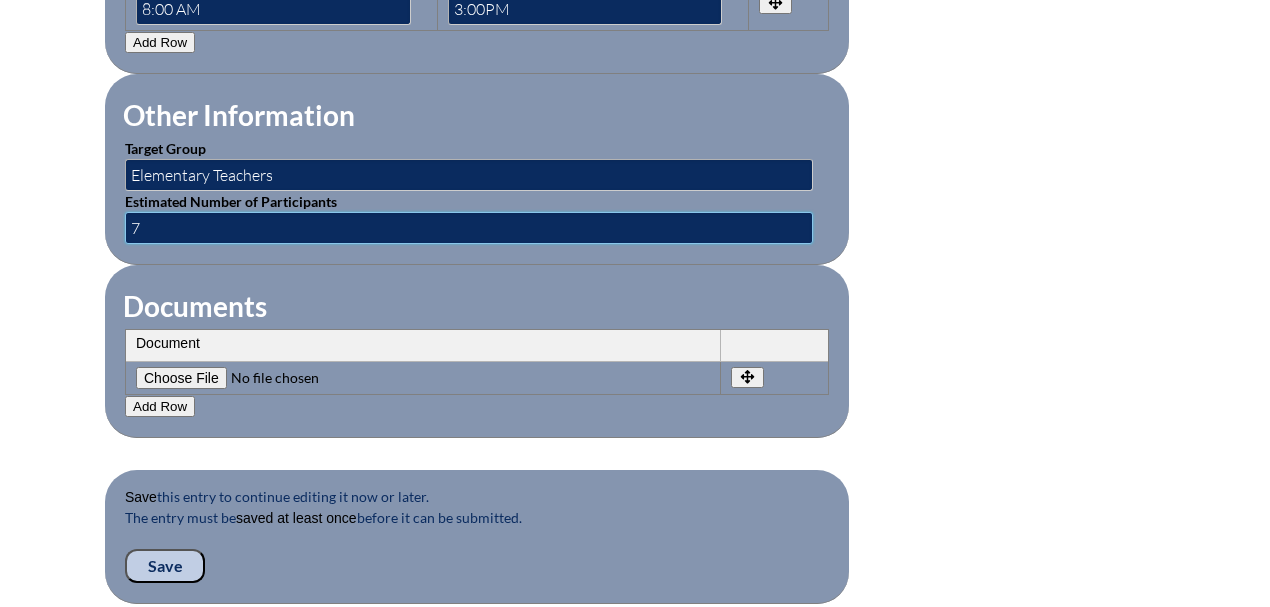 scroll, scrollTop: 1933, scrollLeft: 0, axis: vertical 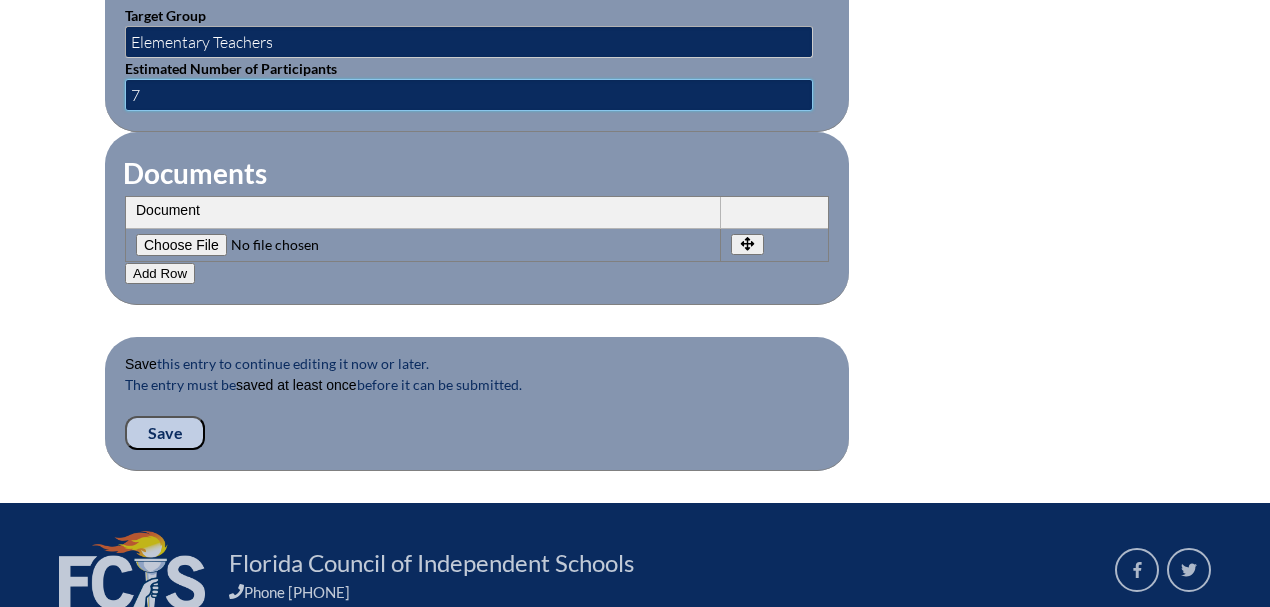 type on "7" 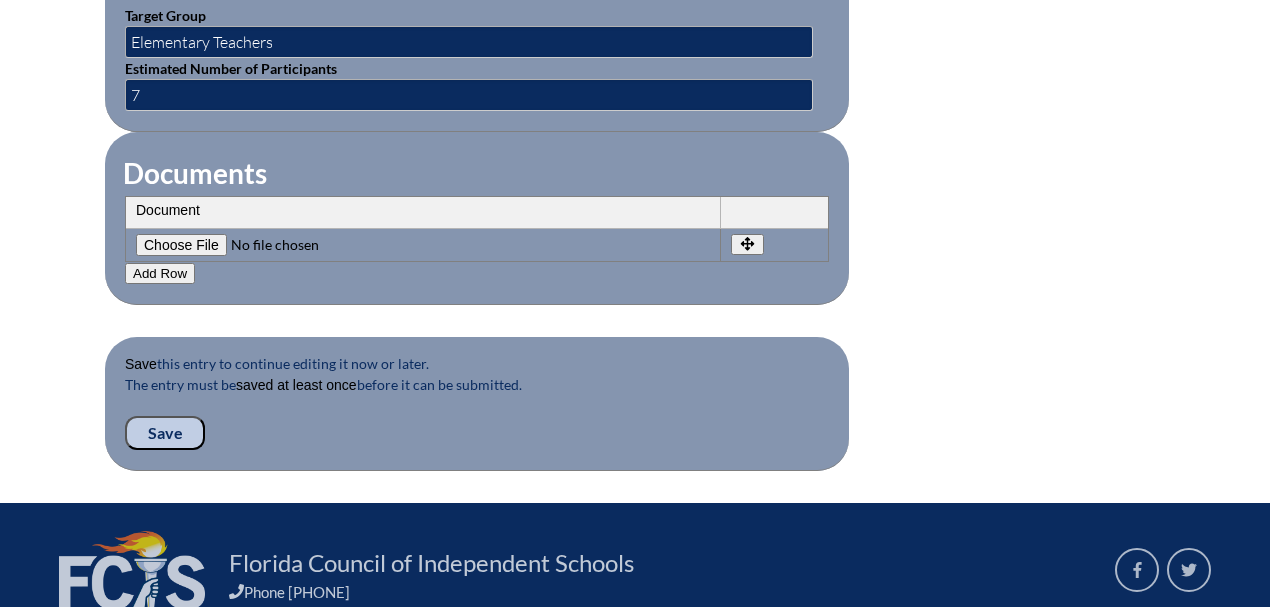 click on "Save" at bounding box center [165, 433] 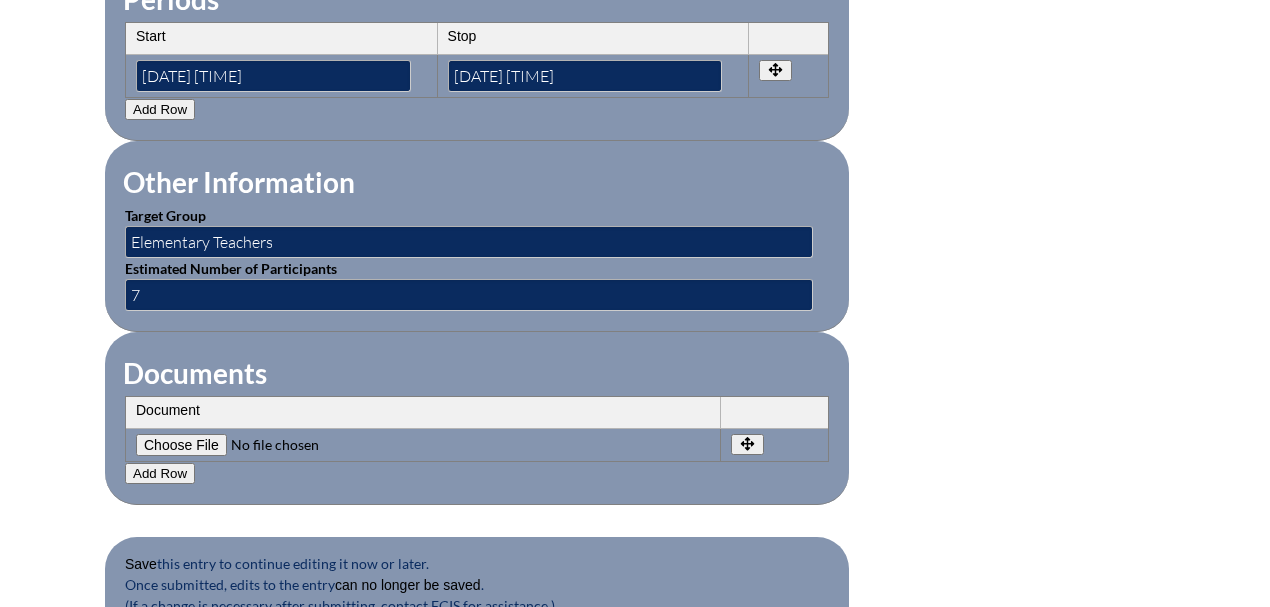 scroll, scrollTop: 1933, scrollLeft: 0, axis: vertical 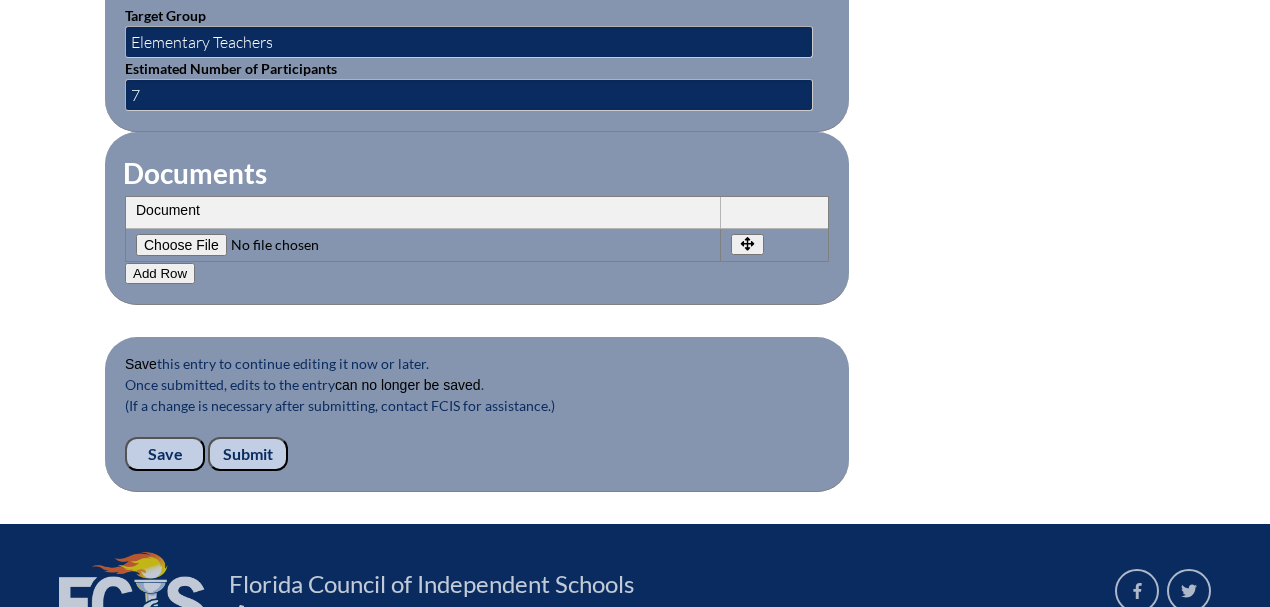 click on "Save" at bounding box center [165, 454] 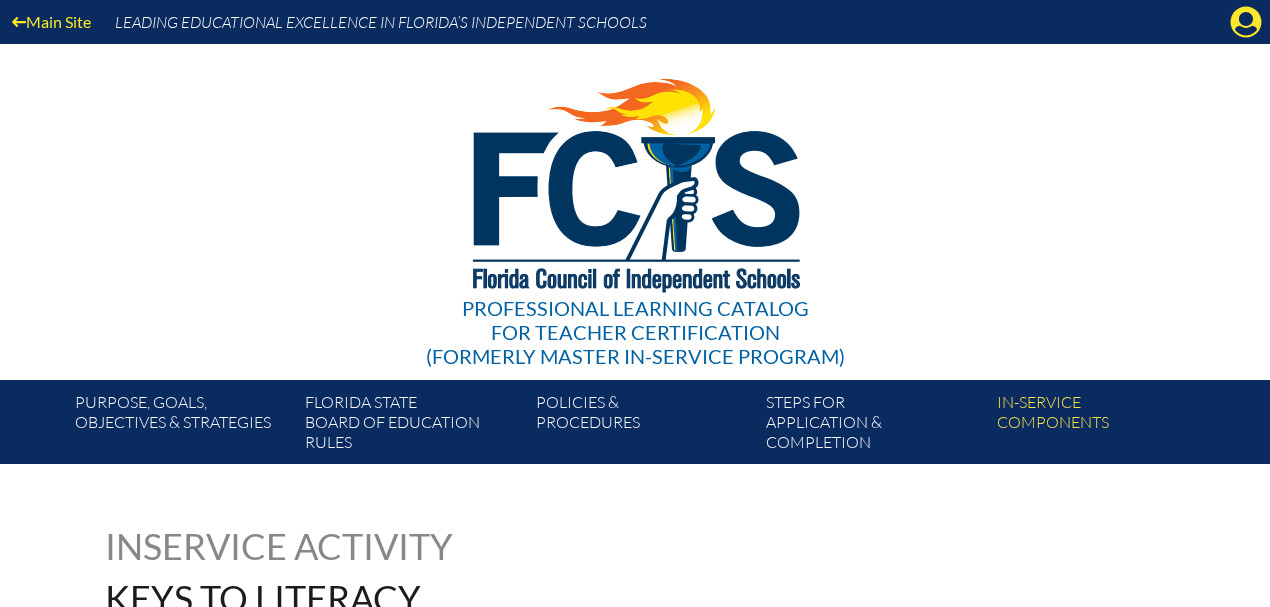 scroll, scrollTop: 0, scrollLeft: 0, axis: both 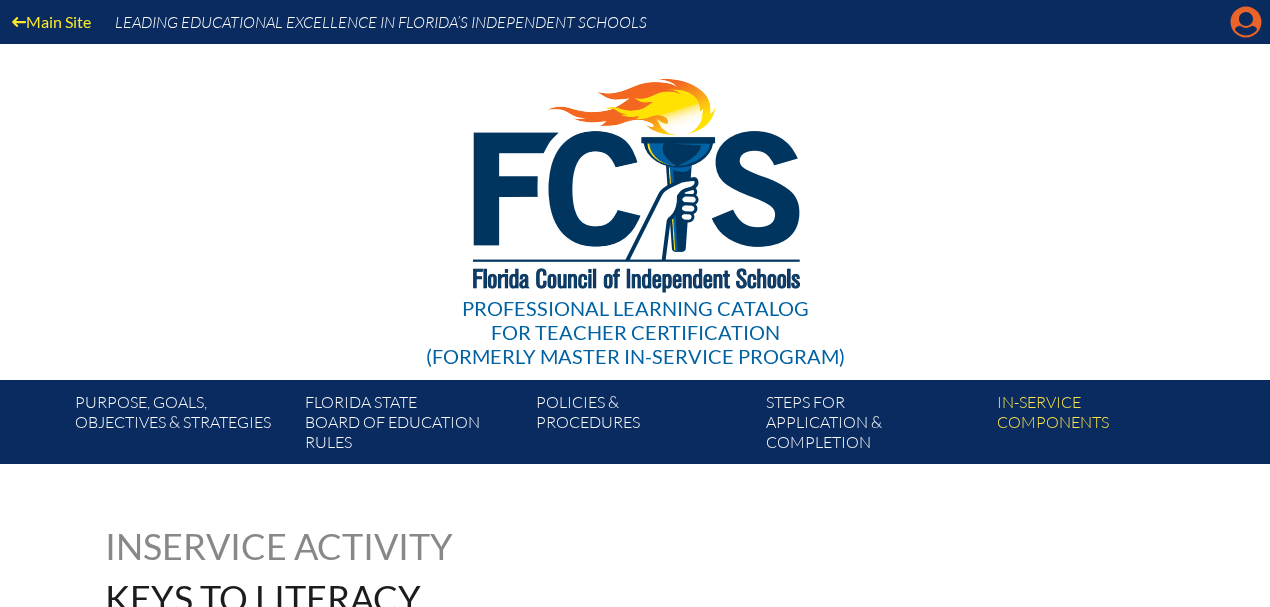 click on "Manage account" 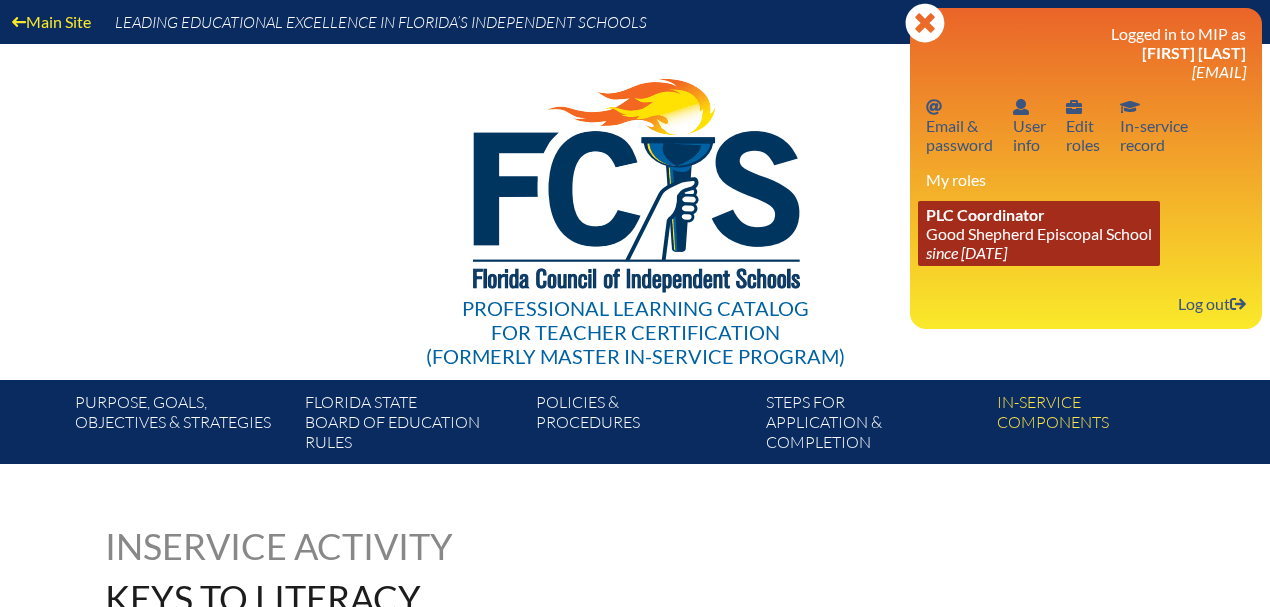click on "PLC Coordinator
Good Shepherd Episcopal School
since [DATE]" at bounding box center (1039, 233) 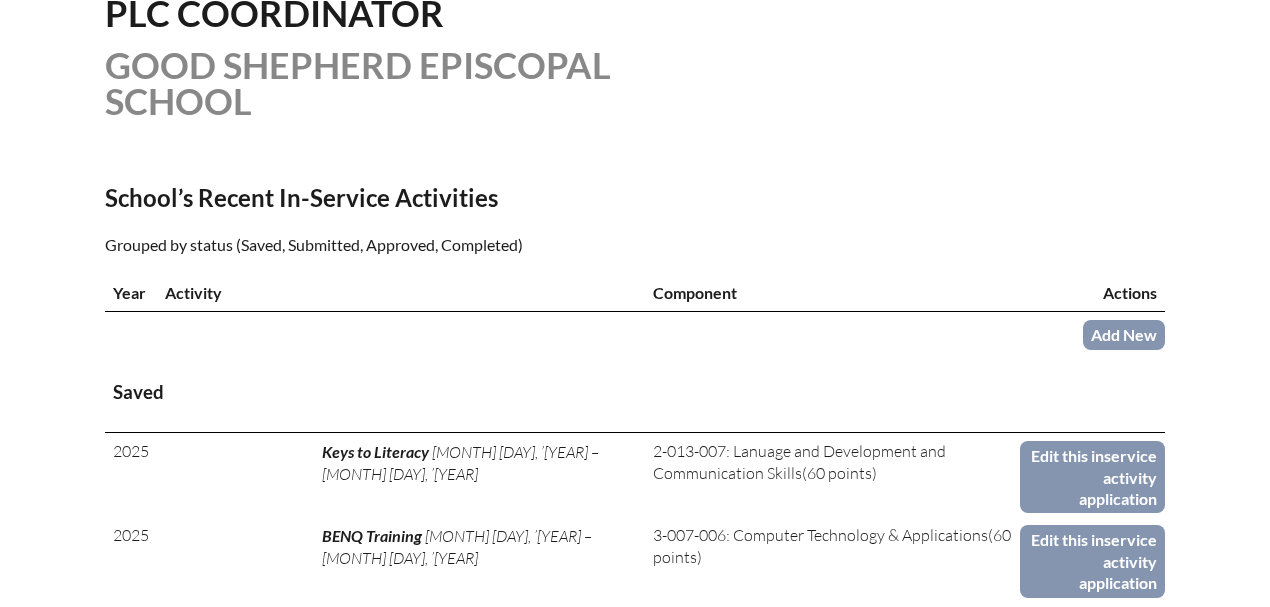 scroll, scrollTop: 800, scrollLeft: 0, axis: vertical 